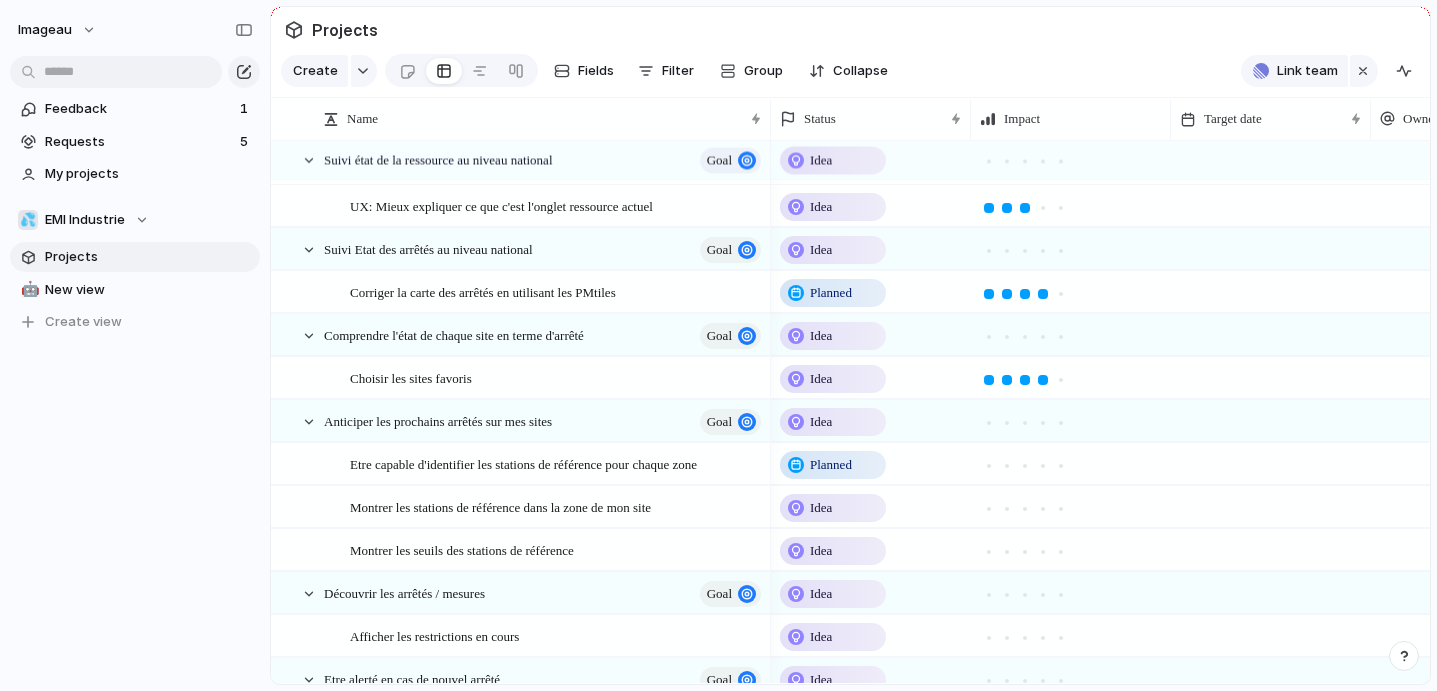 scroll, scrollTop: 0, scrollLeft: 0, axis: both 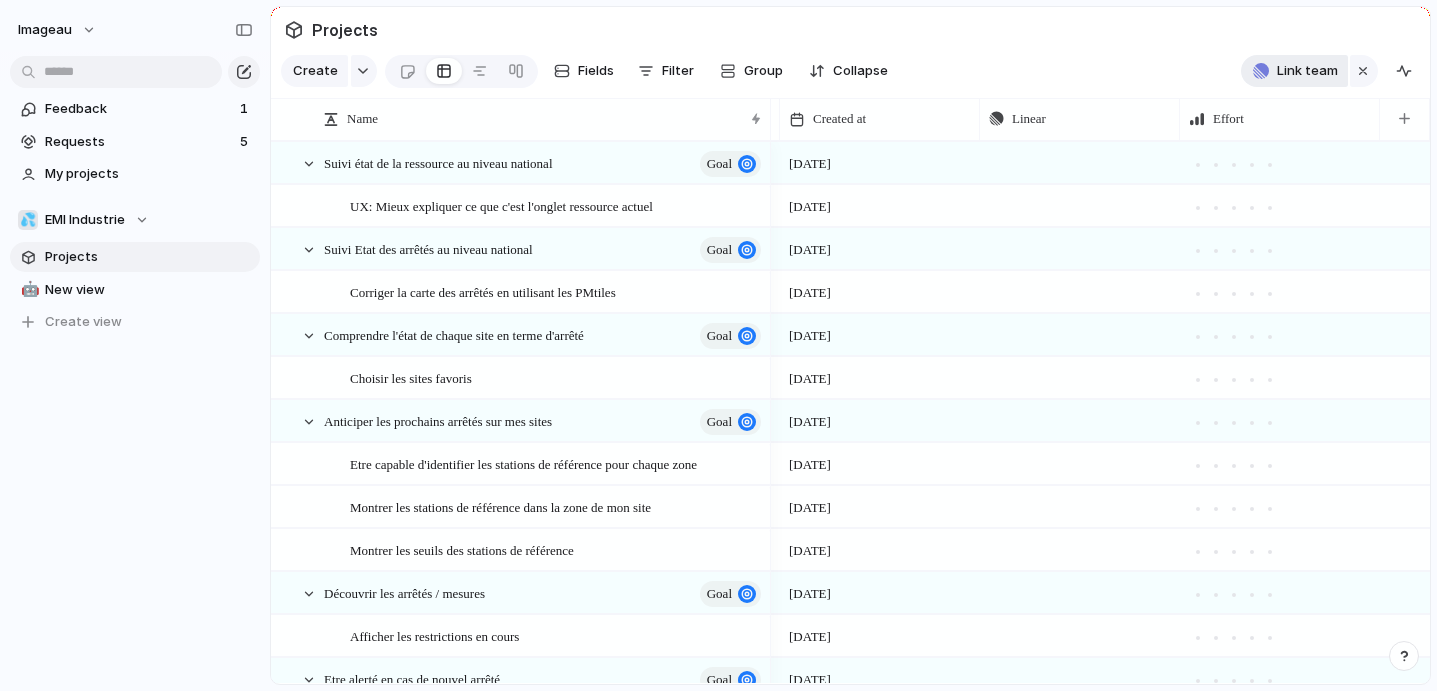 click on "Link team" at bounding box center [1307, 71] 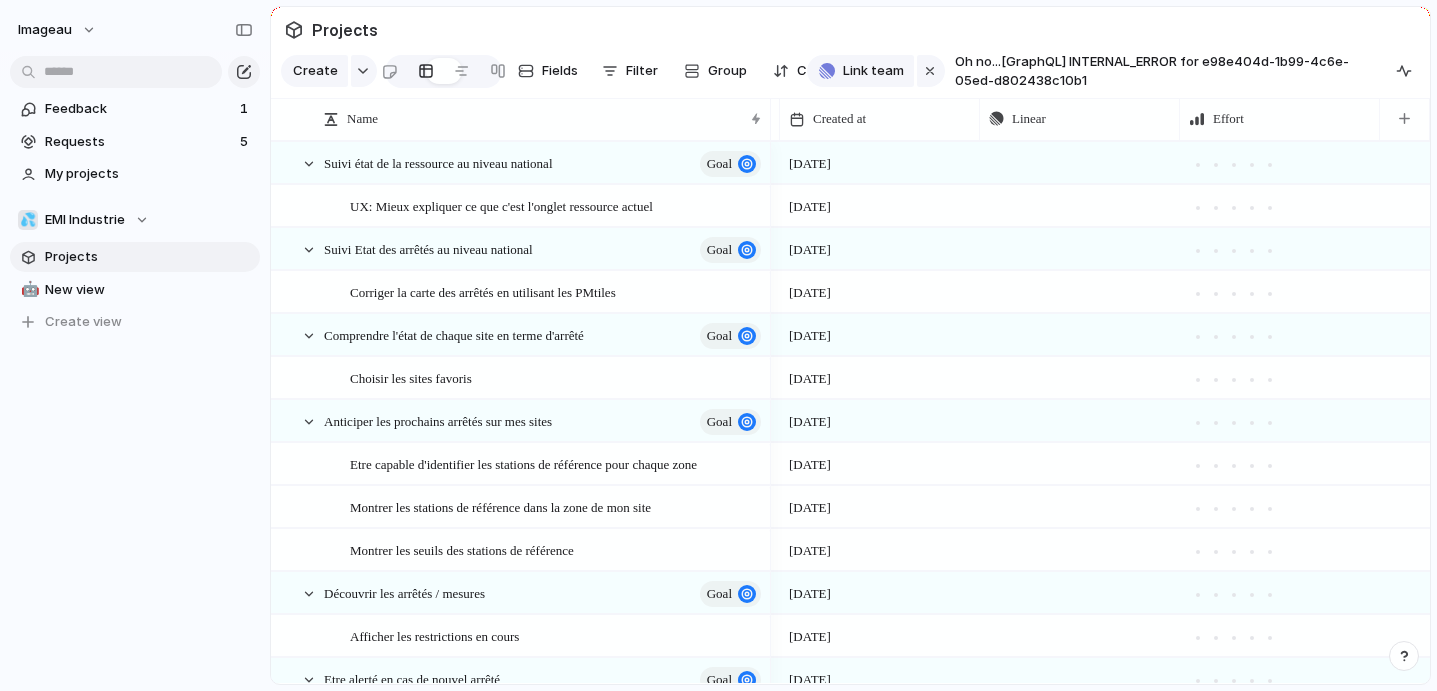 drag, startPoint x: 1112, startPoint y: 83, endPoint x: 948, endPoint y: 59, distance: 165.7468 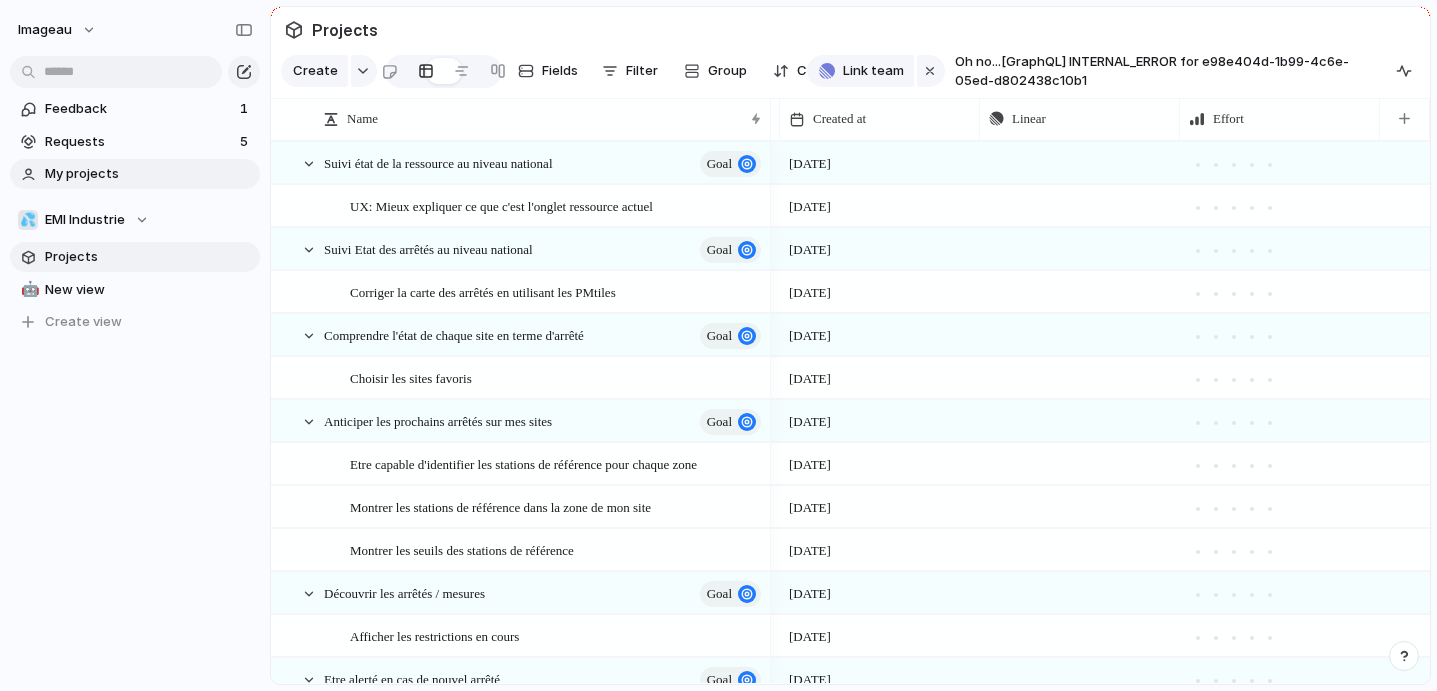 click on "My projects" at bounding box center (149, 174) 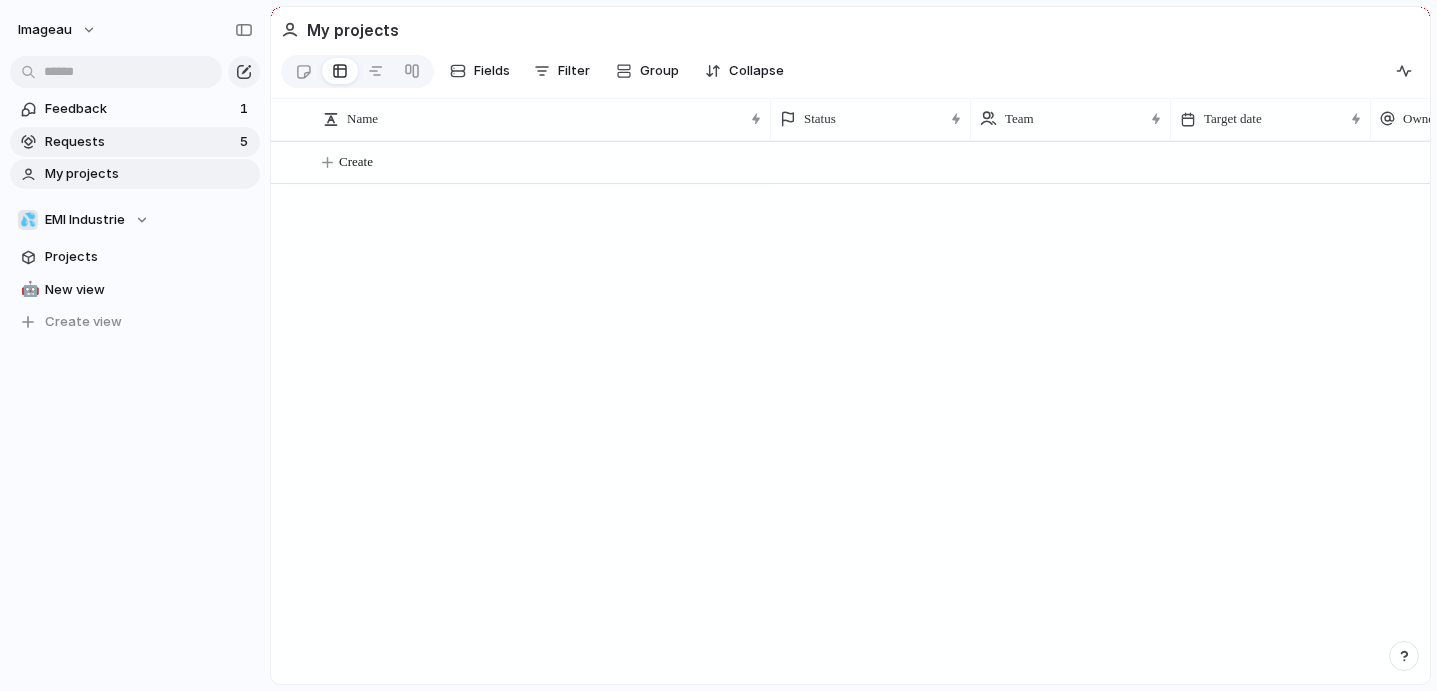 click on "Requests" at bounding box center [139, 142] 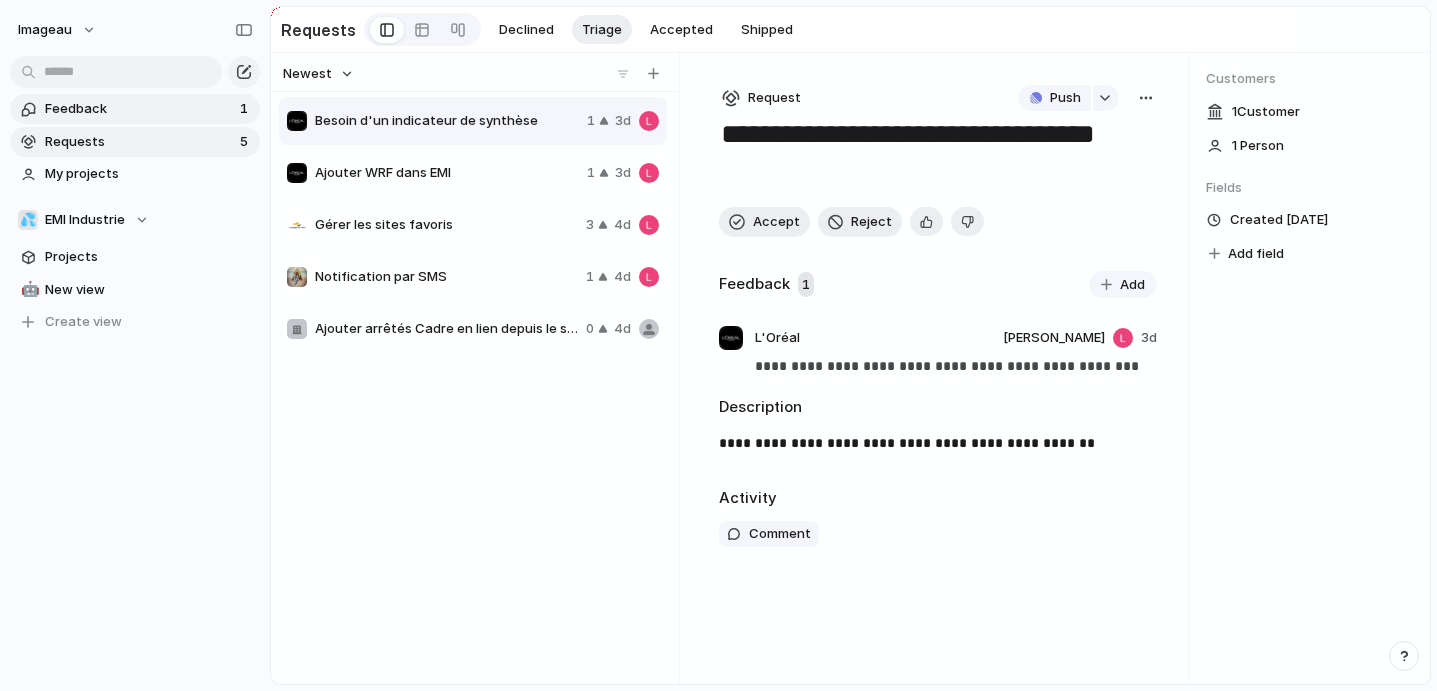 click on "Feedback" at bounding box center [139, 109] 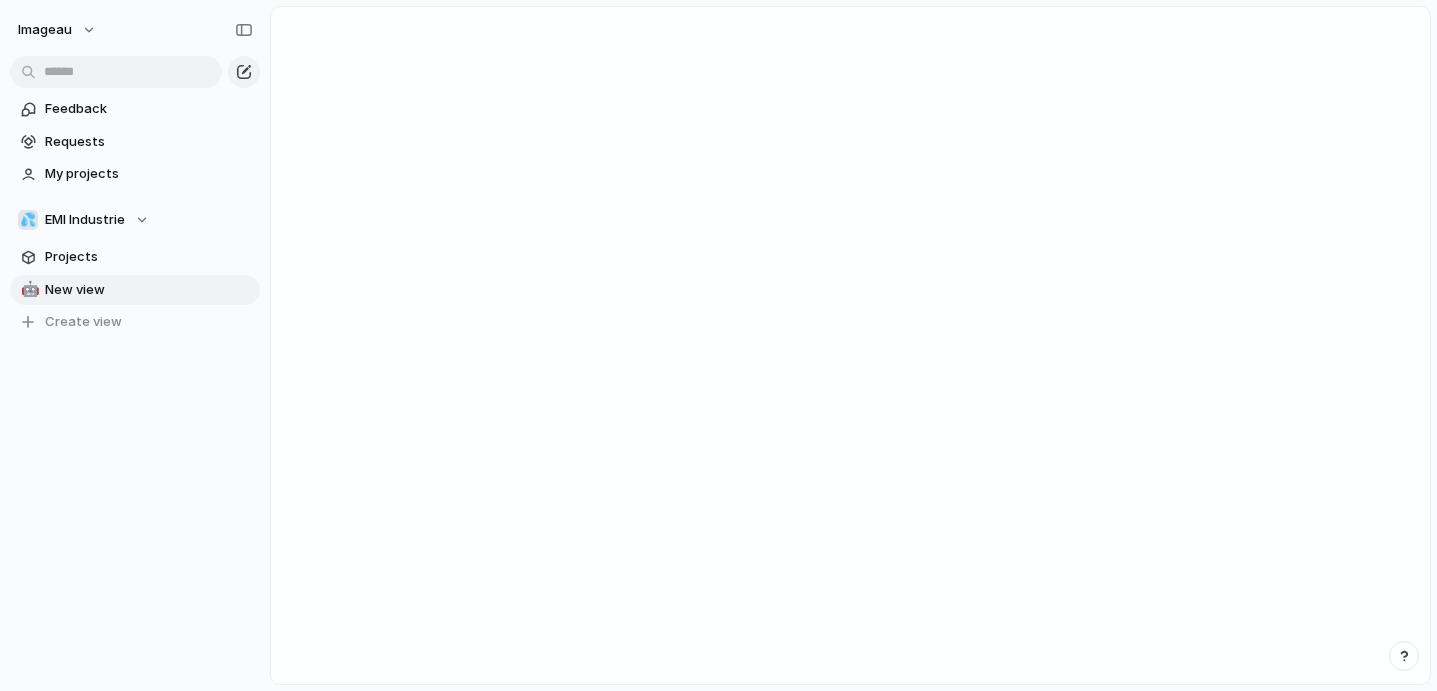 scroll, scrollTop: 0, scrollLeft: 0, axis: both 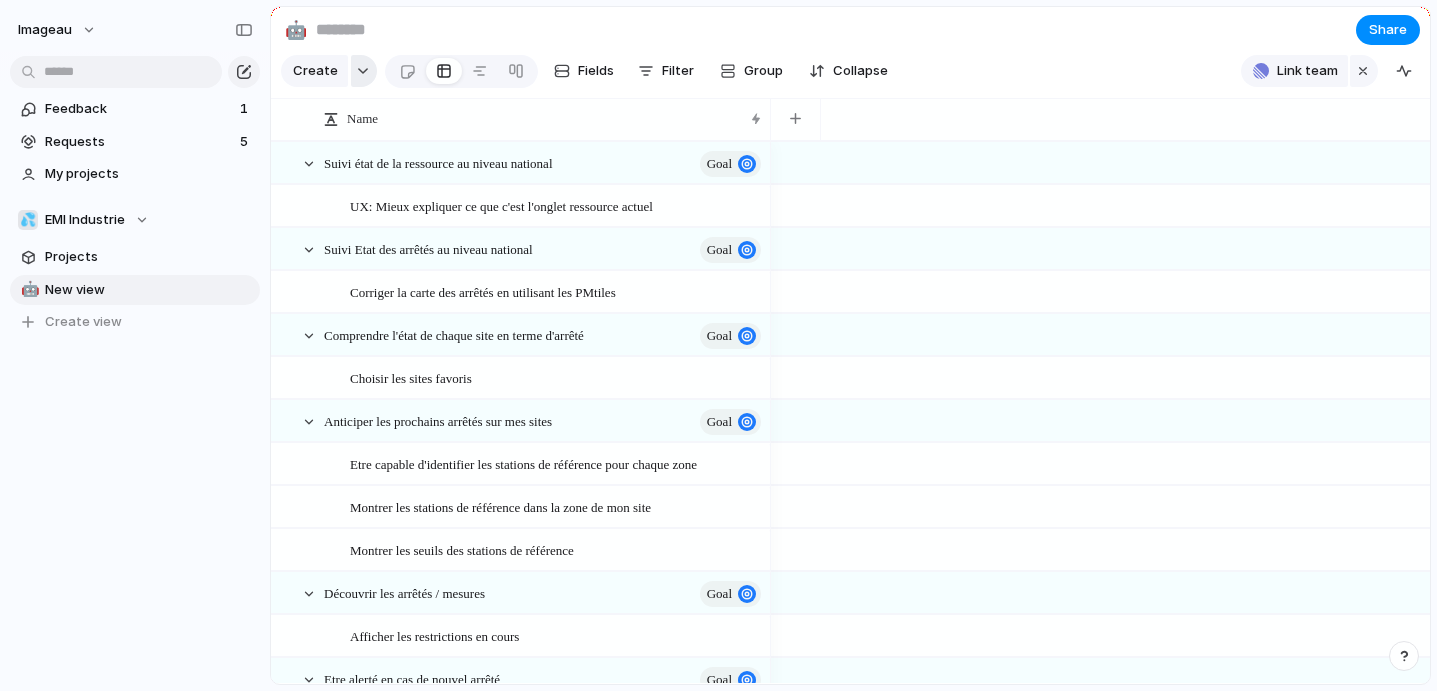click at bounding box center [364, 71] 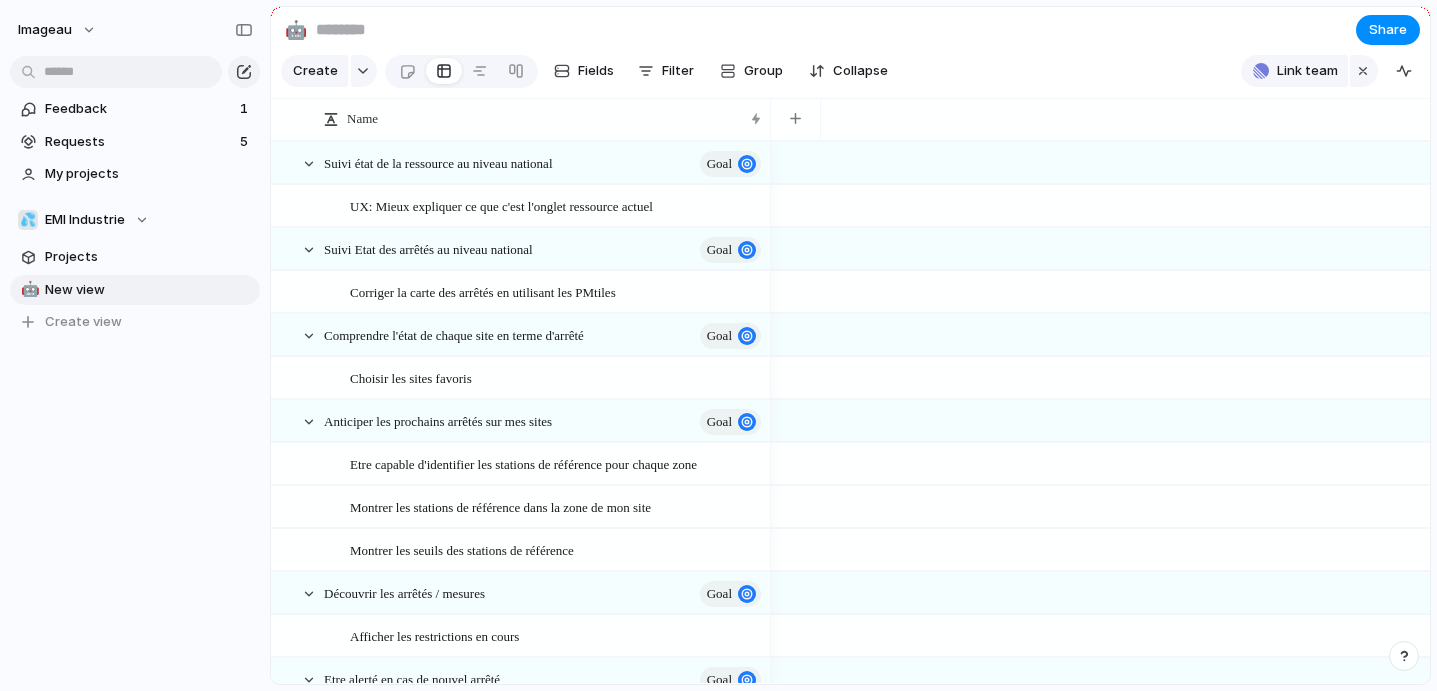 click on "Initiative   Goal   Key result   Project   Request   Customize" at bounding box center (718, 345) 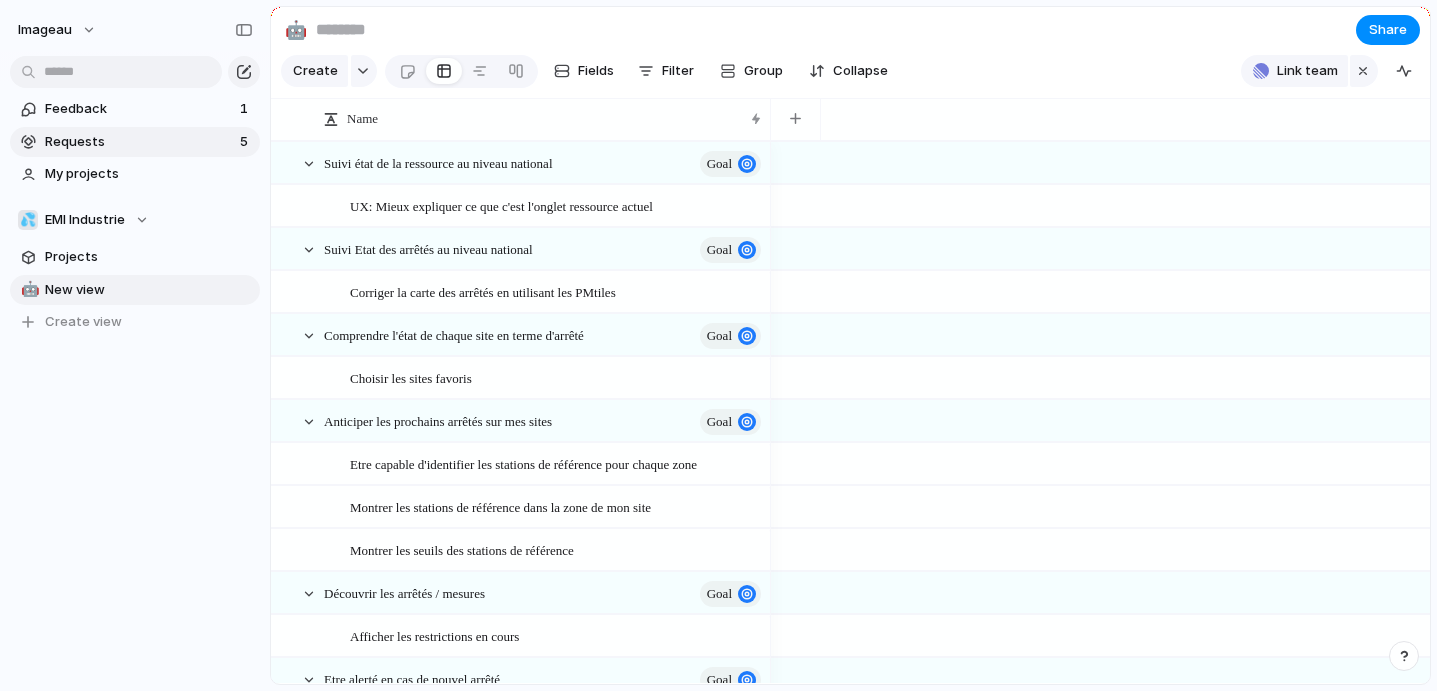 click on "Requests" at bounding box center [139, 142] 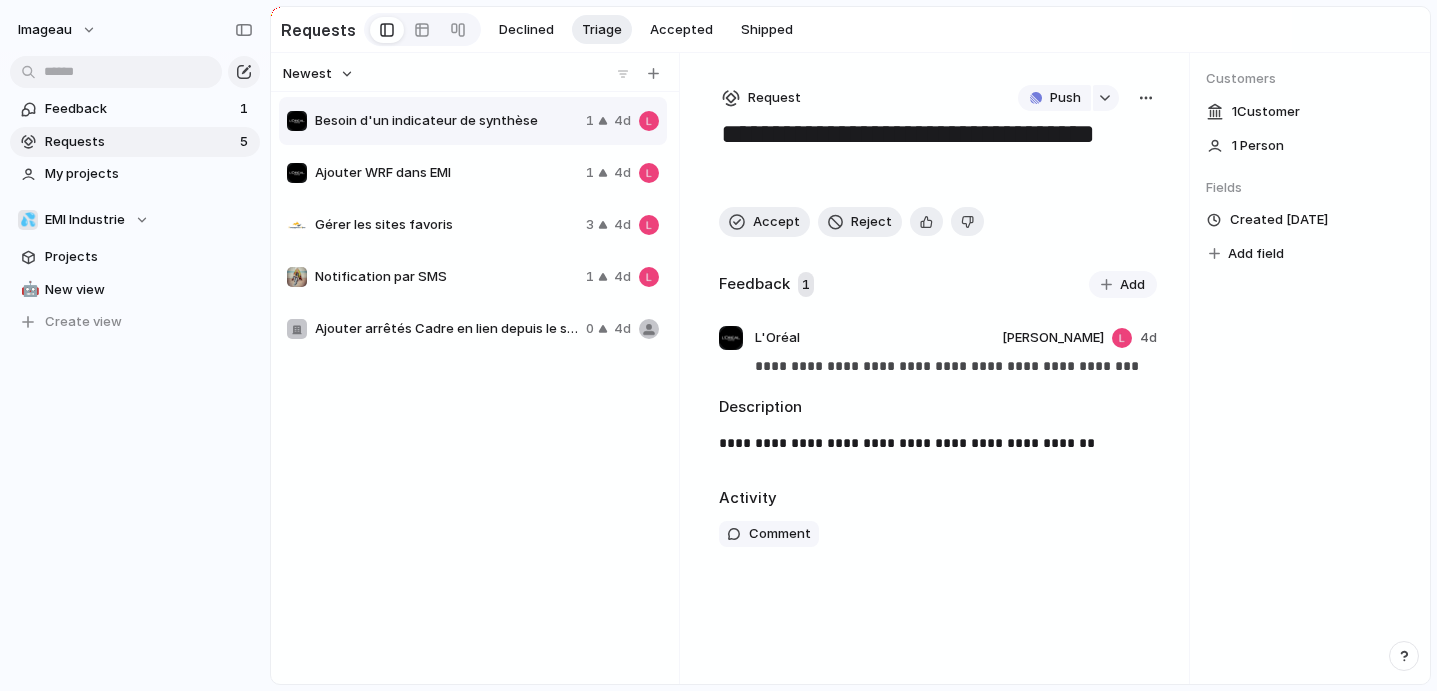 click on "1  Customer" at bounding box center (1266, 112) 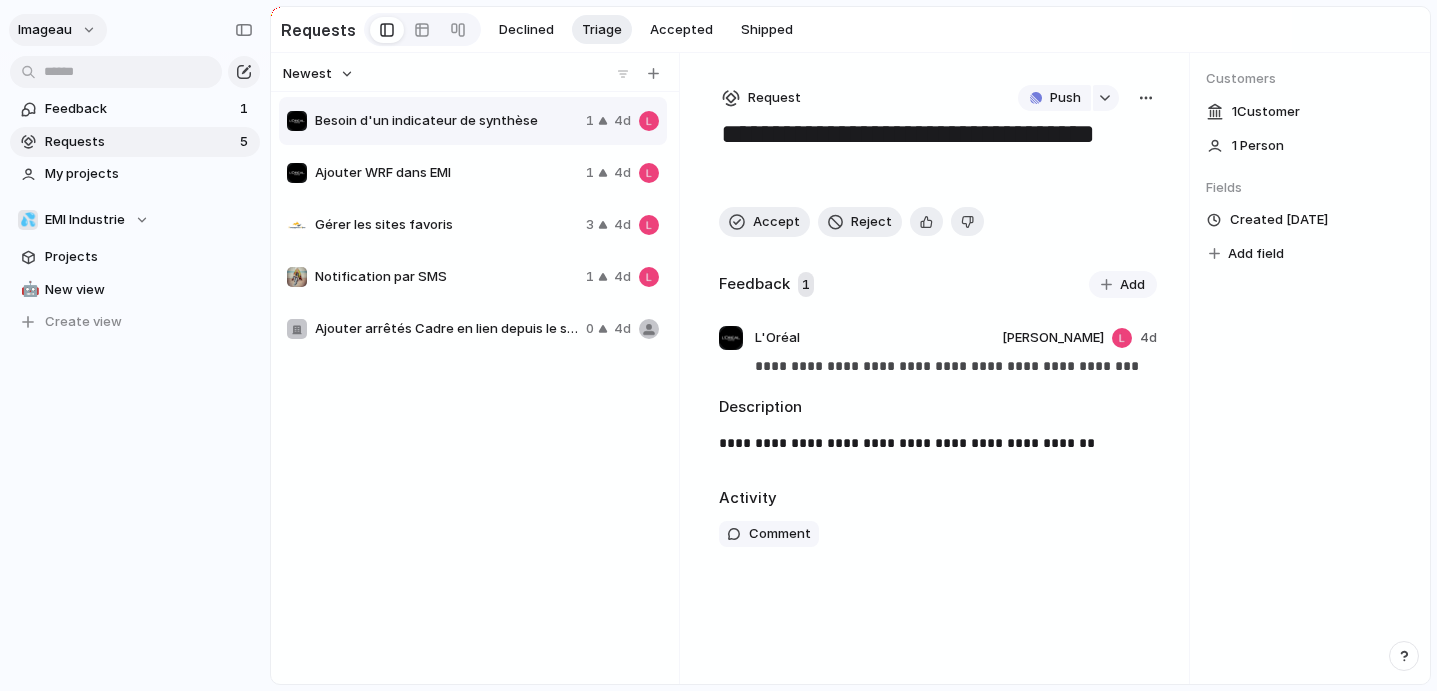 click on "imageau" at bounding box center [45, 30] 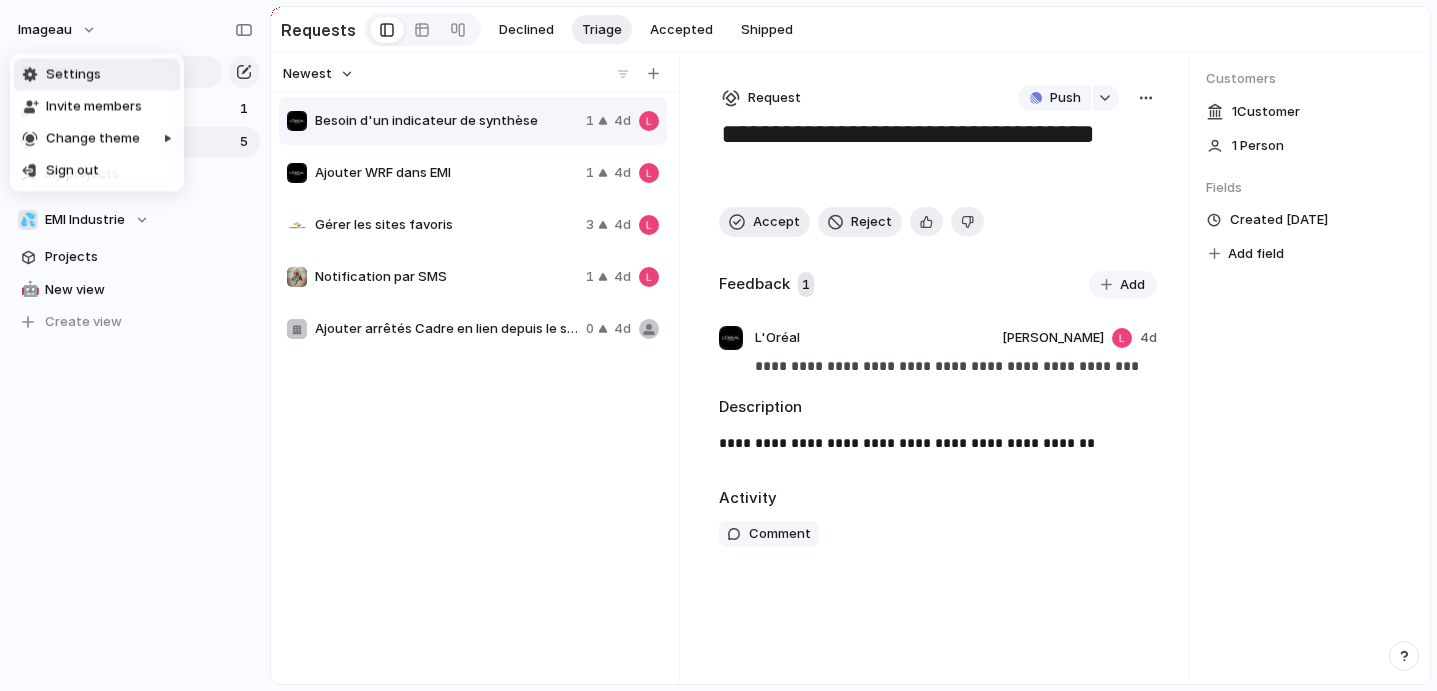 click on "Settings" at bounding box center (73, 75) 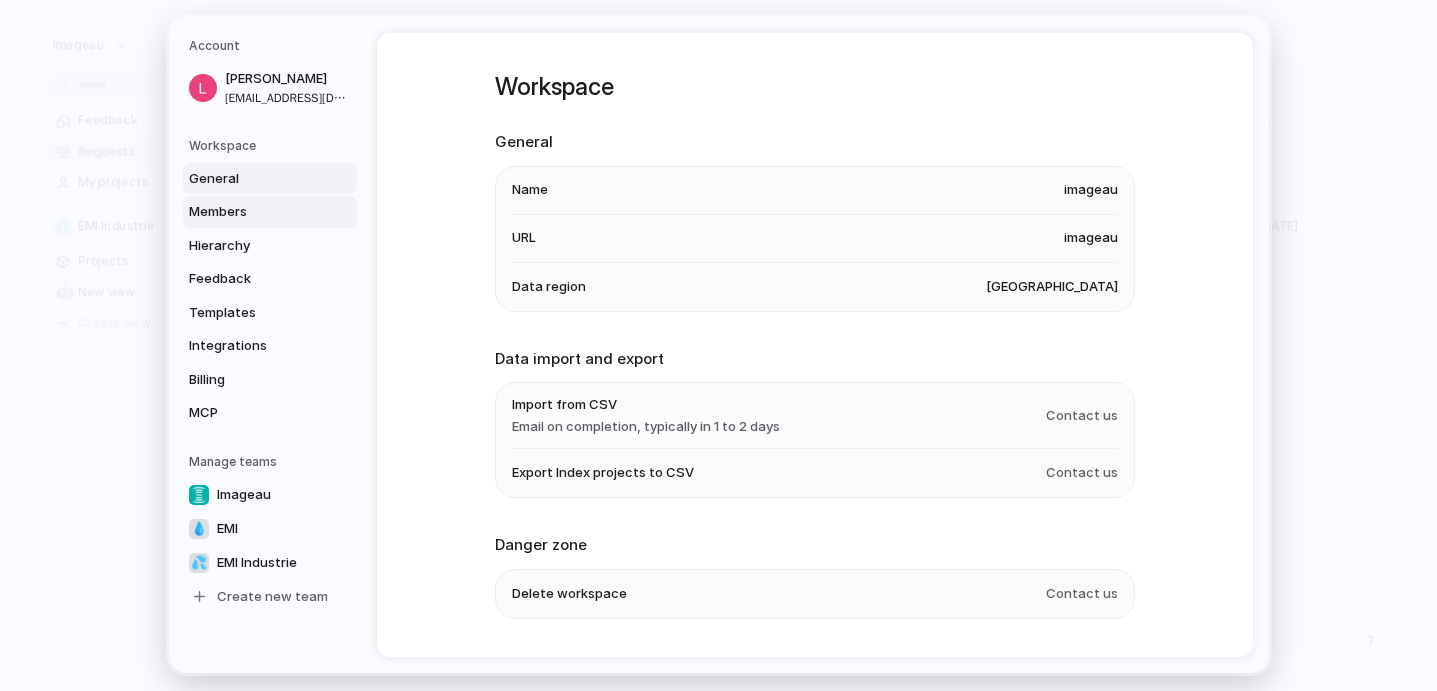 click on "Members" at bounding box center [253, 212] 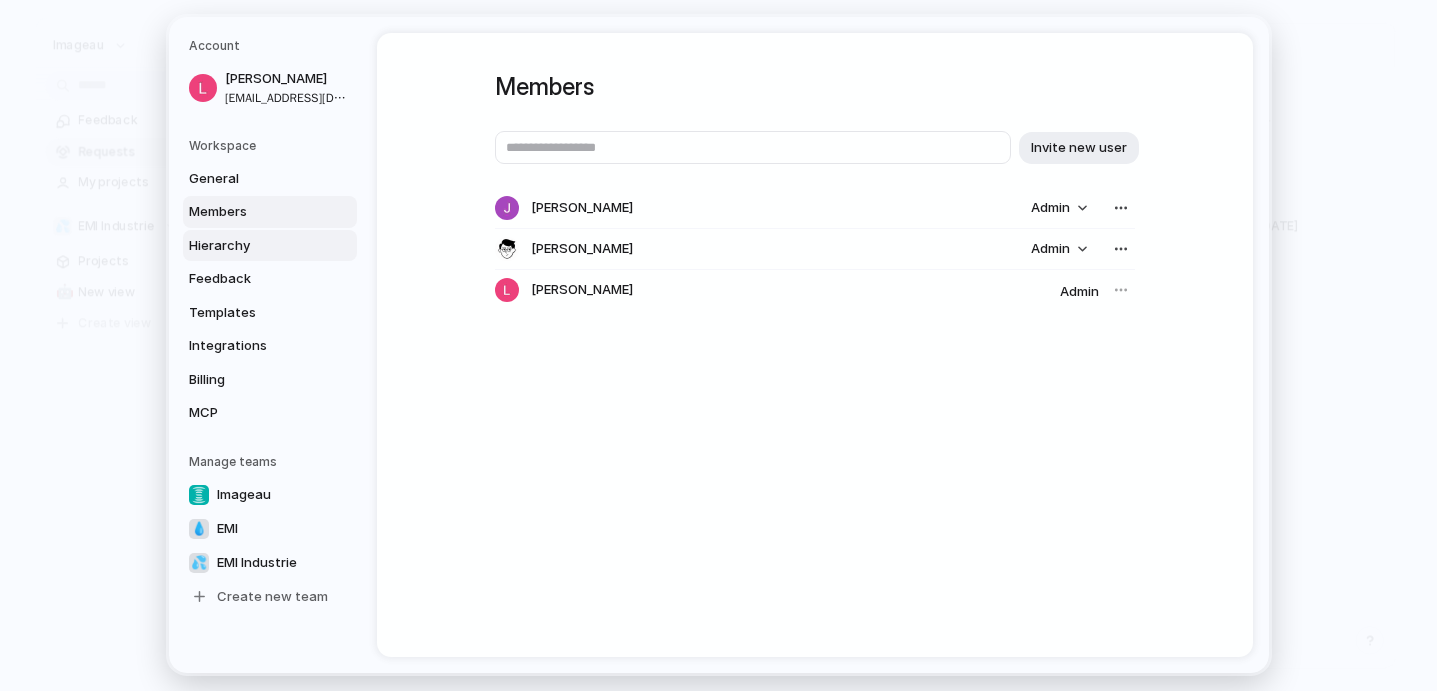 click on "Hierarchy" at bounding box center (253, 246) 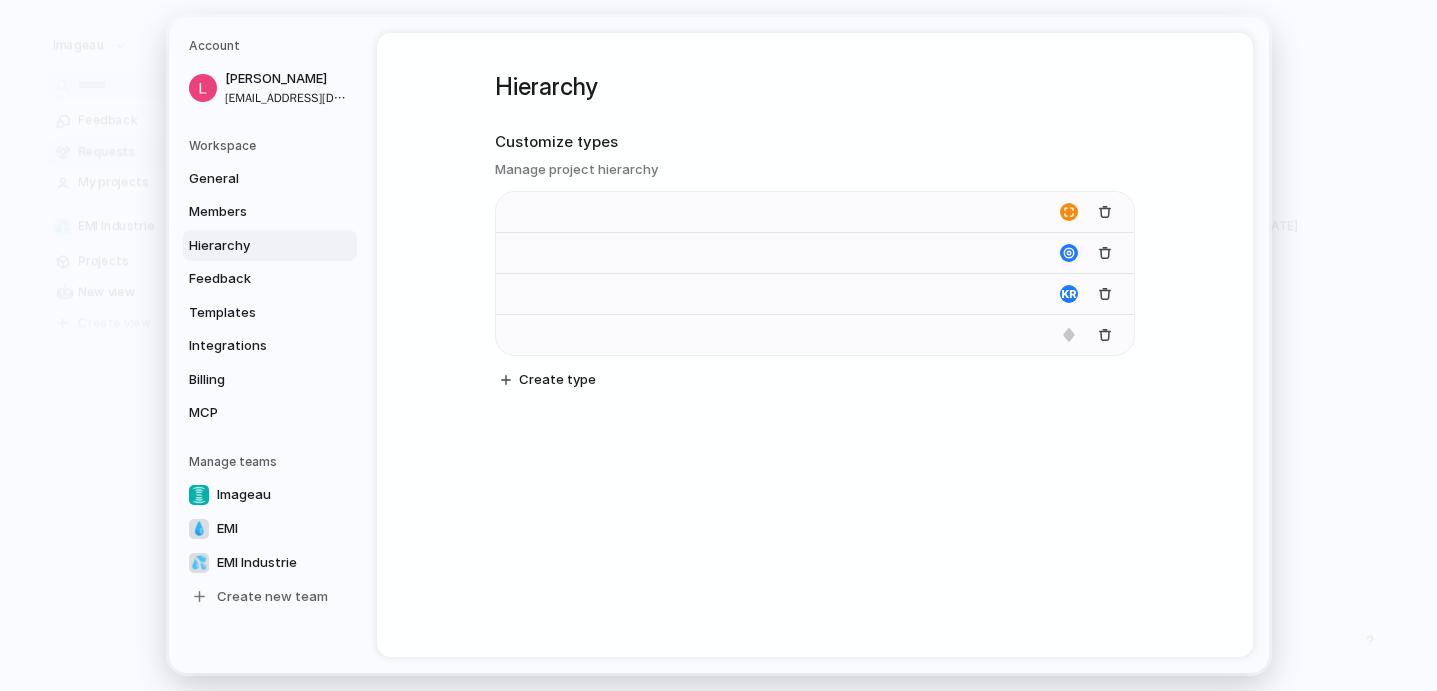type on "**********" 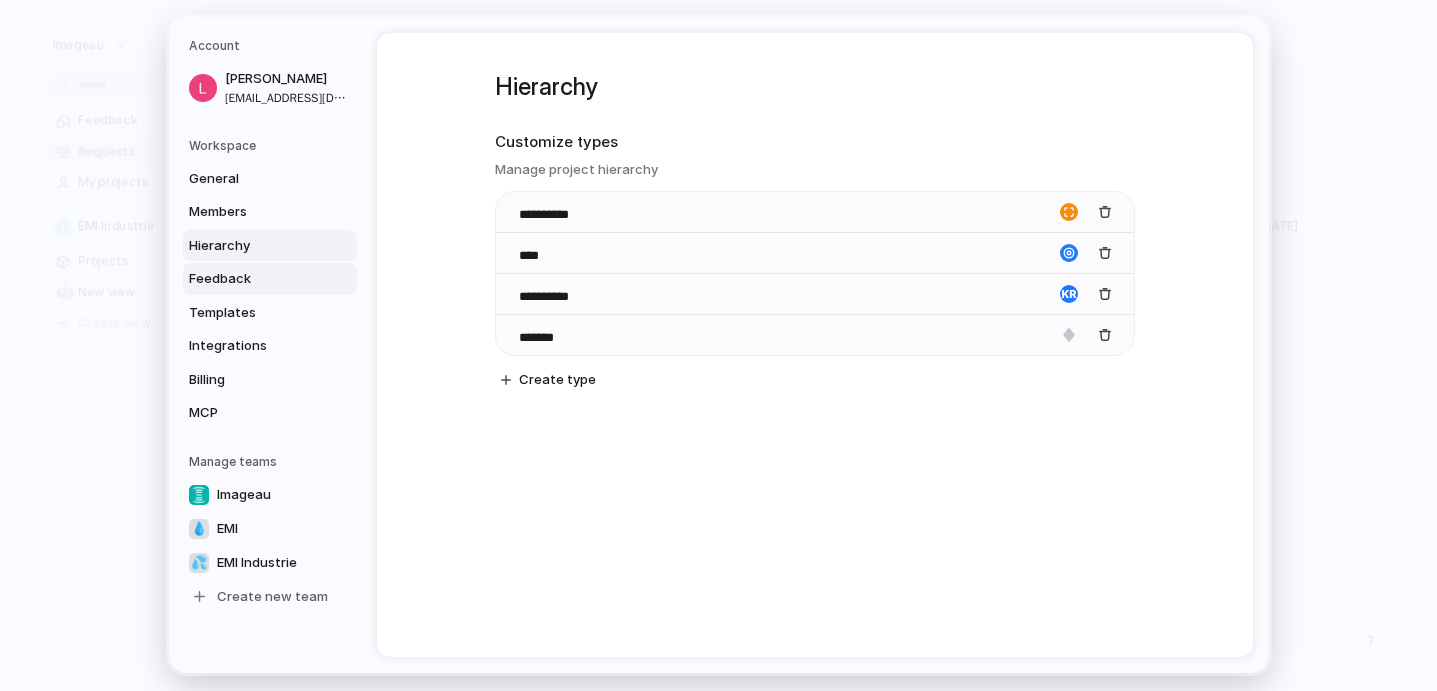 click on "Feedback" at bounding box center [253, 279] 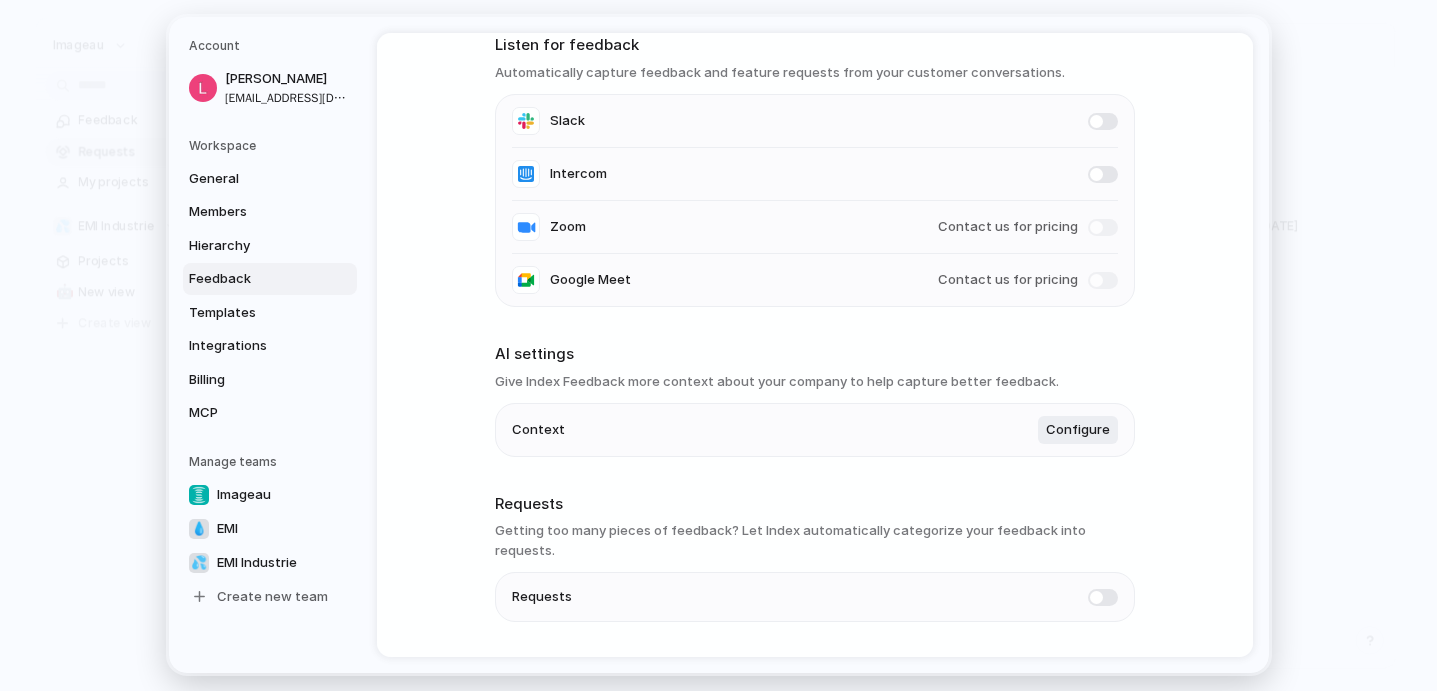 scroll, scrollTop: 136, scrollLeft: 0, axis: vertical 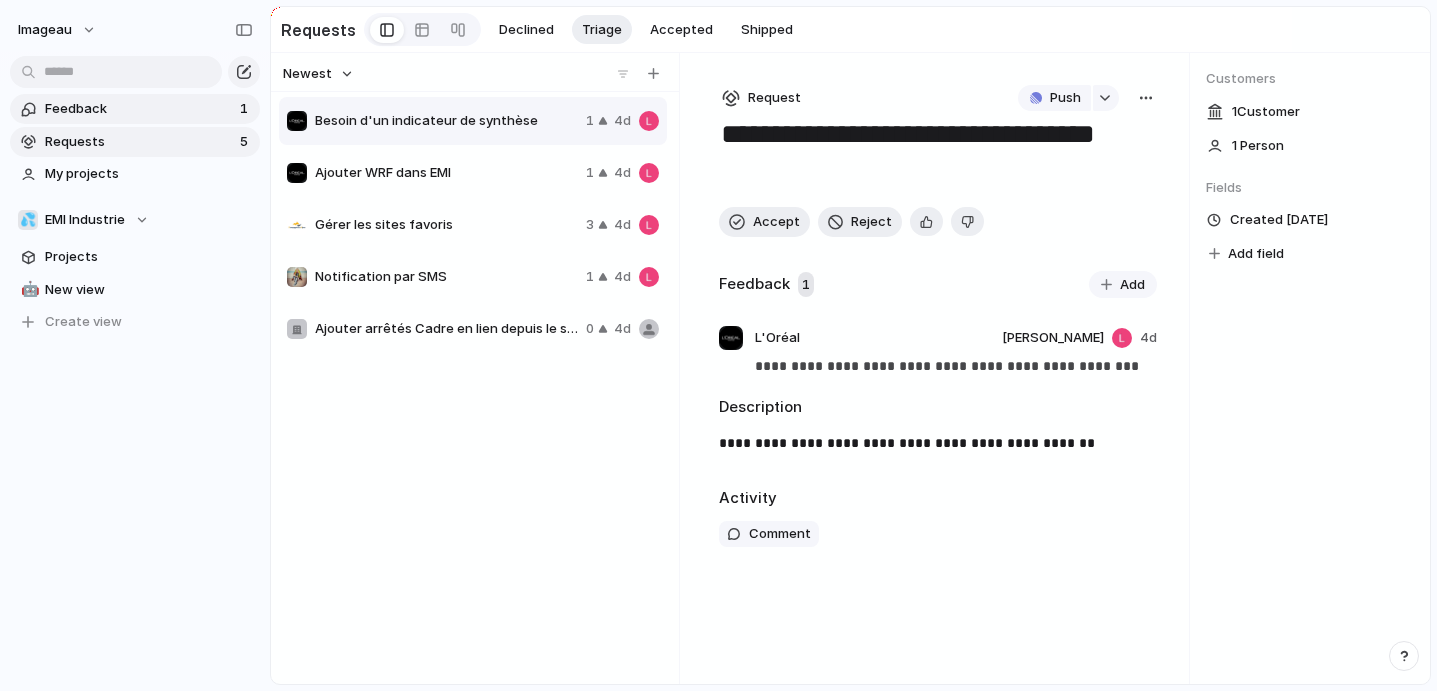 click on "Feedback 1" at bounding box center (135, 109) 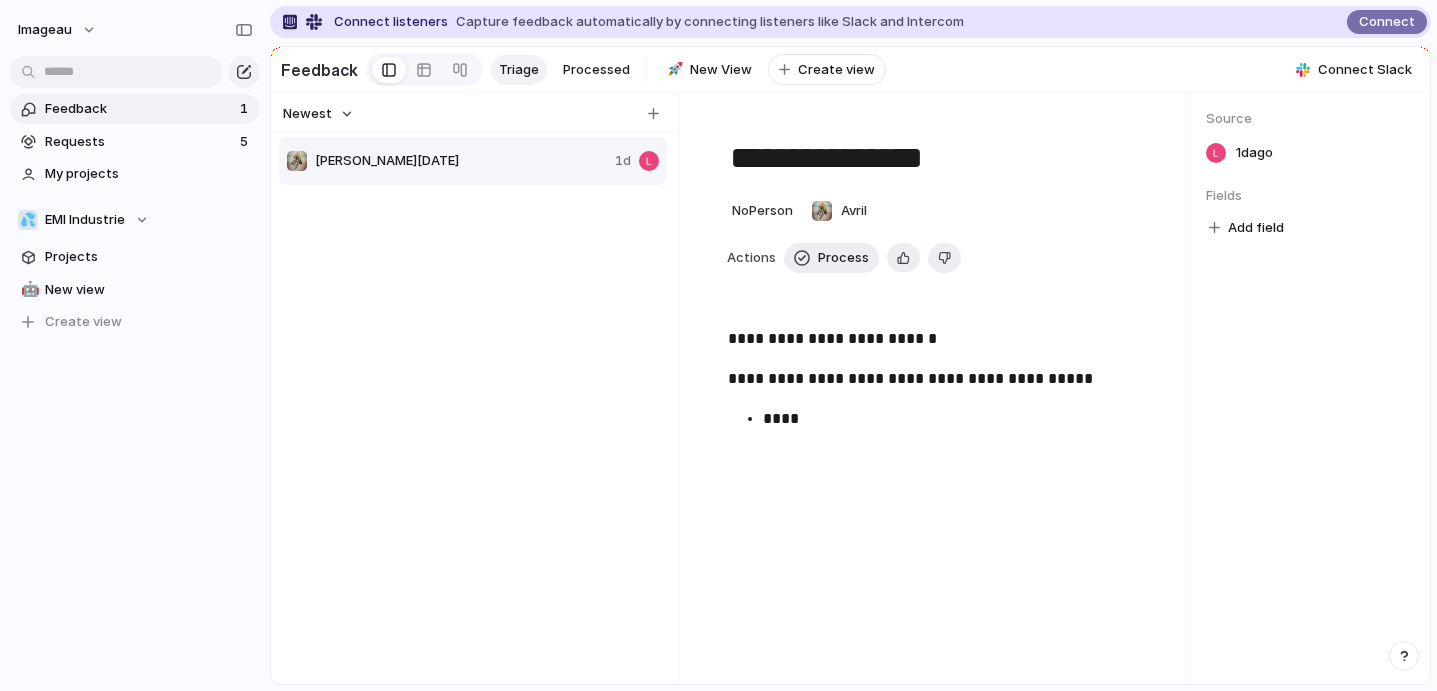 click on "****" at bounding box center [955, 419] 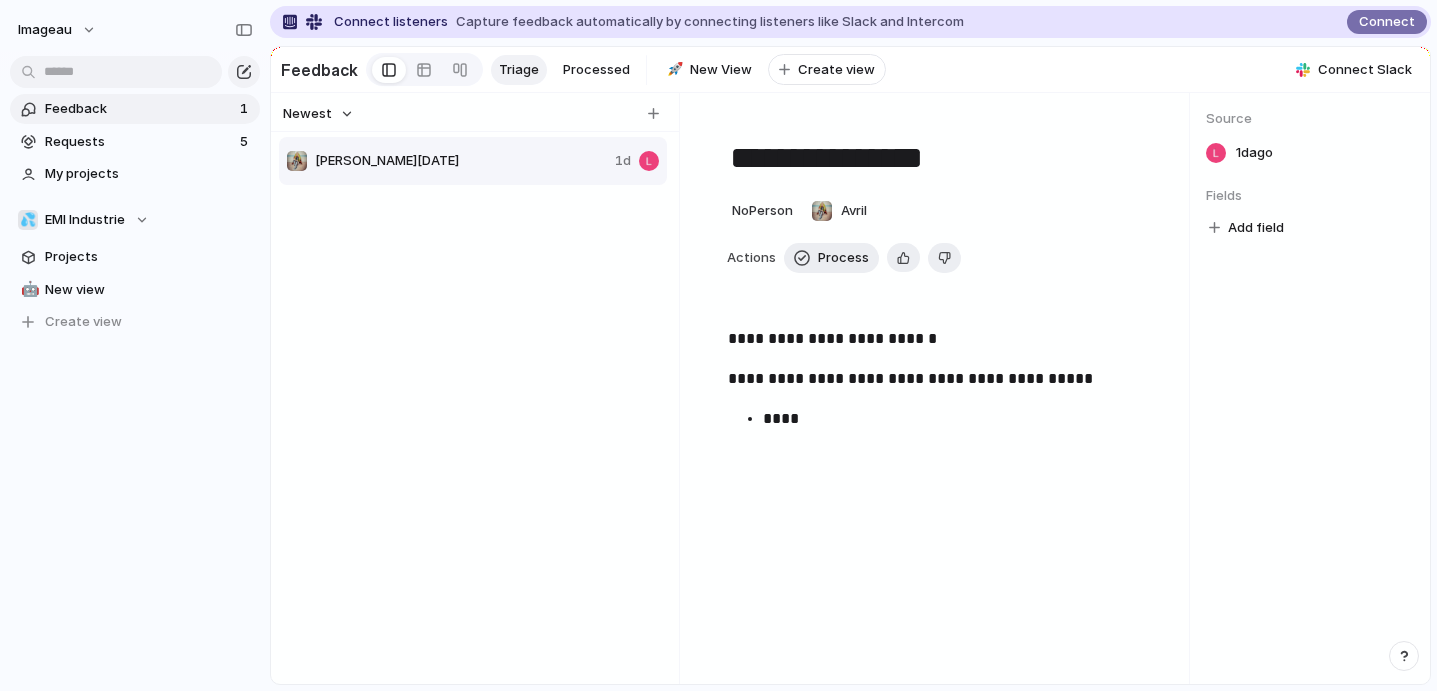 type 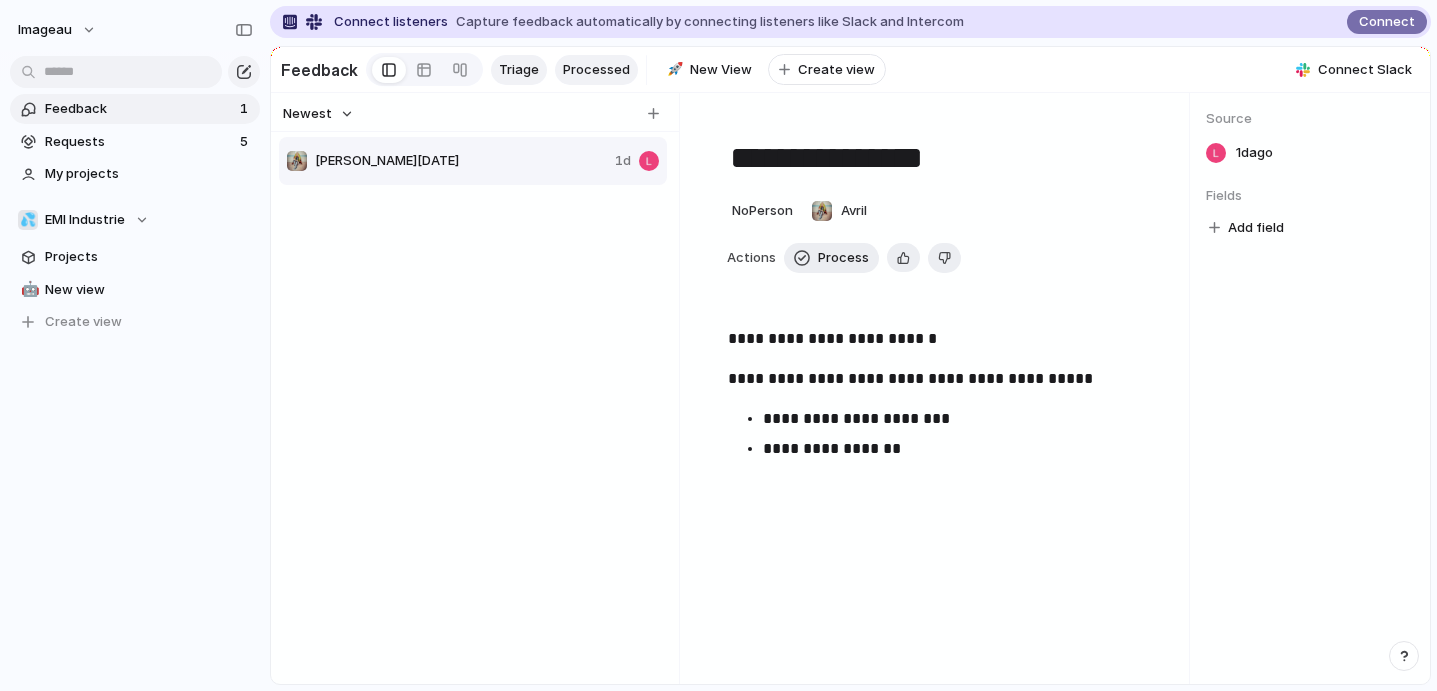 click on "Processed" at bounding box center [596, 70] 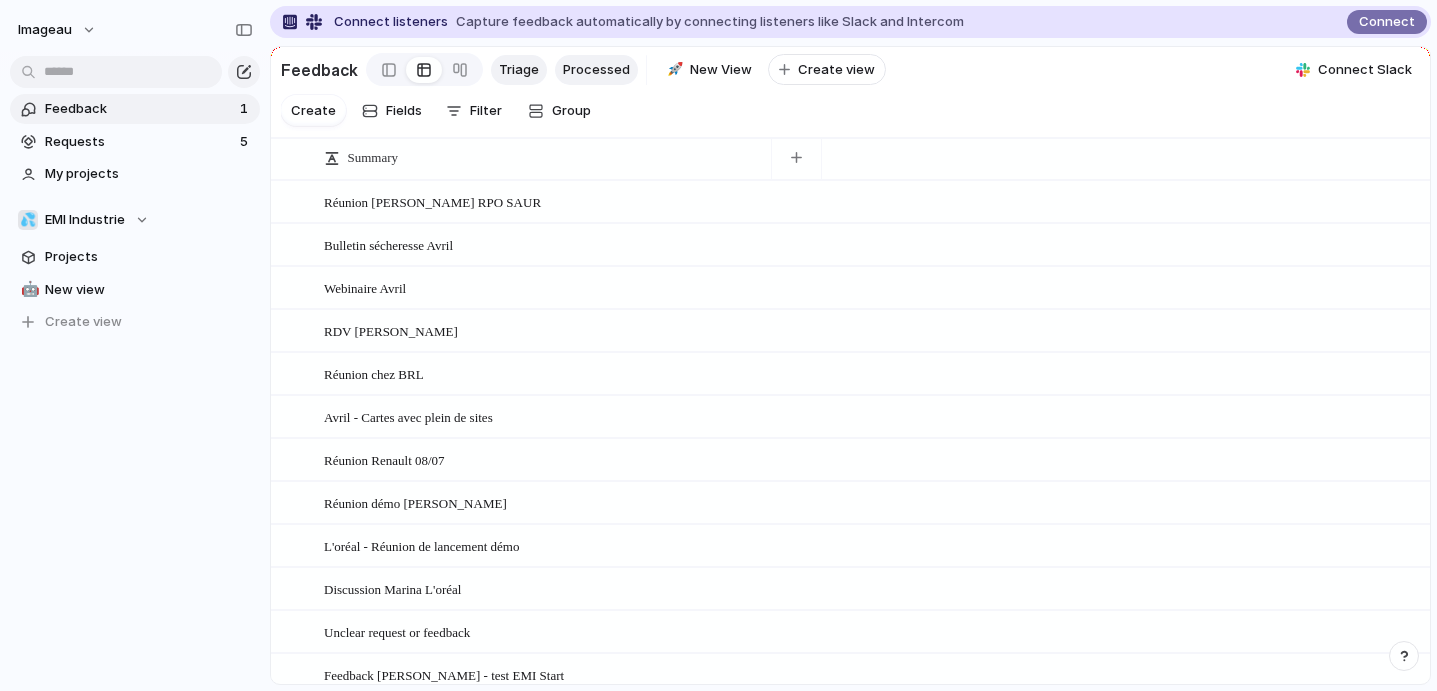 click on "Triage" at bounding box center (519, 70) 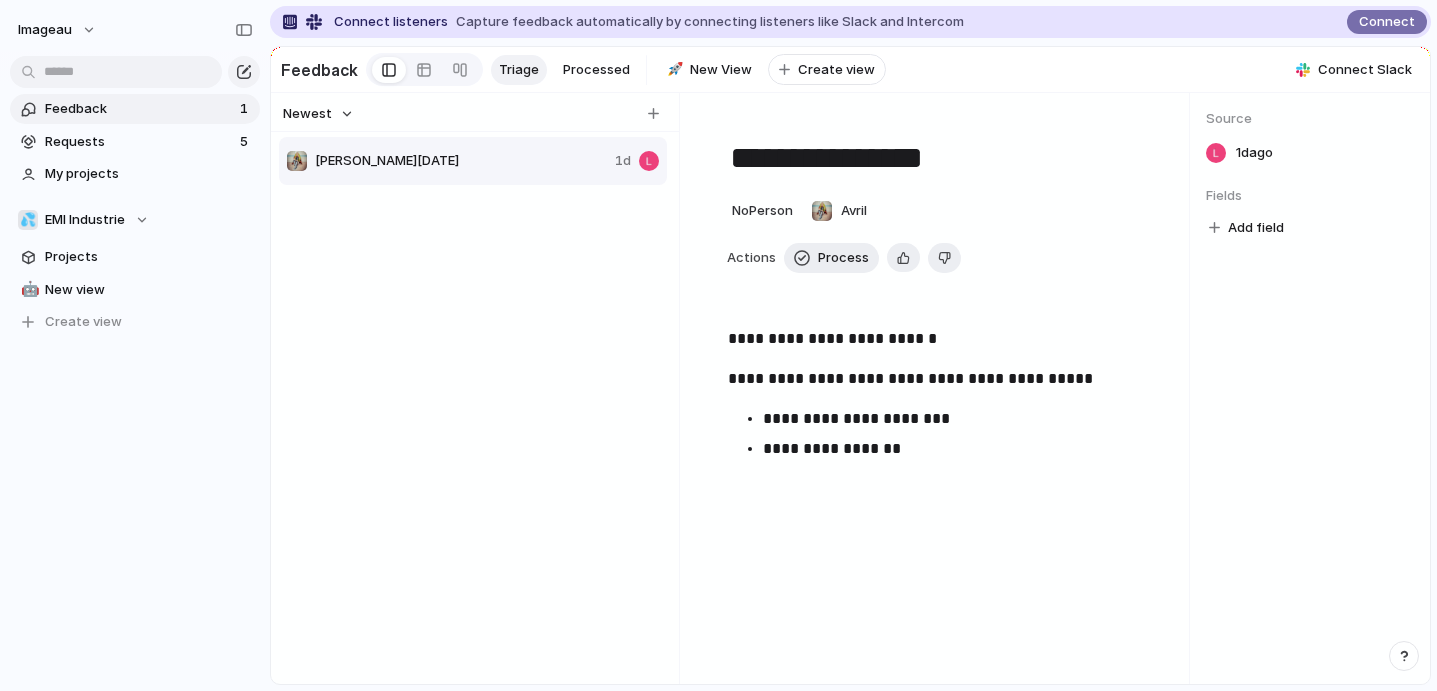 click on "Feedback" at bounding box center [319, 70] 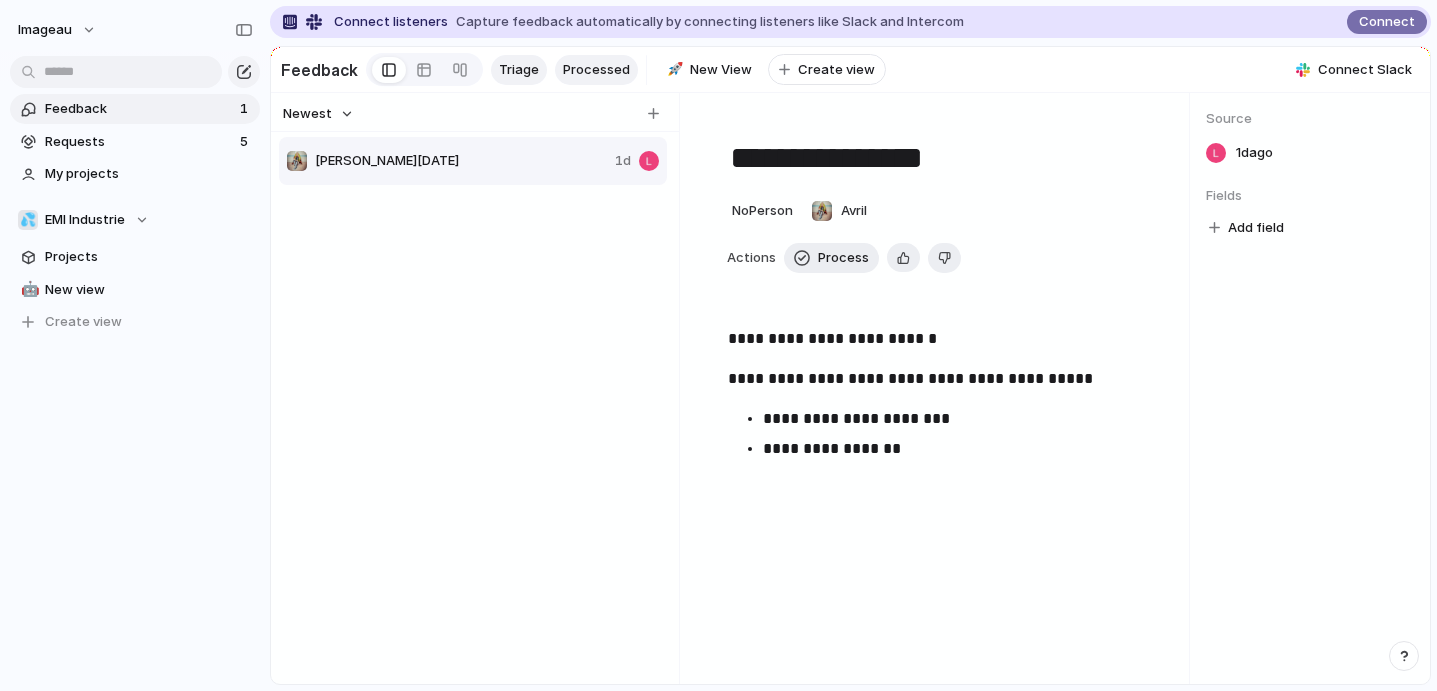 click on "Processed" at bounding box center [596, 70] 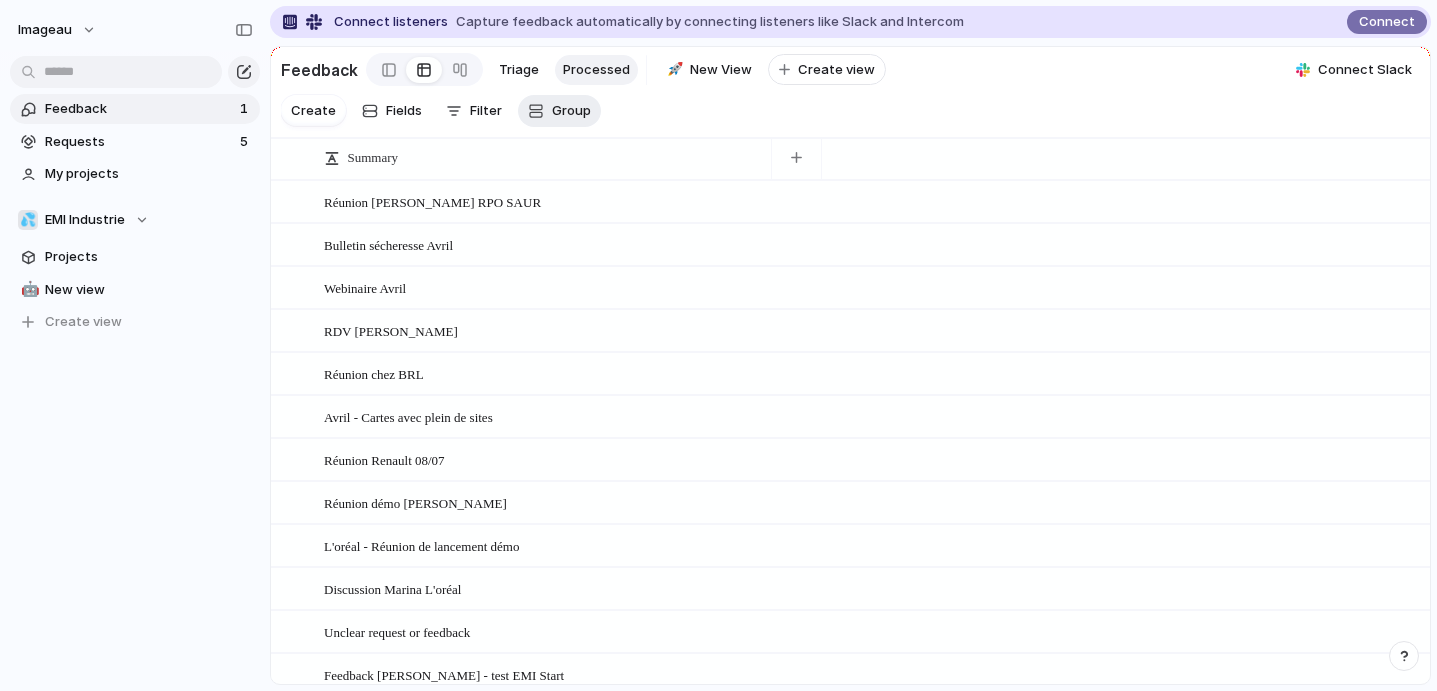 click at bounding box center [536, 111] 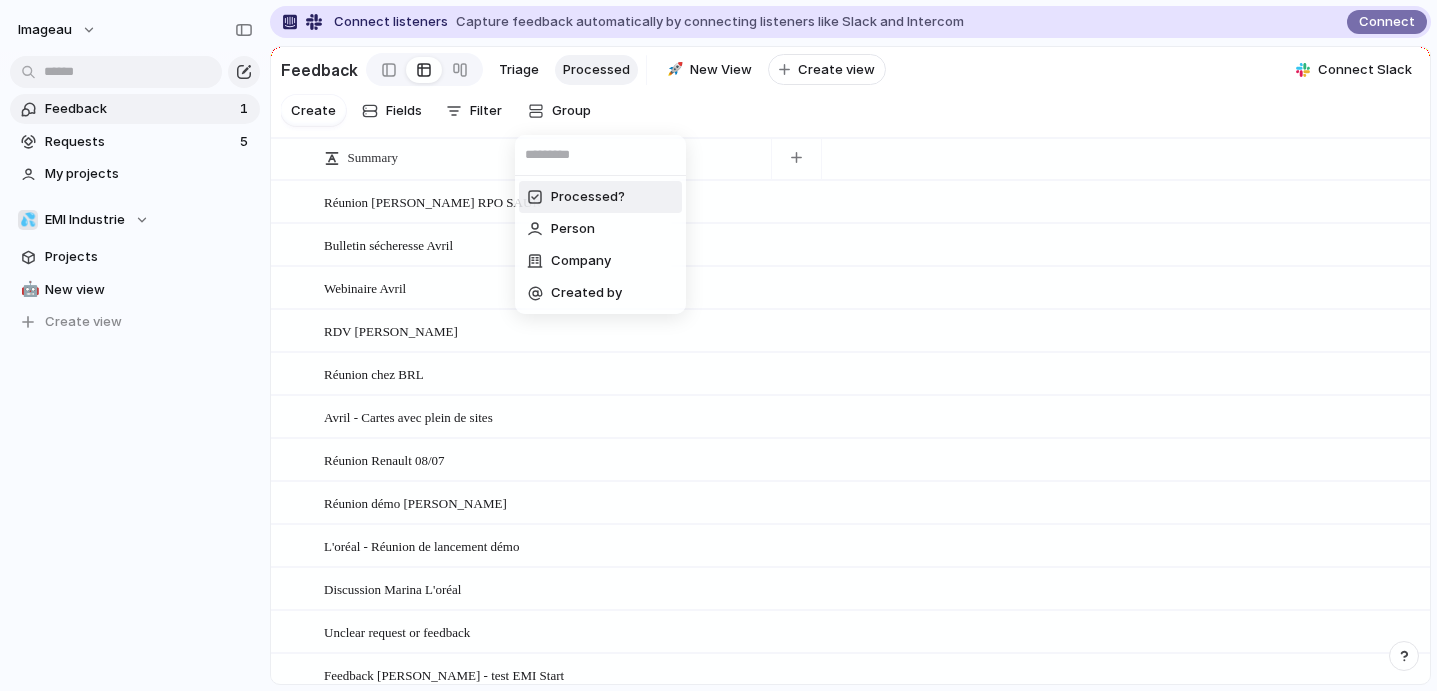 click on "Processed?   Person   Company             Created by" at bounding box center (718, 345) 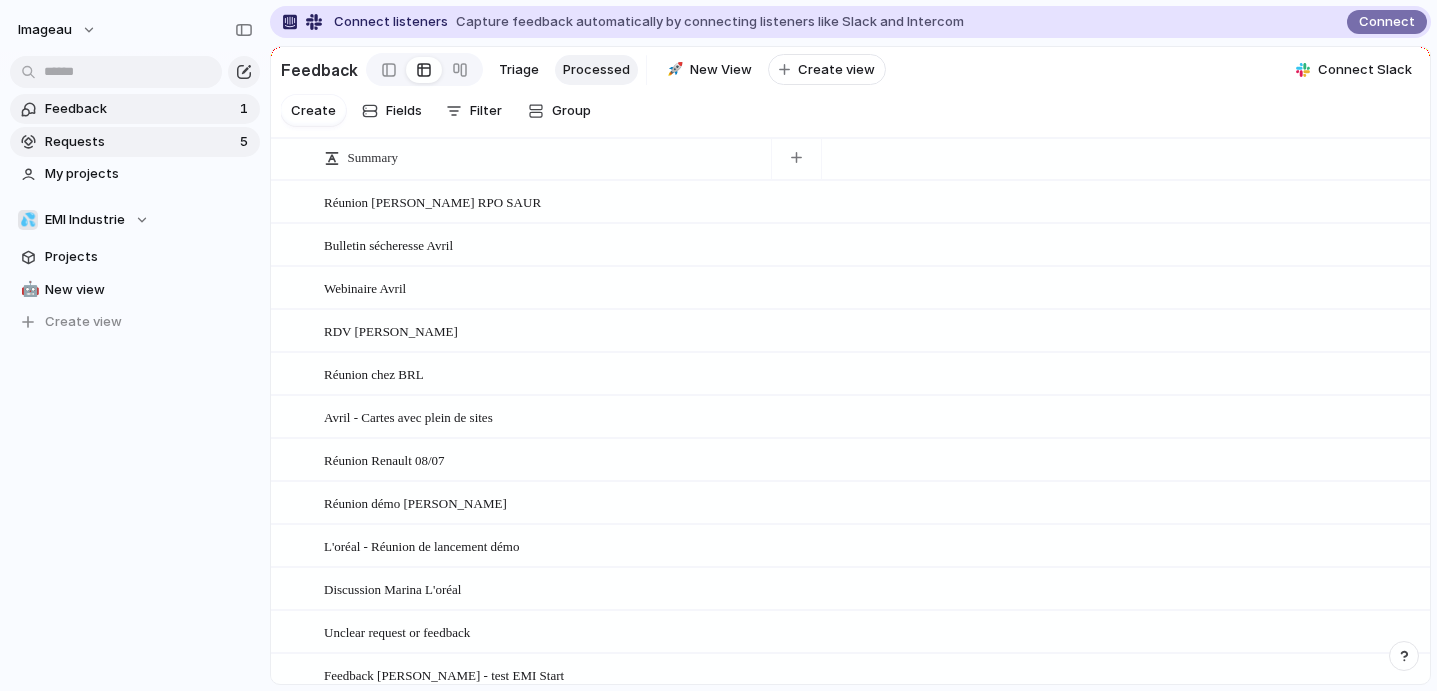 click on "Requests" at bounding box center [139, 142] 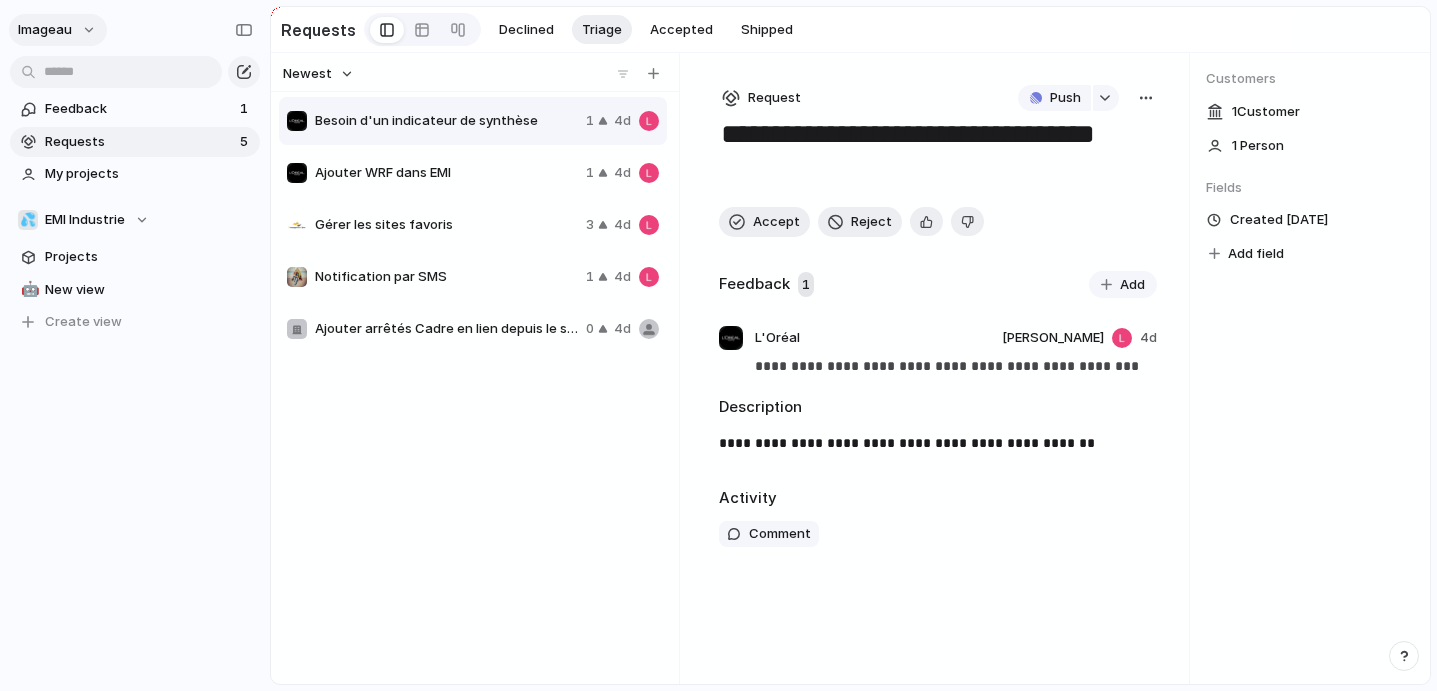 click on "imageau" at bounding box center (58, 30) 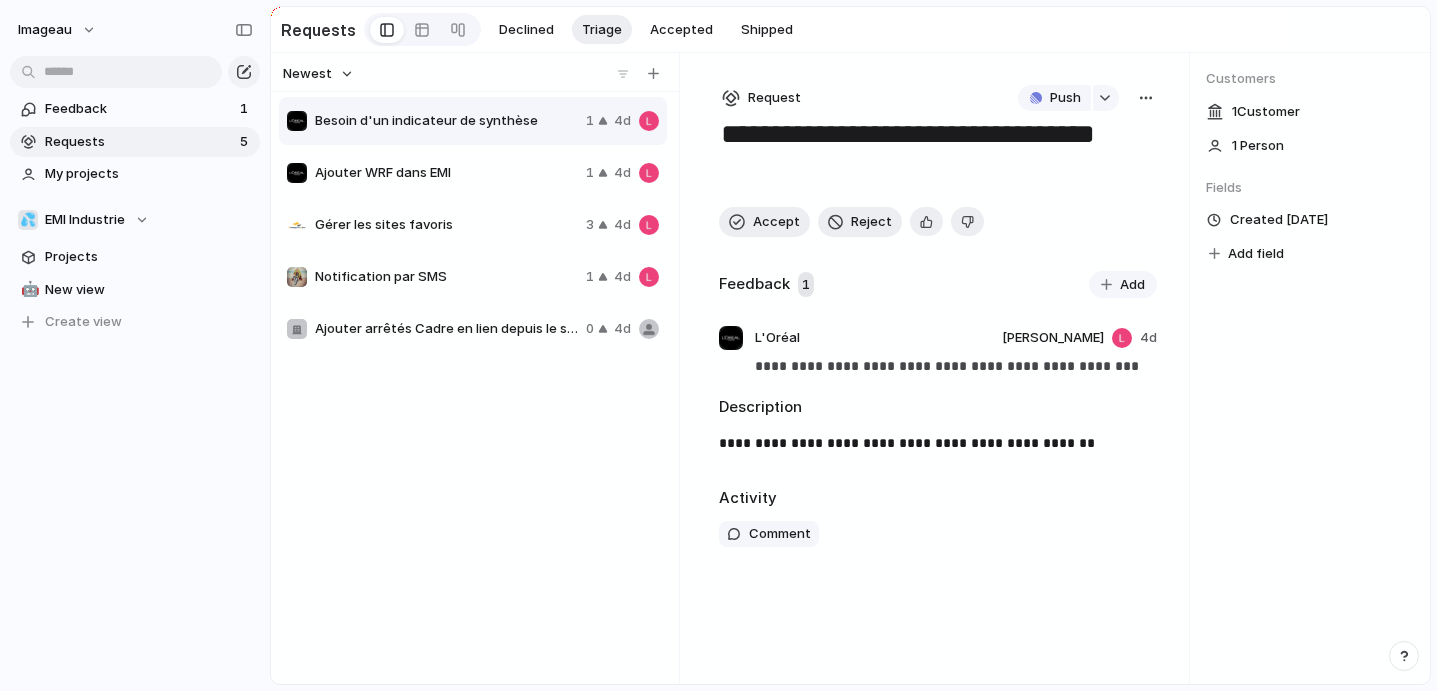 click on "Settings   Invite members   Change theme   Sign out" at bounding box center (718, 345) 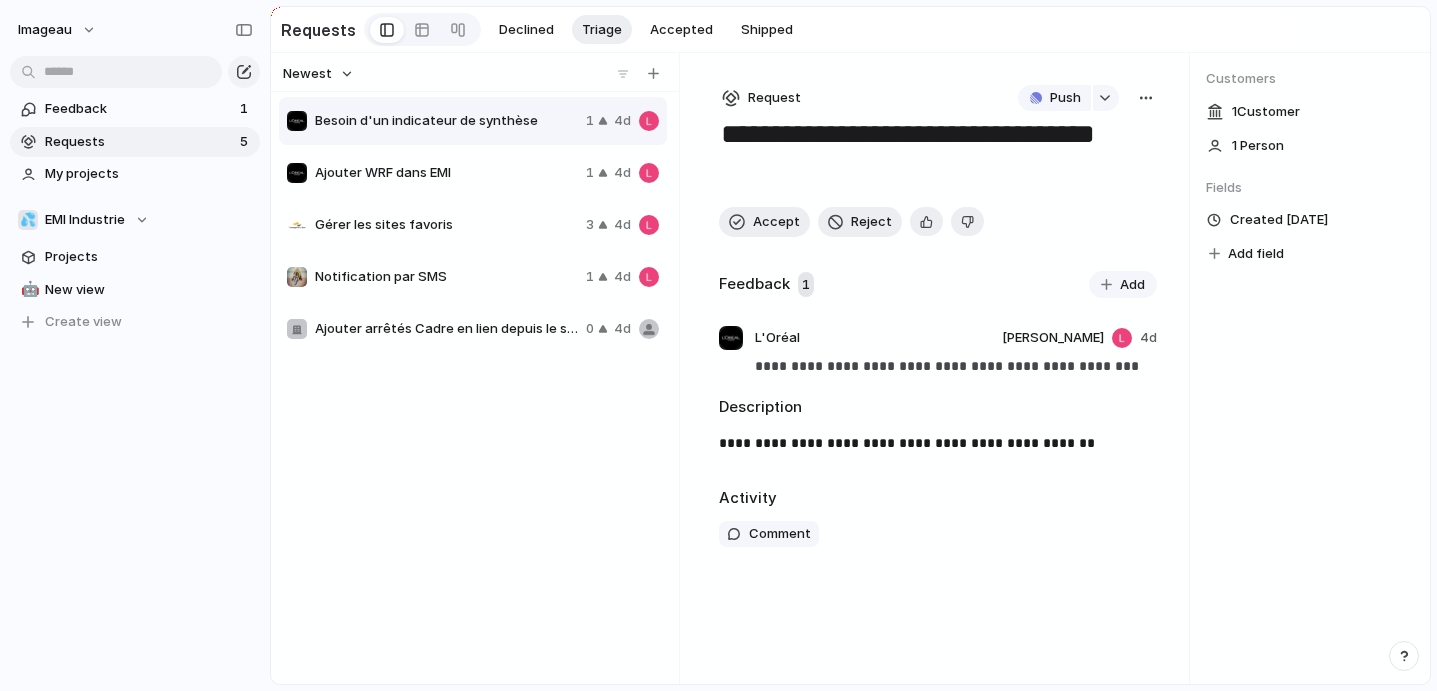 click on "Besoin d'un indicateur de synthèse 1 4d Ajouter WRF dans EMI 1 4d Gérer les sites favoris 3 4d Notification par SMS  1 4d Ajouter arrêtés Cadre en lien depuis le site 0 4d" at bounding box center (475, 367) 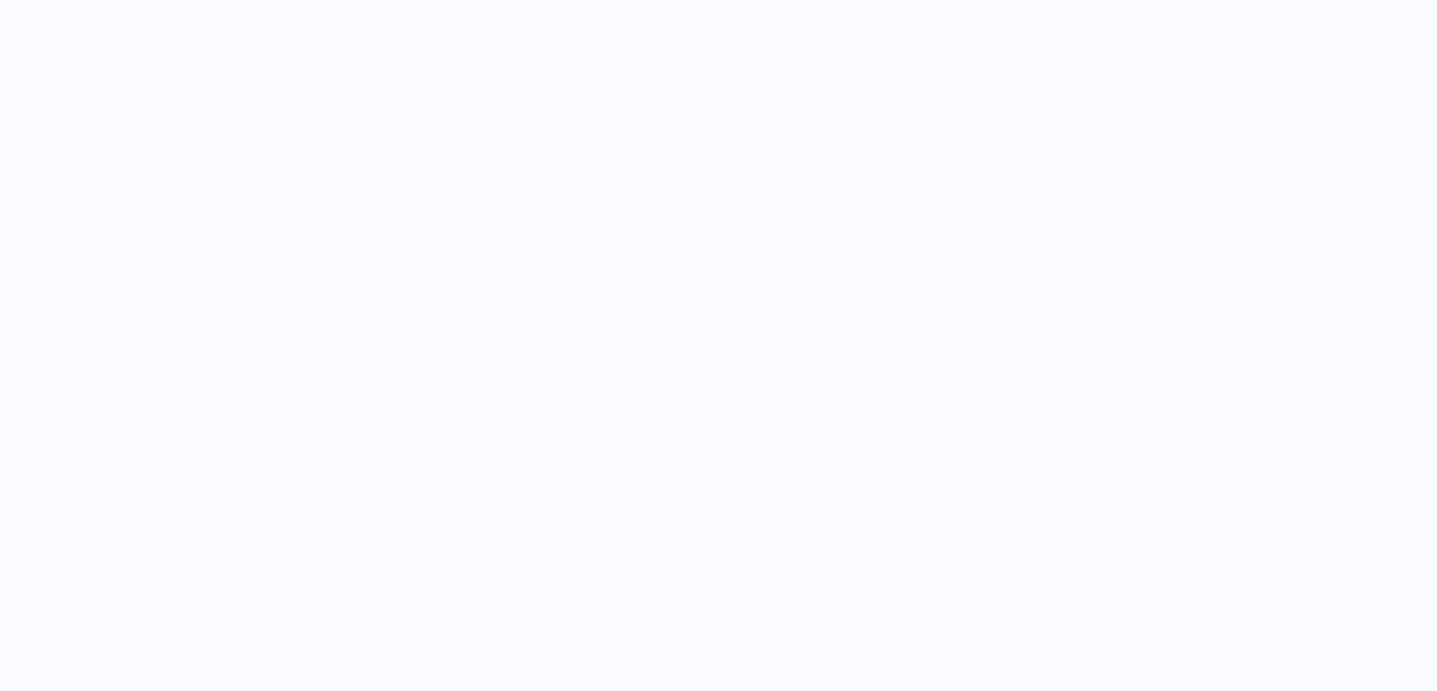 scroll, scrollTop: 0, scrollLeft: 0, axis: both 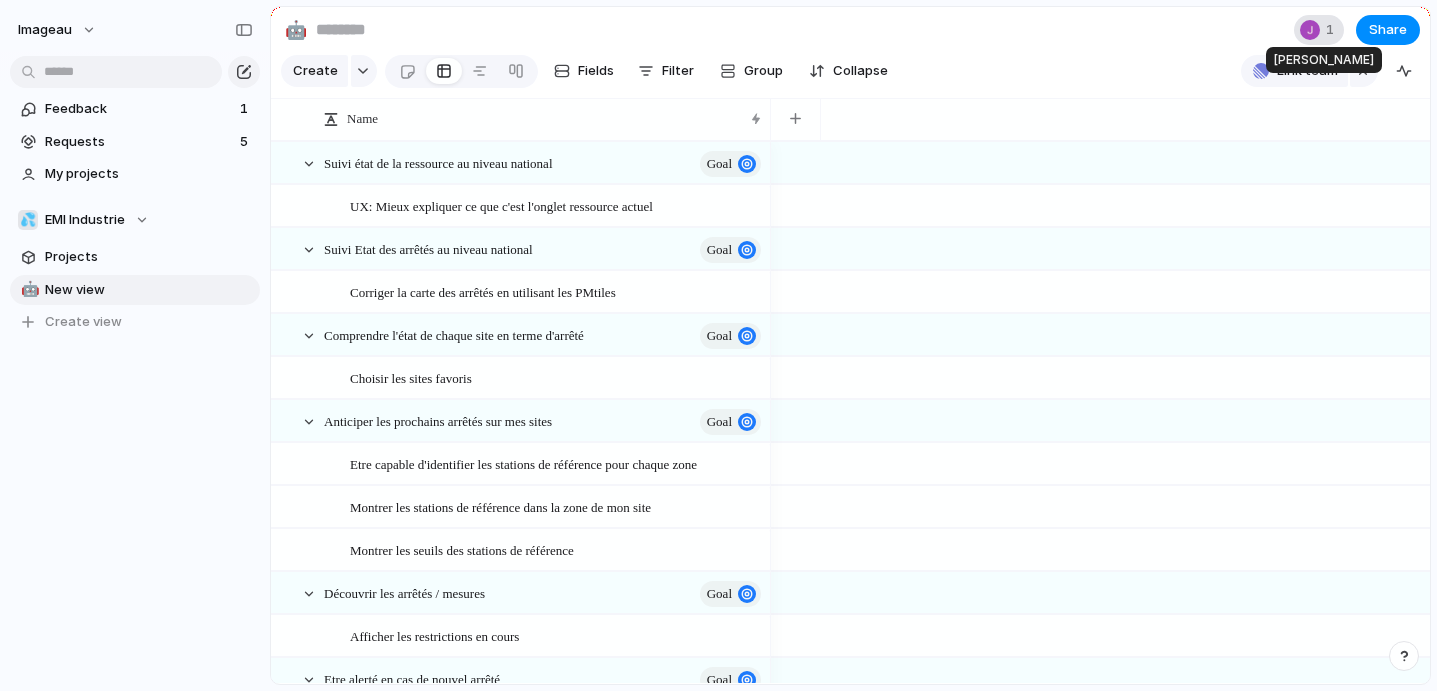 click at bounding box center [1310, 30] 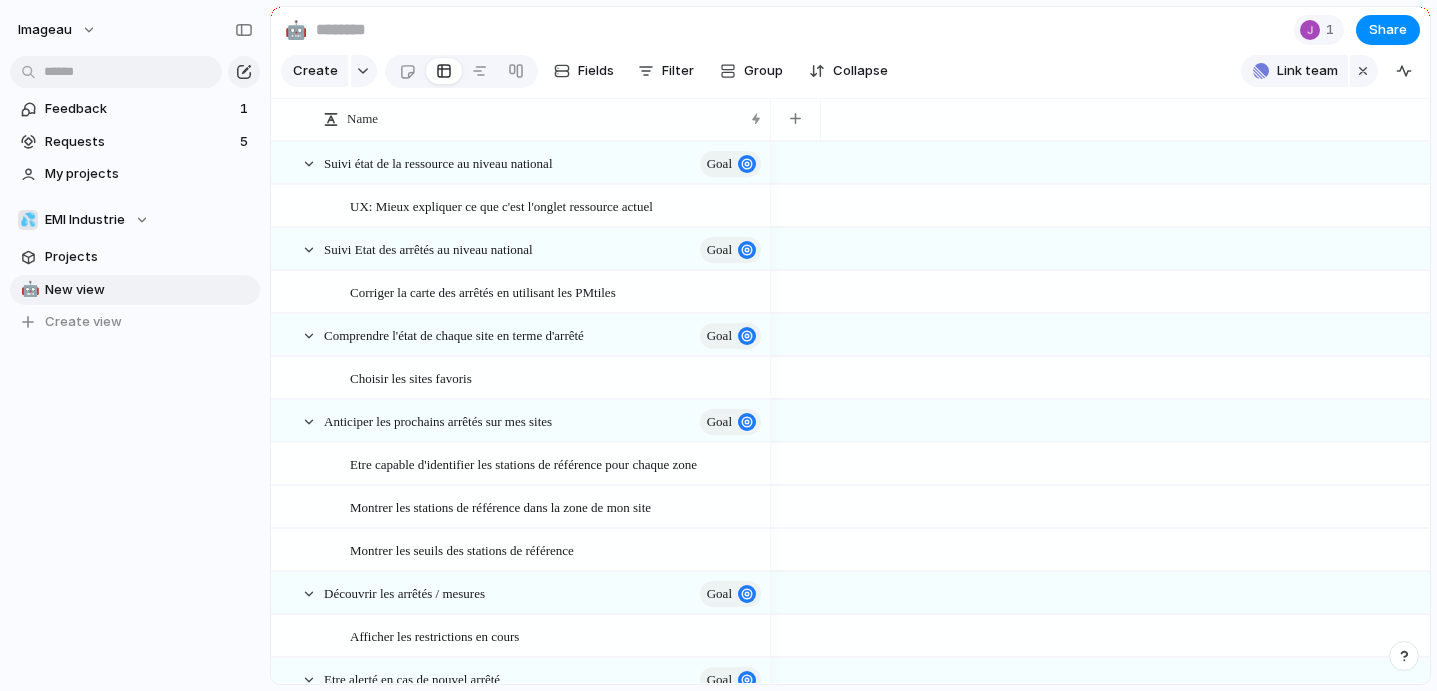 click on "Seen by Joris Laget" at bounding box center (718, 345) 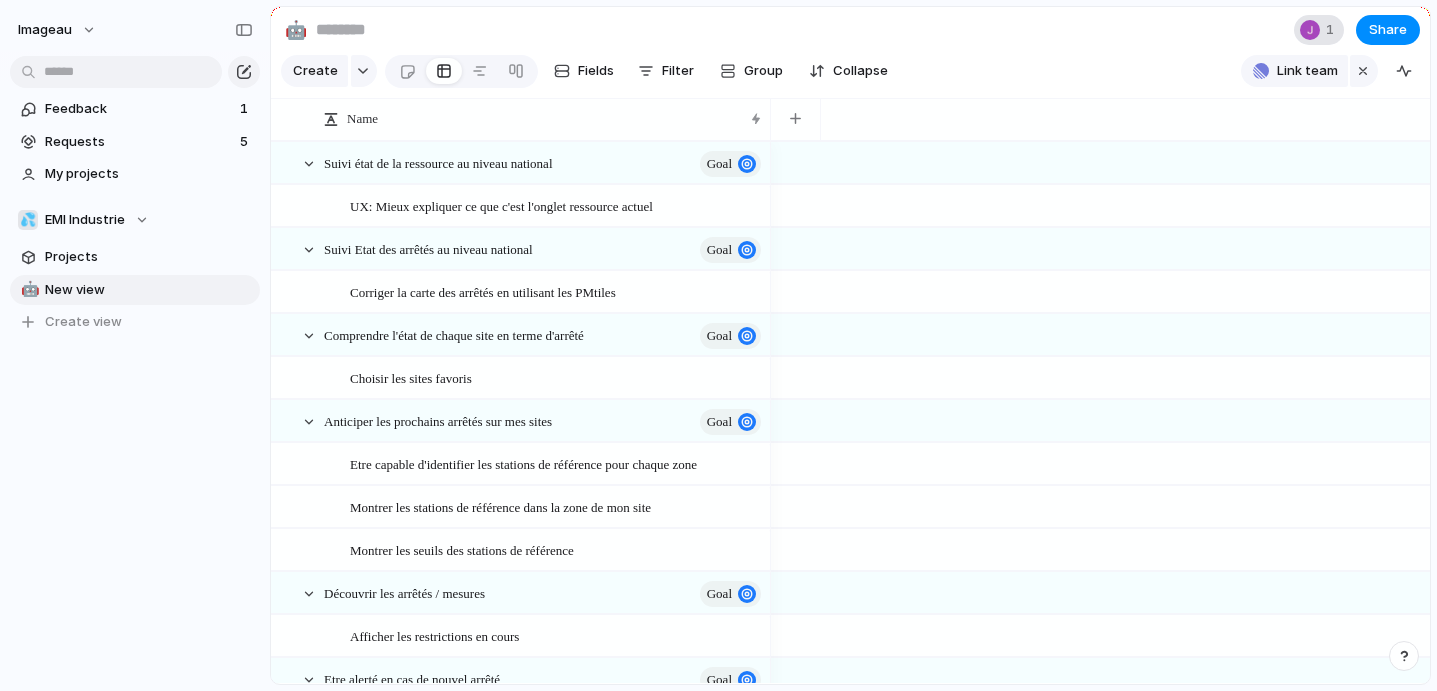 click on "1" at bounding box center (1333, 30) 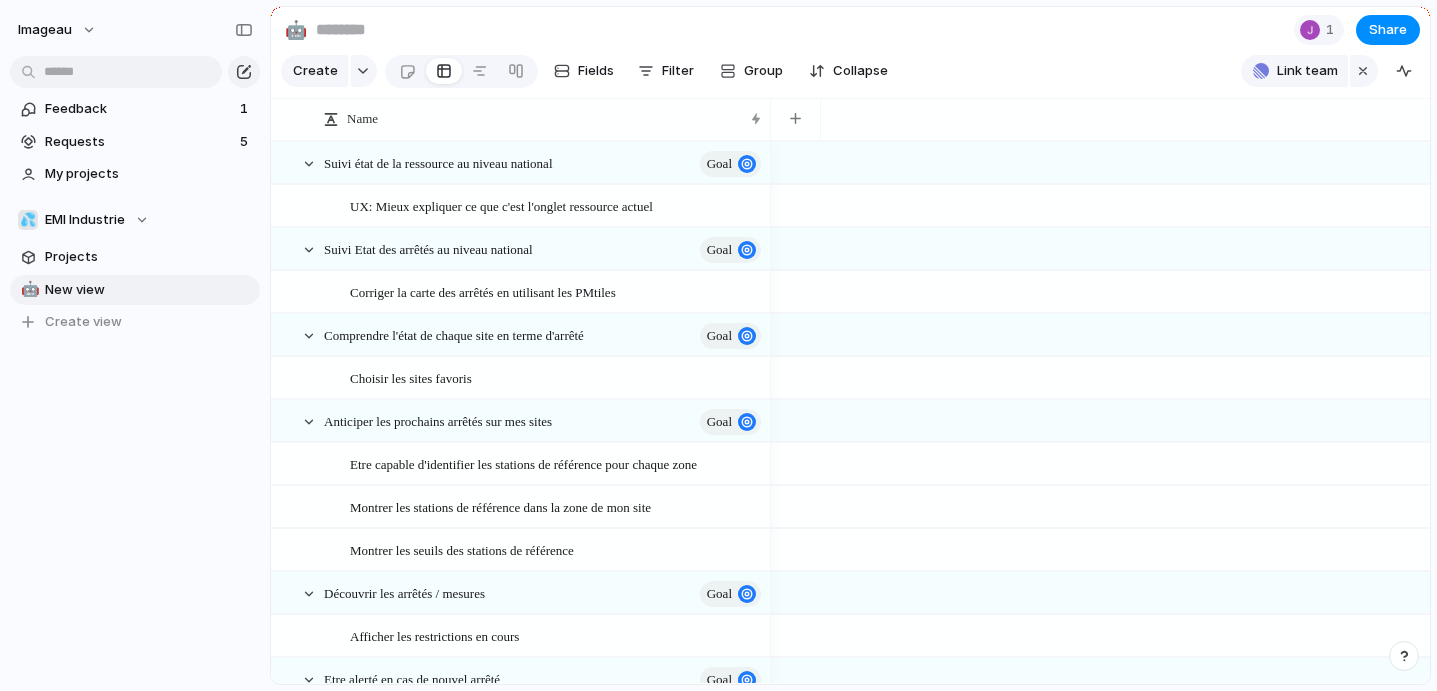click on "Seen by Joris Laget" at bounding box center (718, 345) 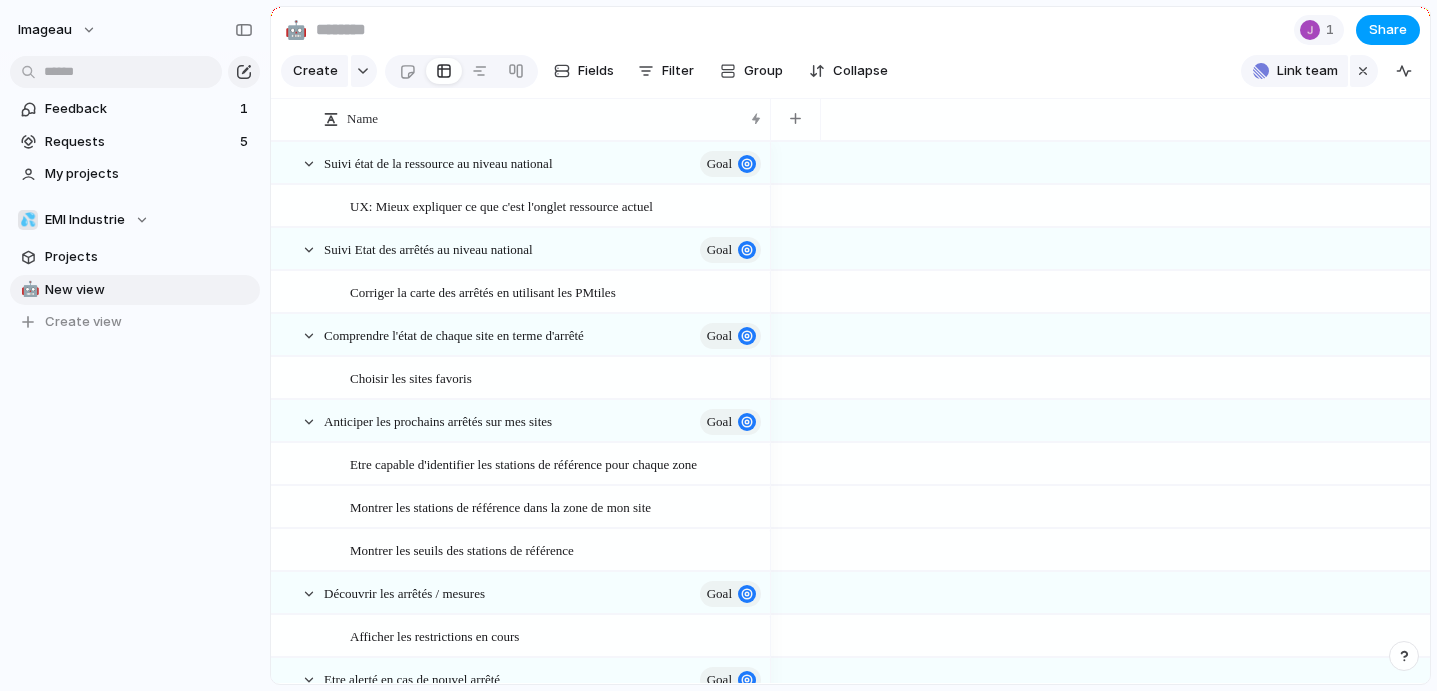 click on "Share" at bounding box center (1388, 30) 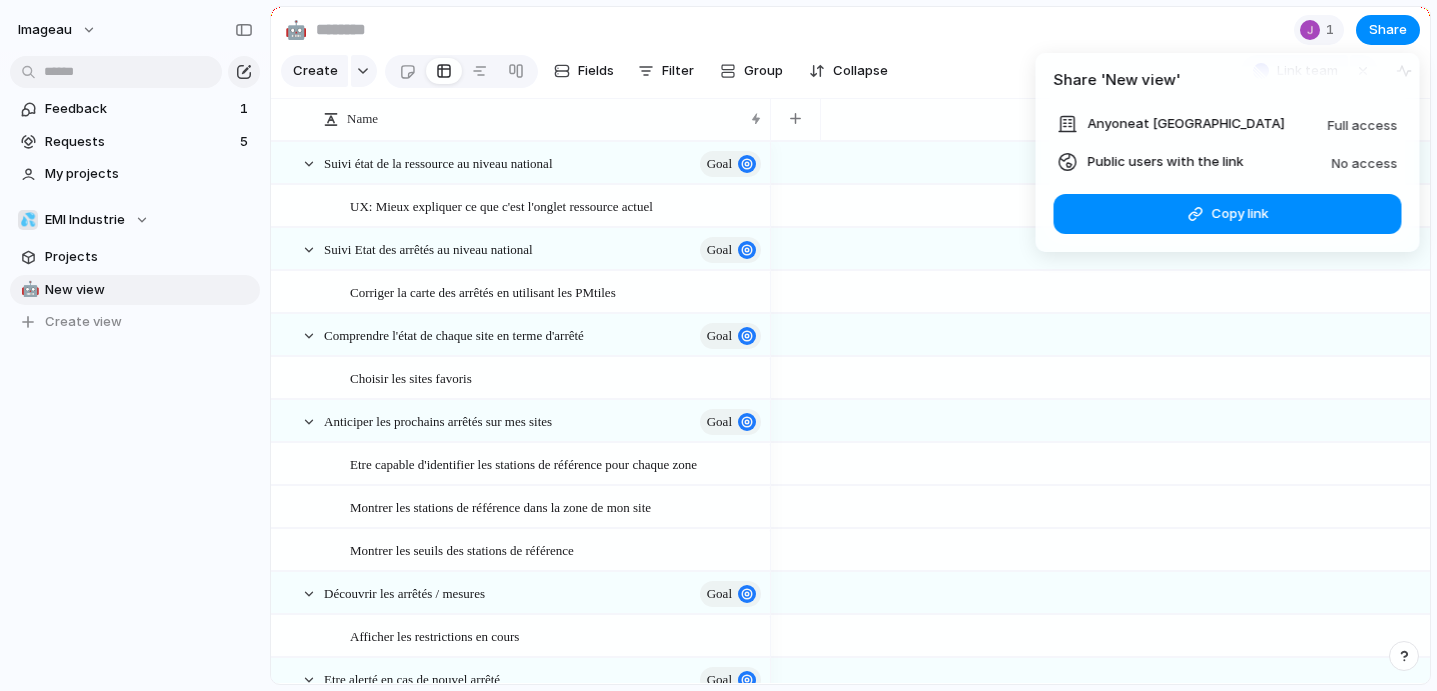 click on "Share ' New view ' Anyone  at Imageau Full access Public users with the link No access Link copied Copy link" at bounding box center [718, 345] 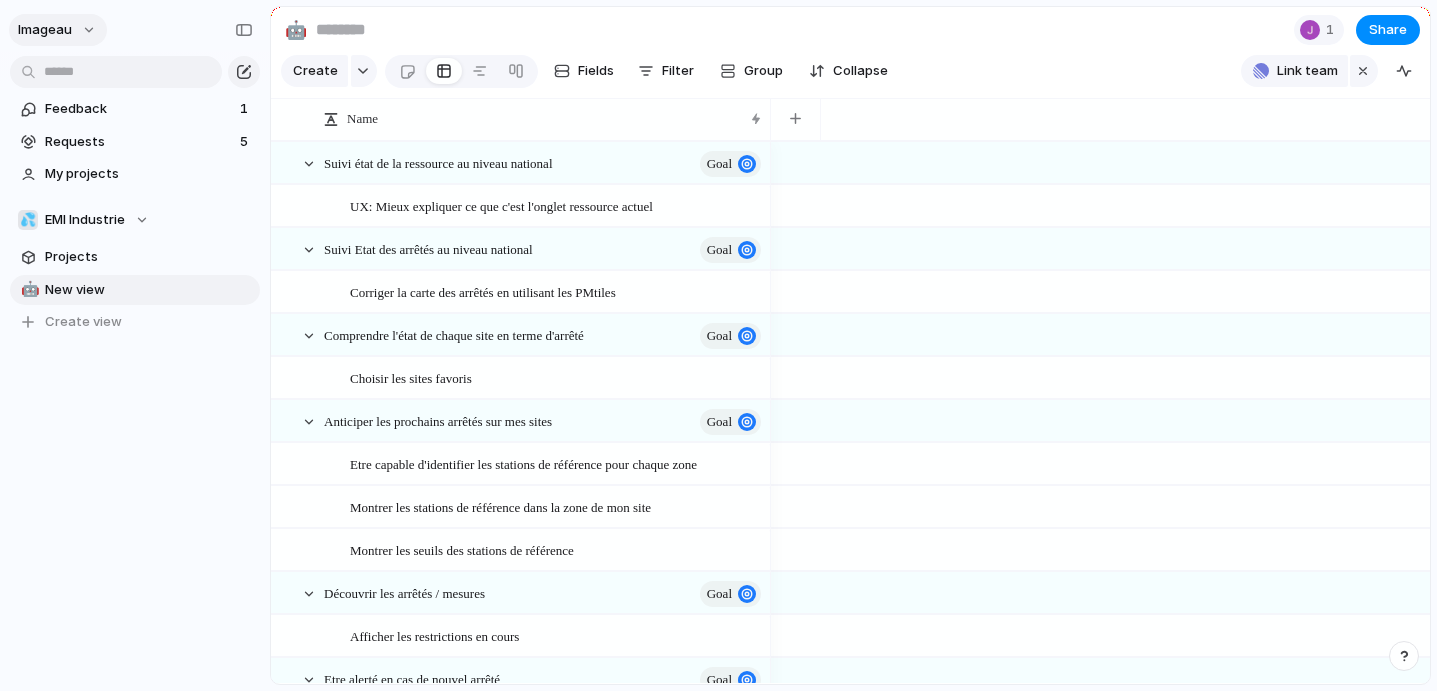 click on "imageau" at bounding box center (58, 30) 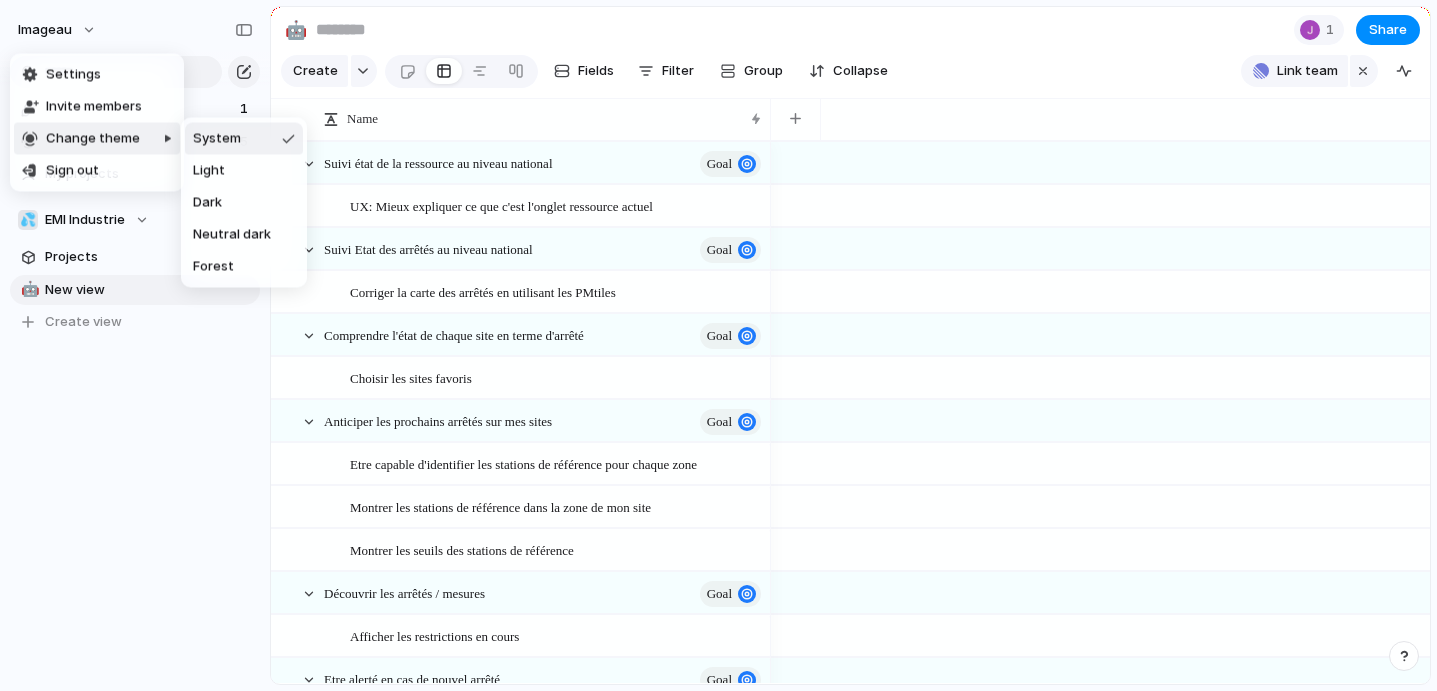 click on "Settings   Invite members   Change theme   Sign out" at bounding box center (718, 345) 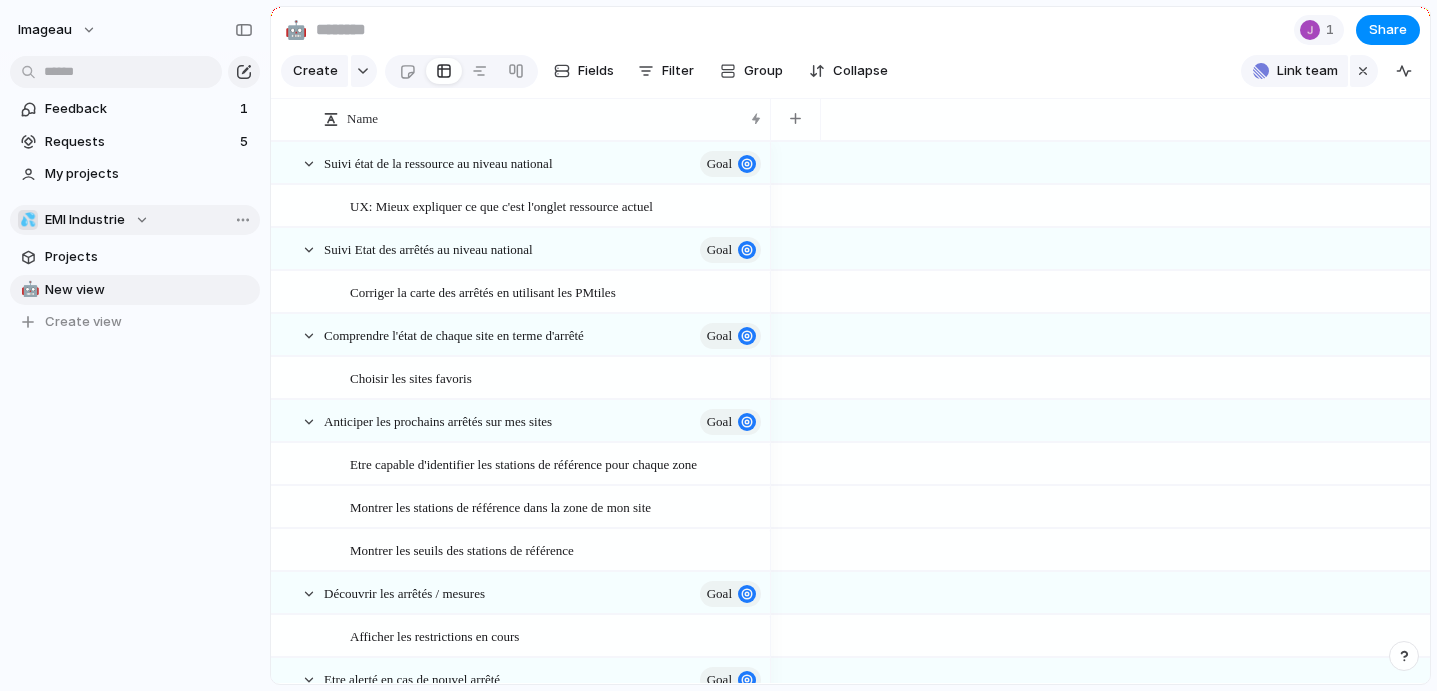 click on "💦 EMI Industrie" at bounding box center [83, 220] 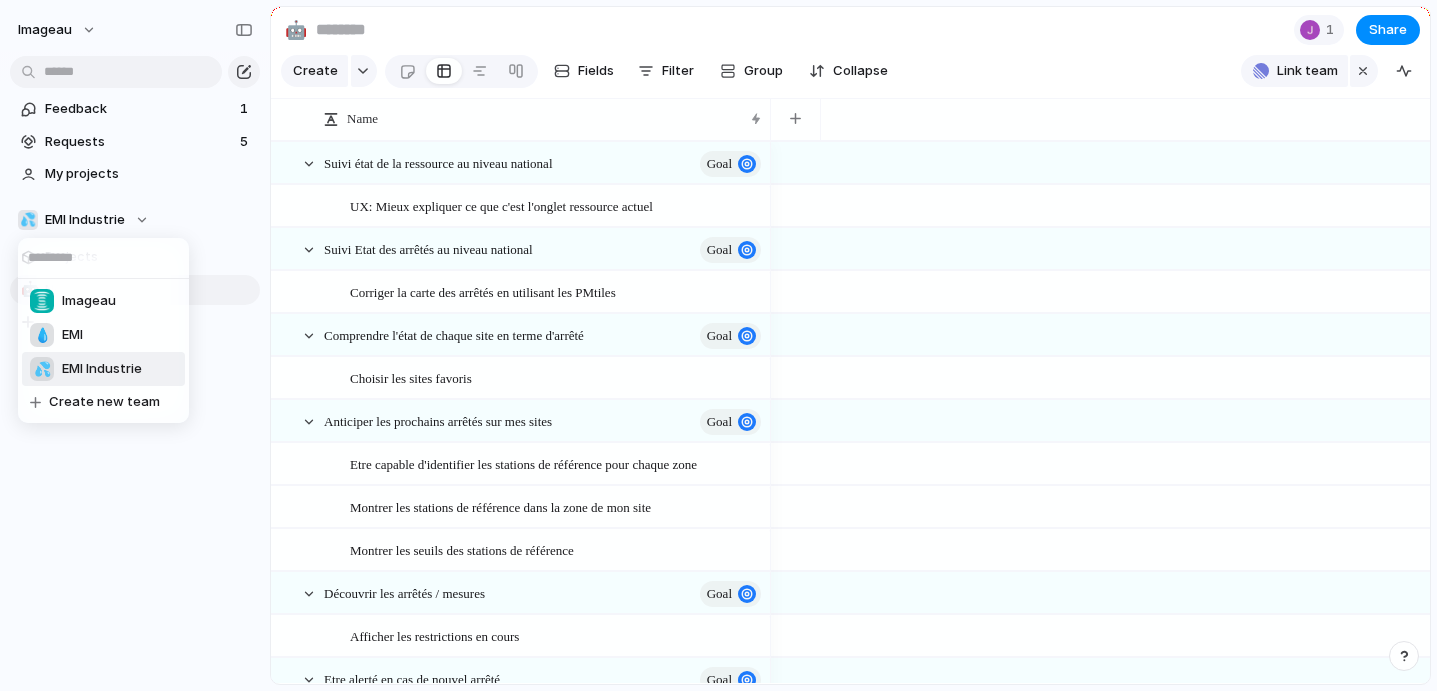 click on "Imageau   💧 EMI   💦 EMI Industrie   Create new team" at bounding box center (718, 345) 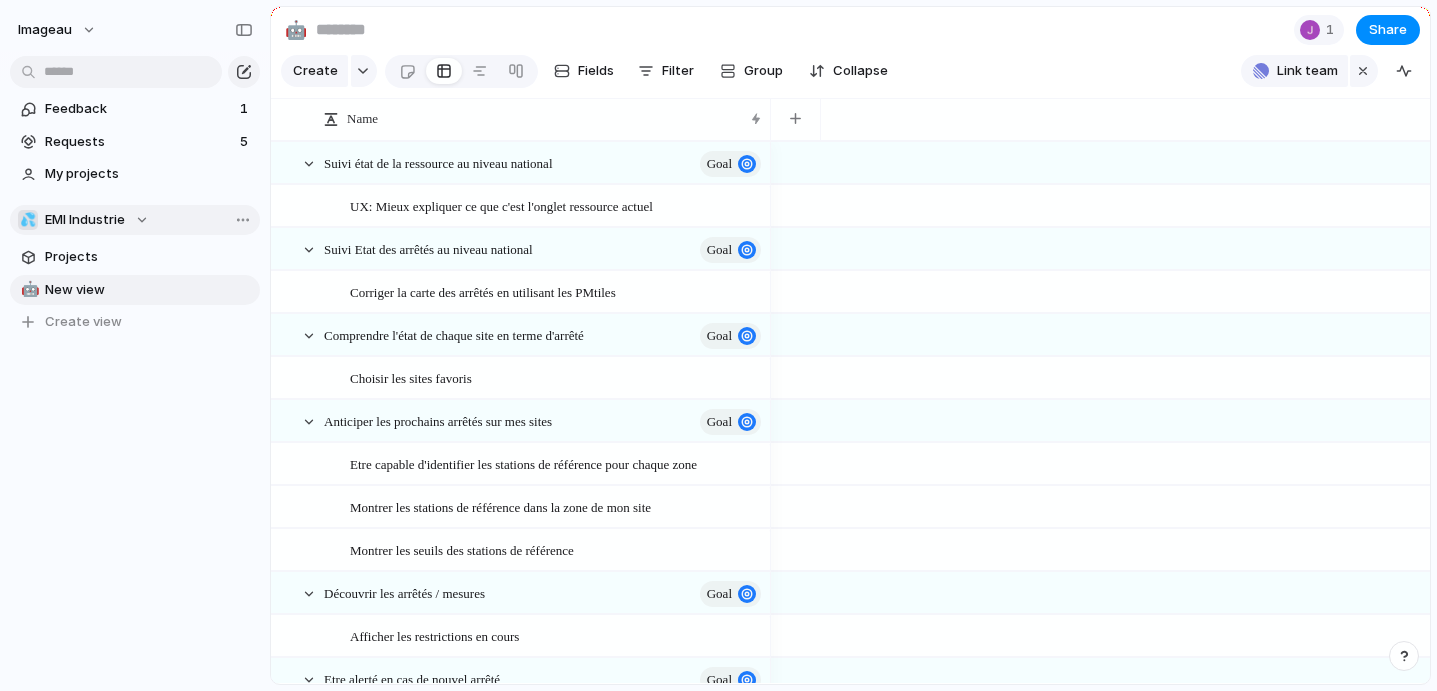 click on "Team settings   Copy link   Add members" at bounding box center [718, 345] 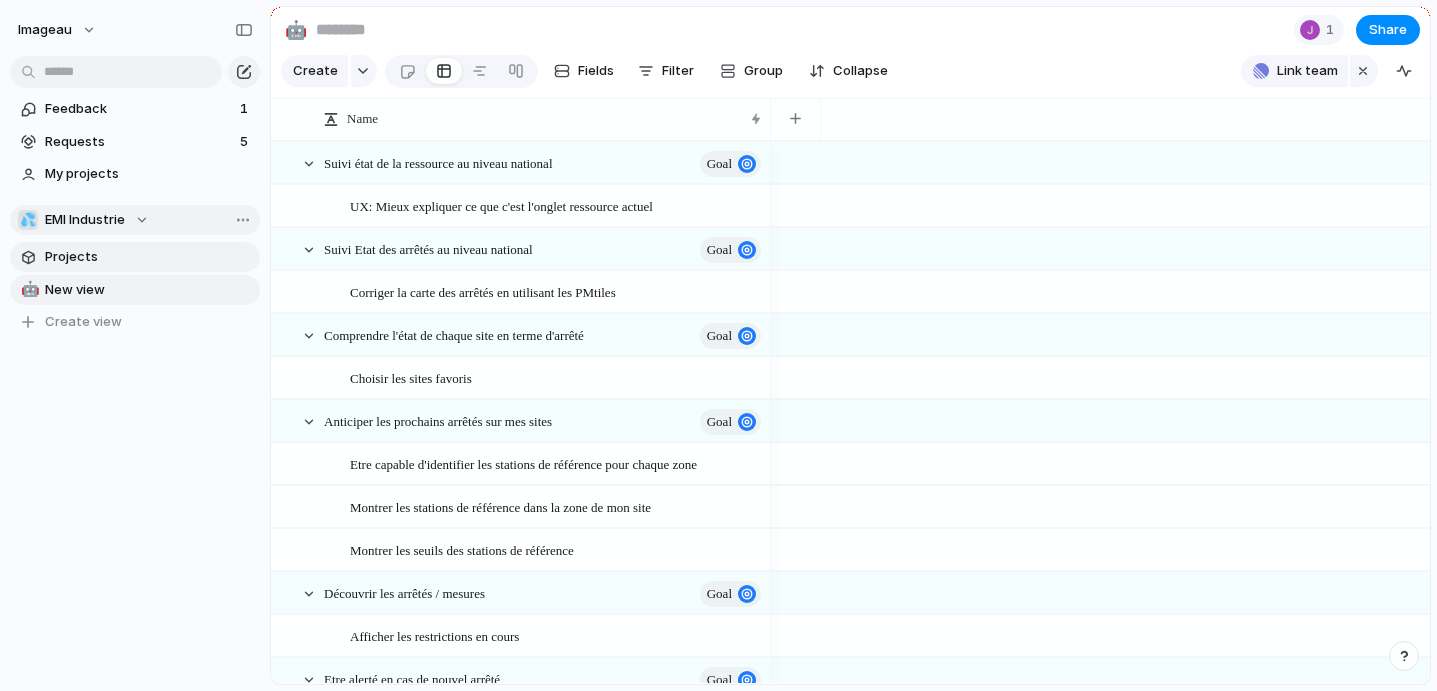 click on "Projects" at bounding box center [149, 257] 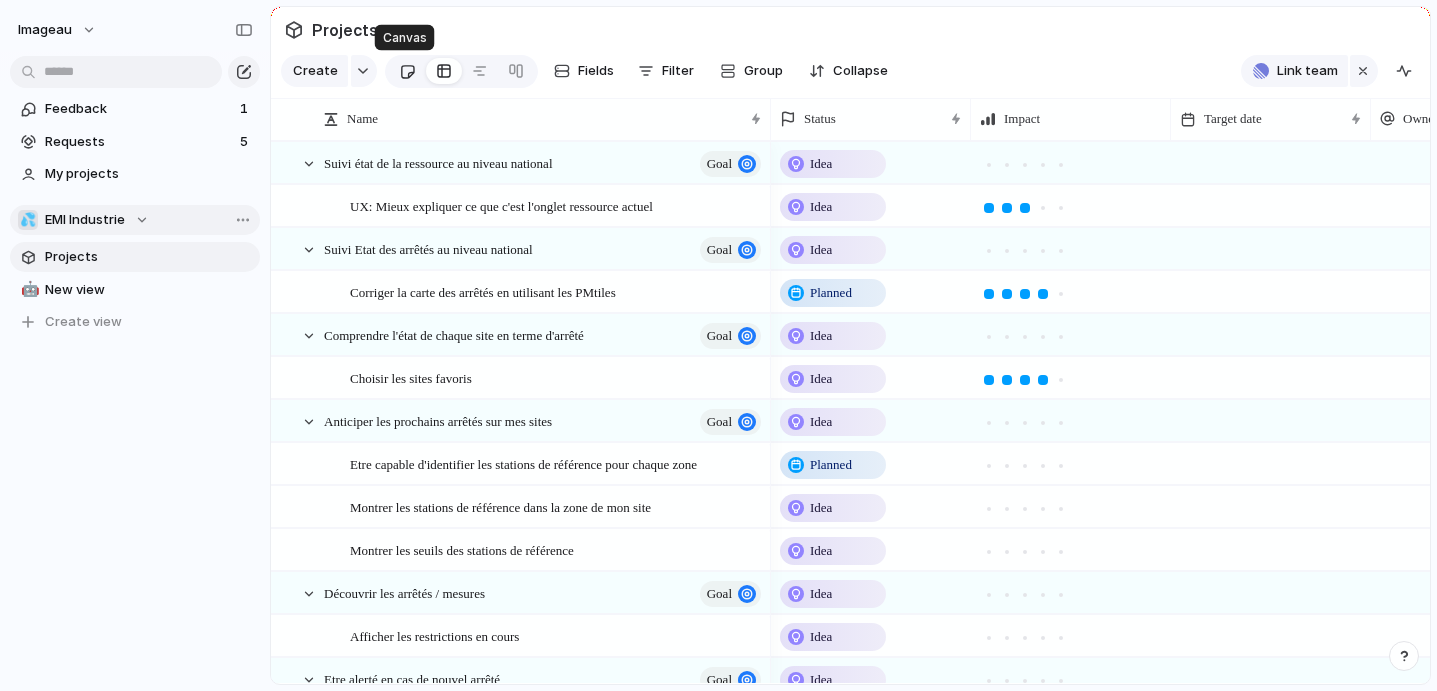 click at bounding box center [407, 71] 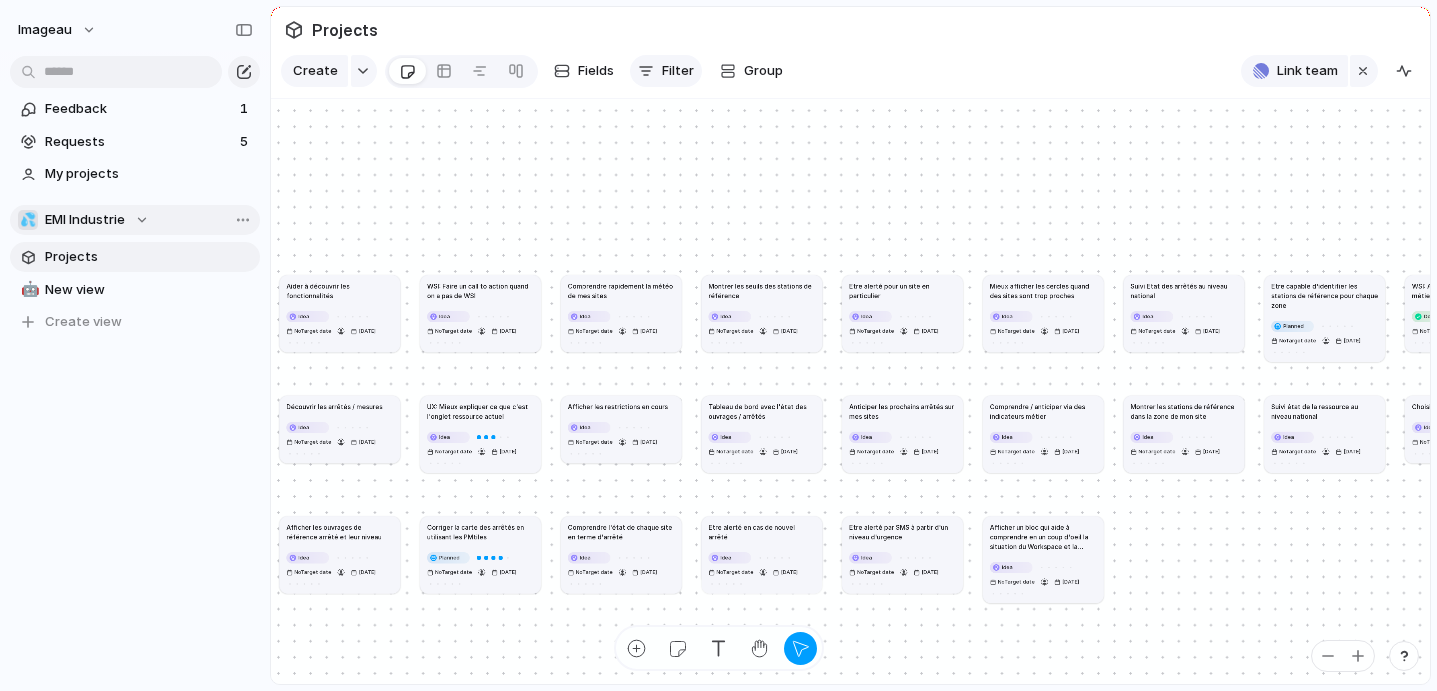 click on "Filter" at bounding box center (666, 71) 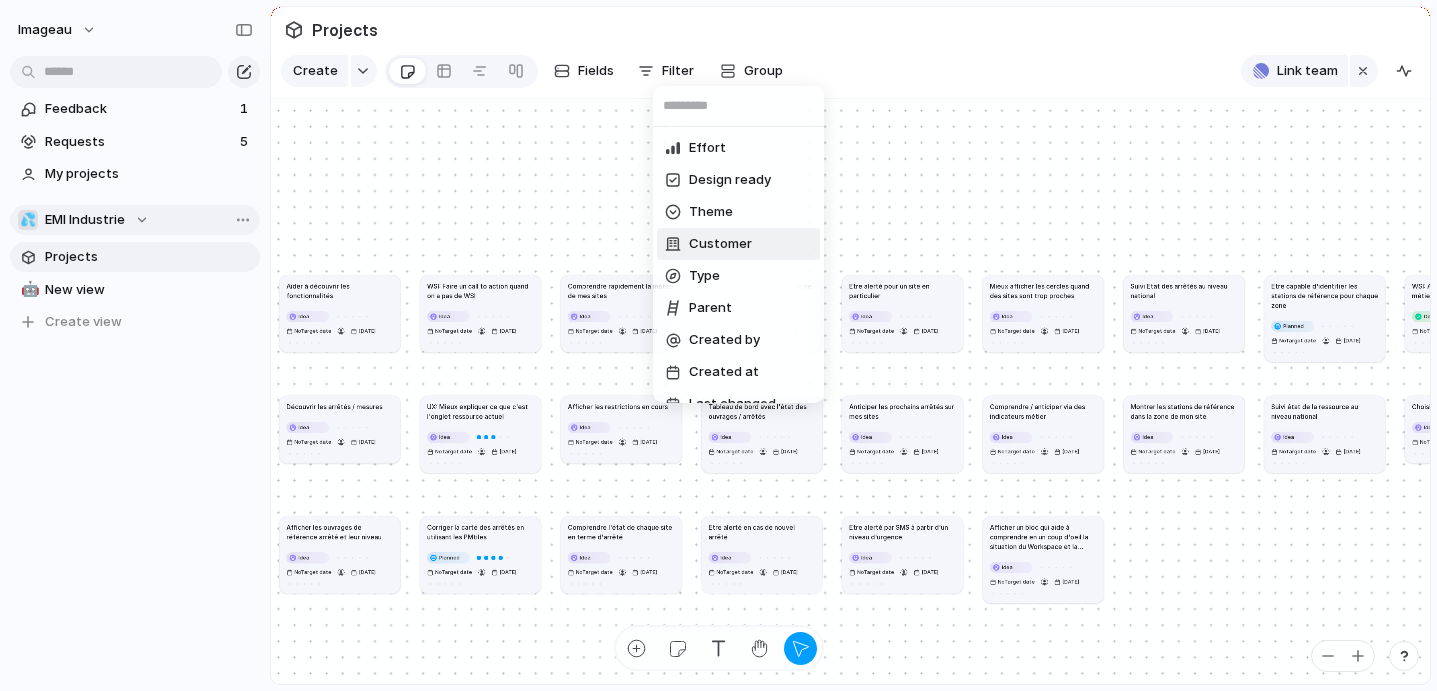scroll, scrollTop: 245, scrollLeft: 0, axis: vertical 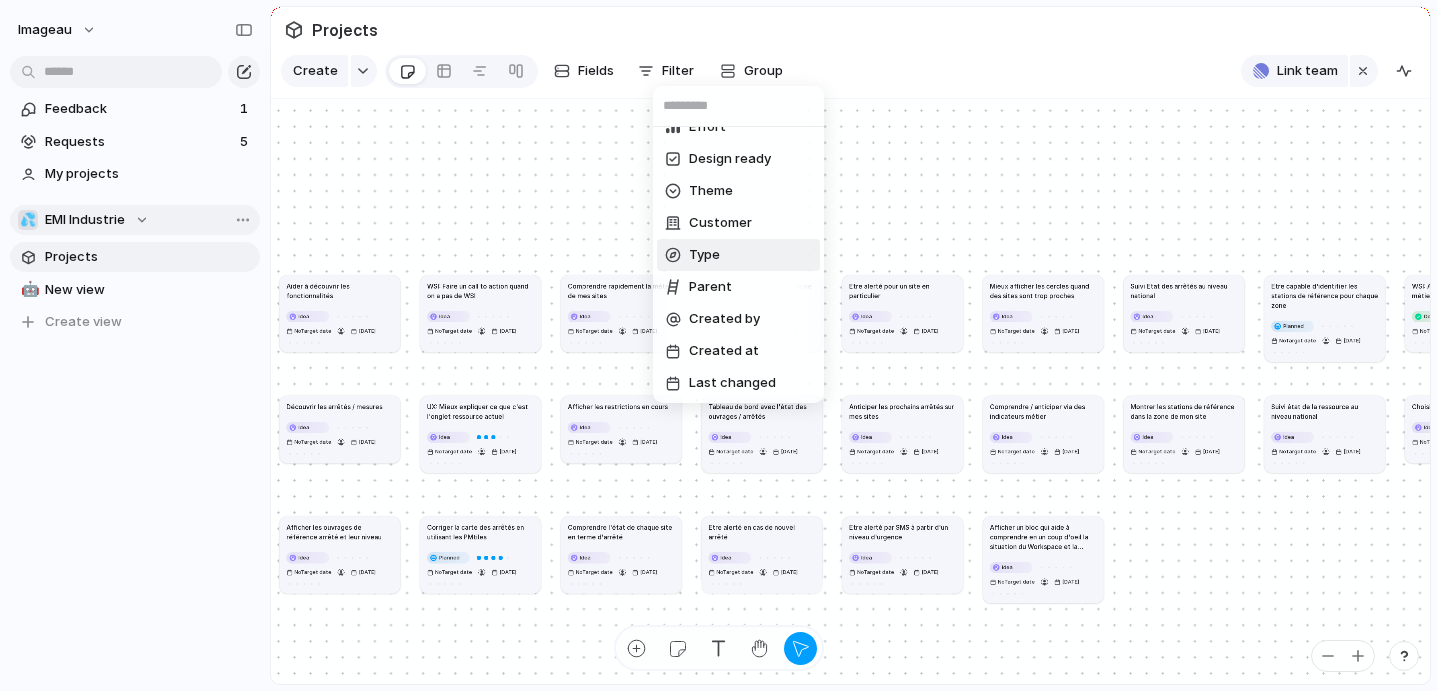 click on "Type" at bounding box center [738, 255] 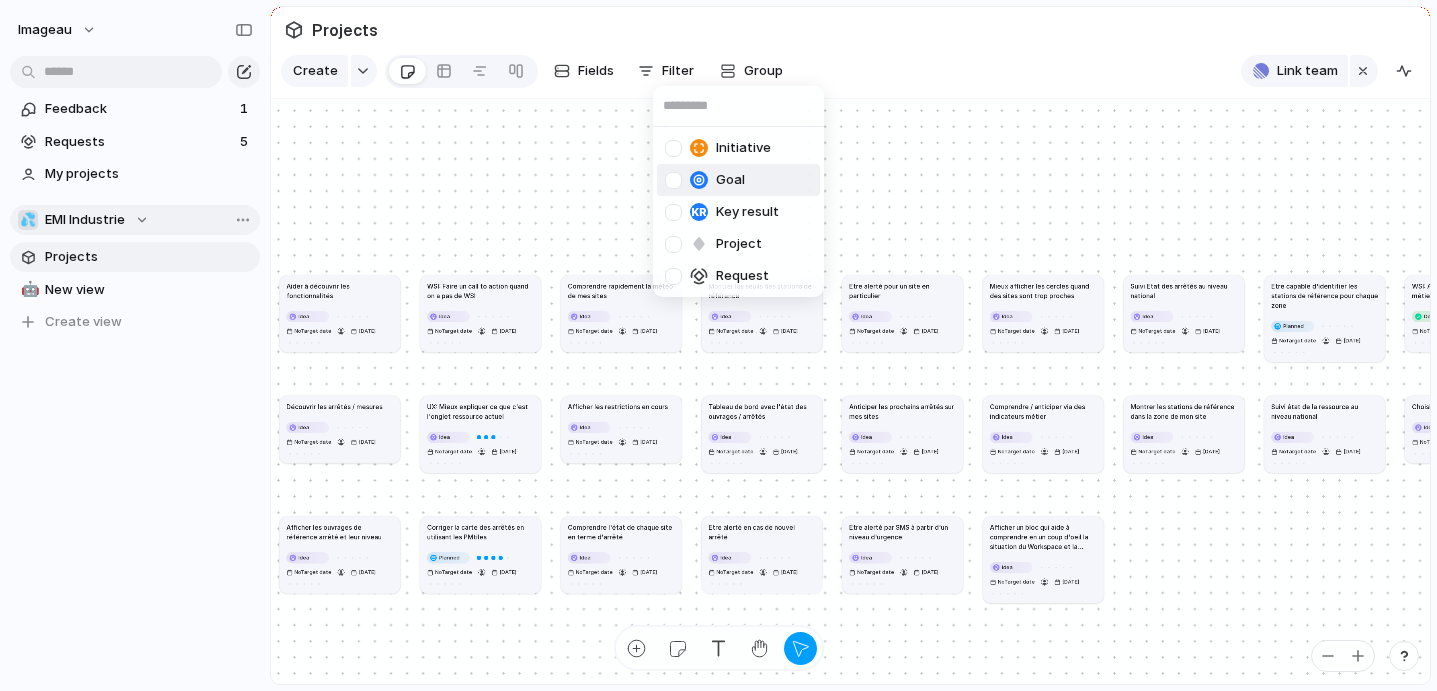 click at bounding box center (673, 180) 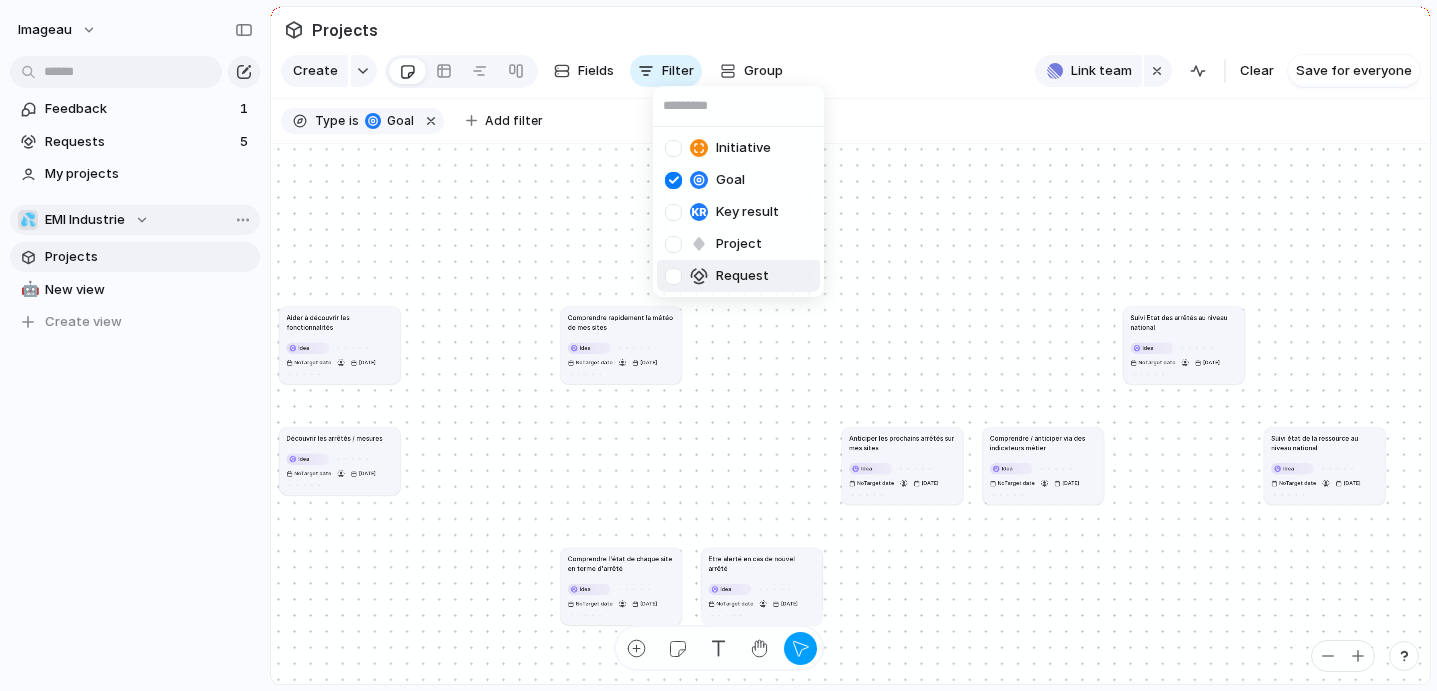 click on "Initiative   Goal   Key result   Project   Request" at bounding box center [718, 345] 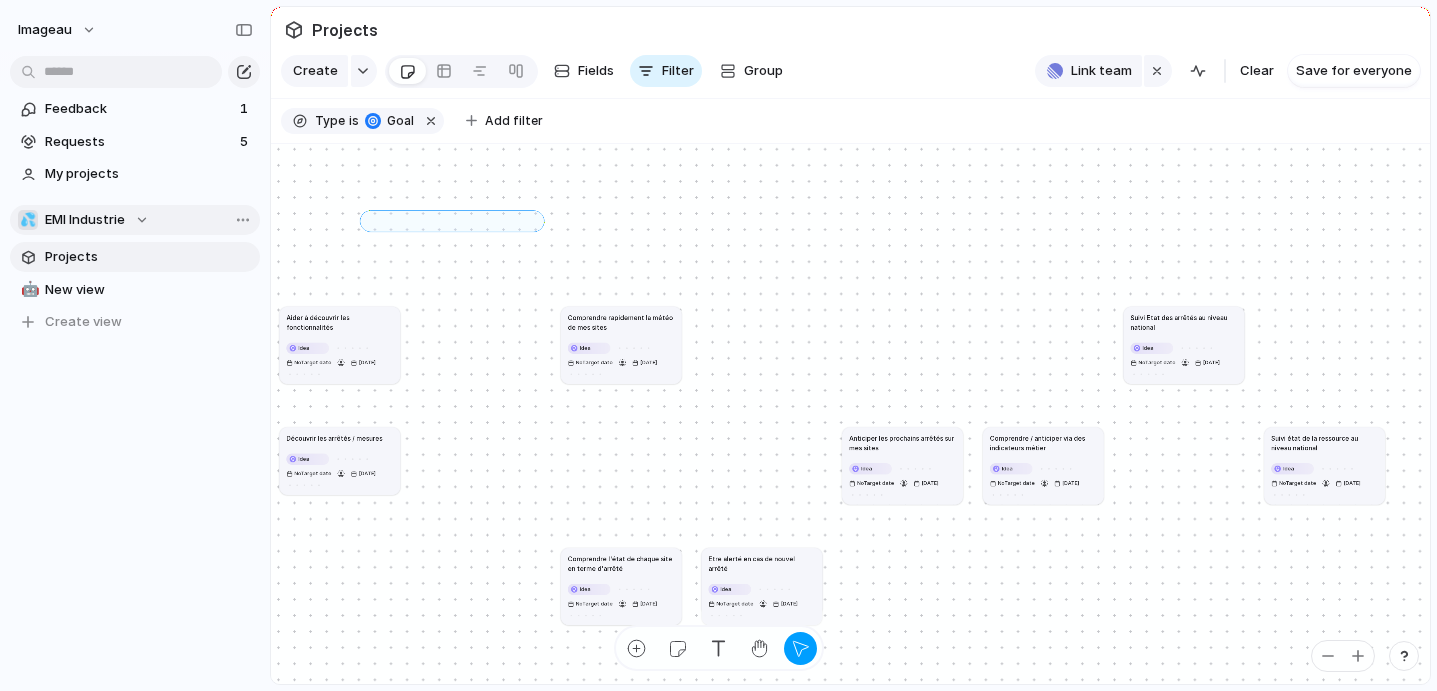 drag, startPoint x: 365, startPoint y: 215, endPoint x: 557, endPoint y: 227, distance: 192.37463 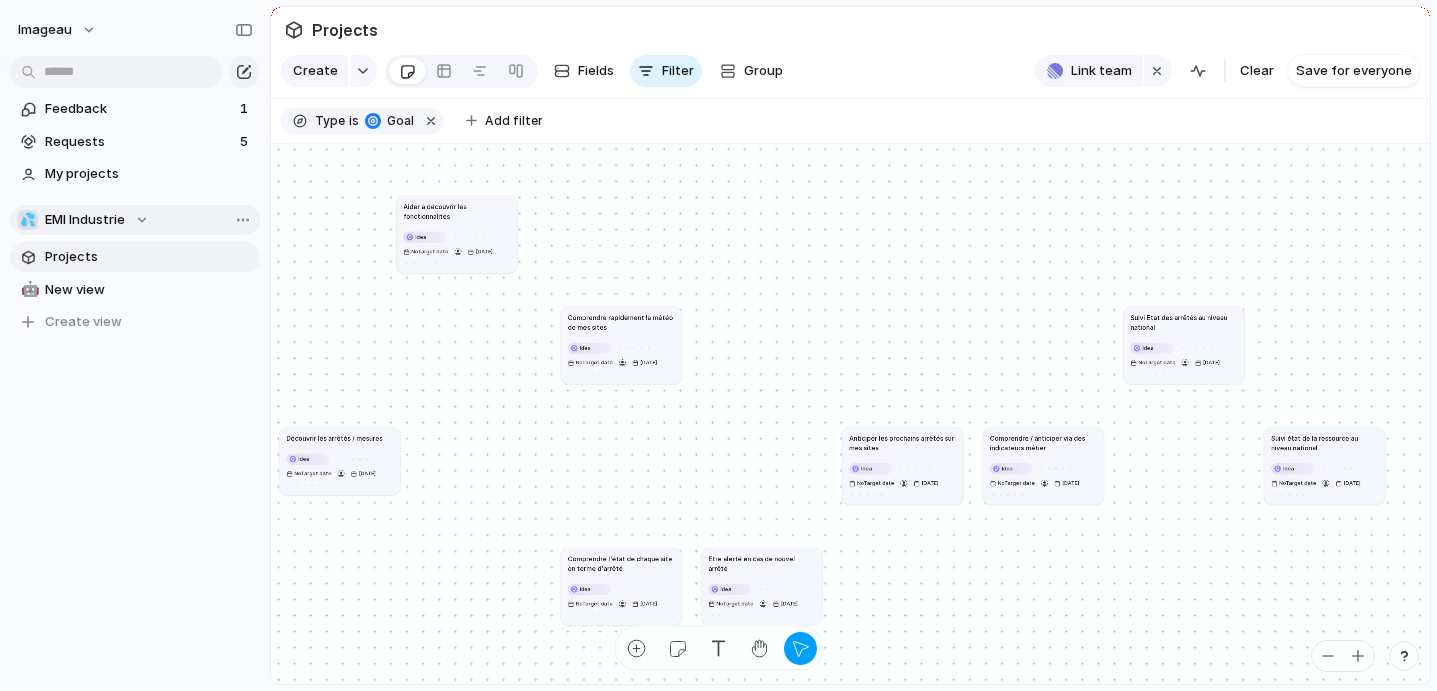 drag, startPoint x: 339, startPoint y: 318, endPoint x: 463, endPoint y: 207, distance: 166.42416 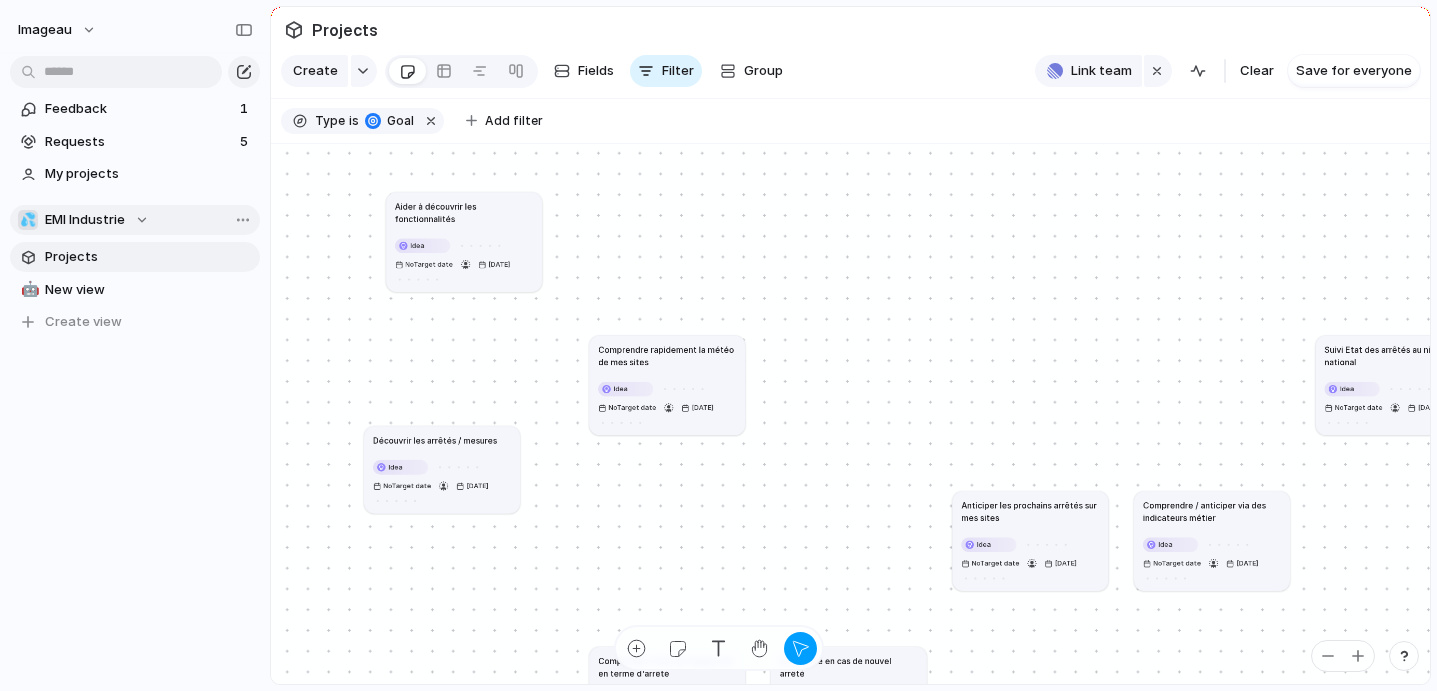 drag, startPoint x: 323, startPoint y: 504, endPoint x: 461, endPoint y: 439, distance: 152.5418 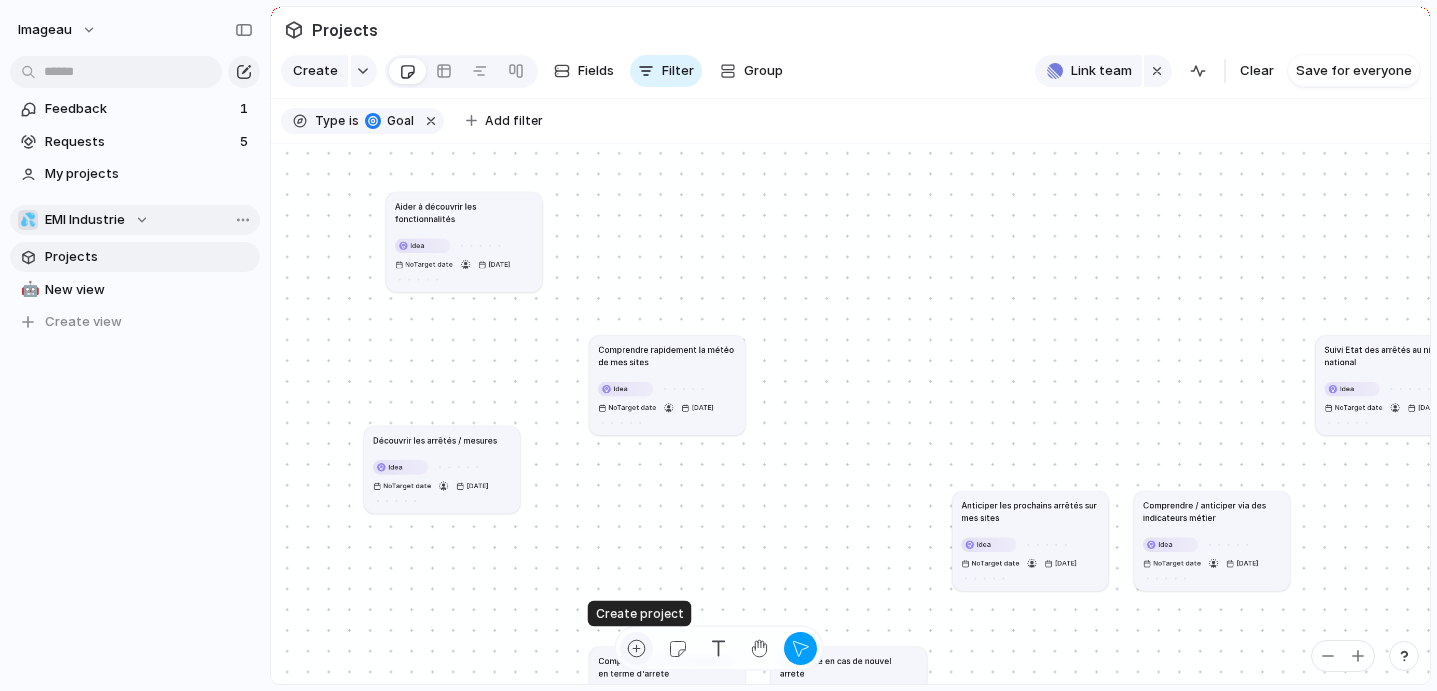 click at bounding box center (636, 648) 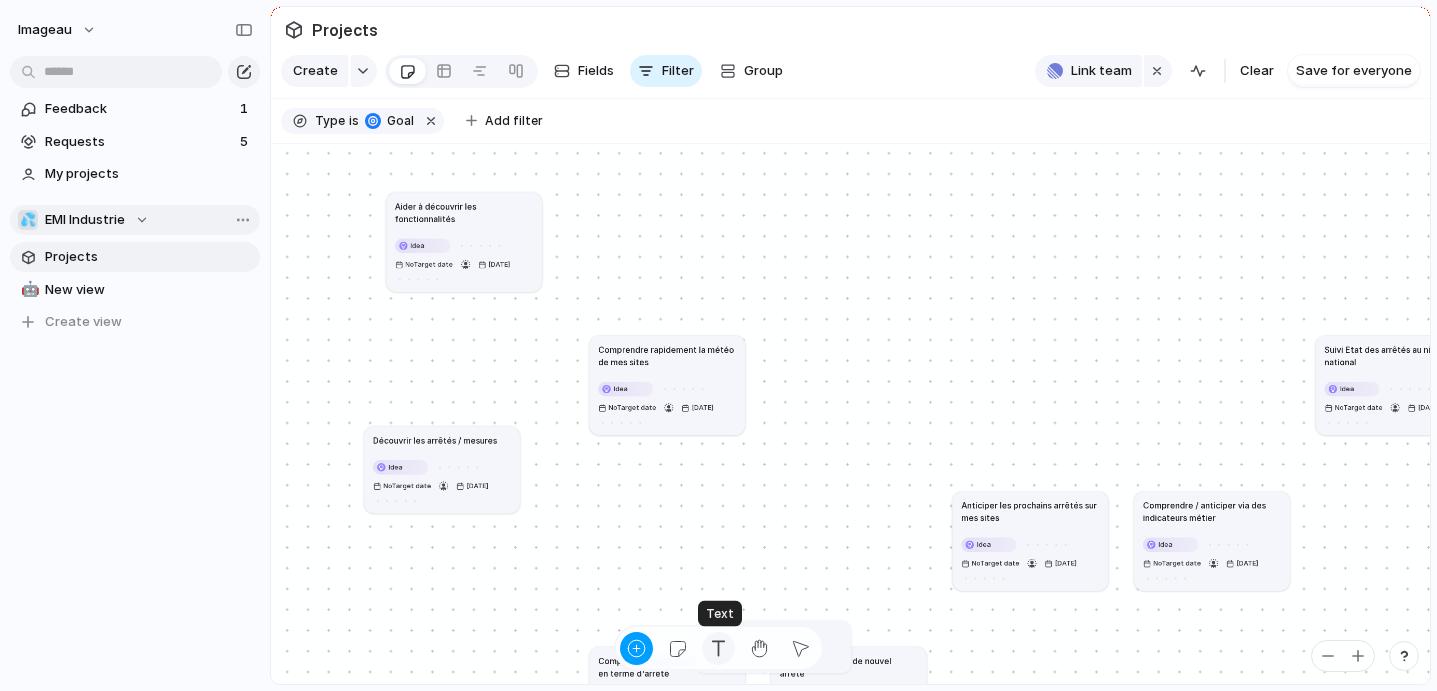 click at bounding box center [718, 648] 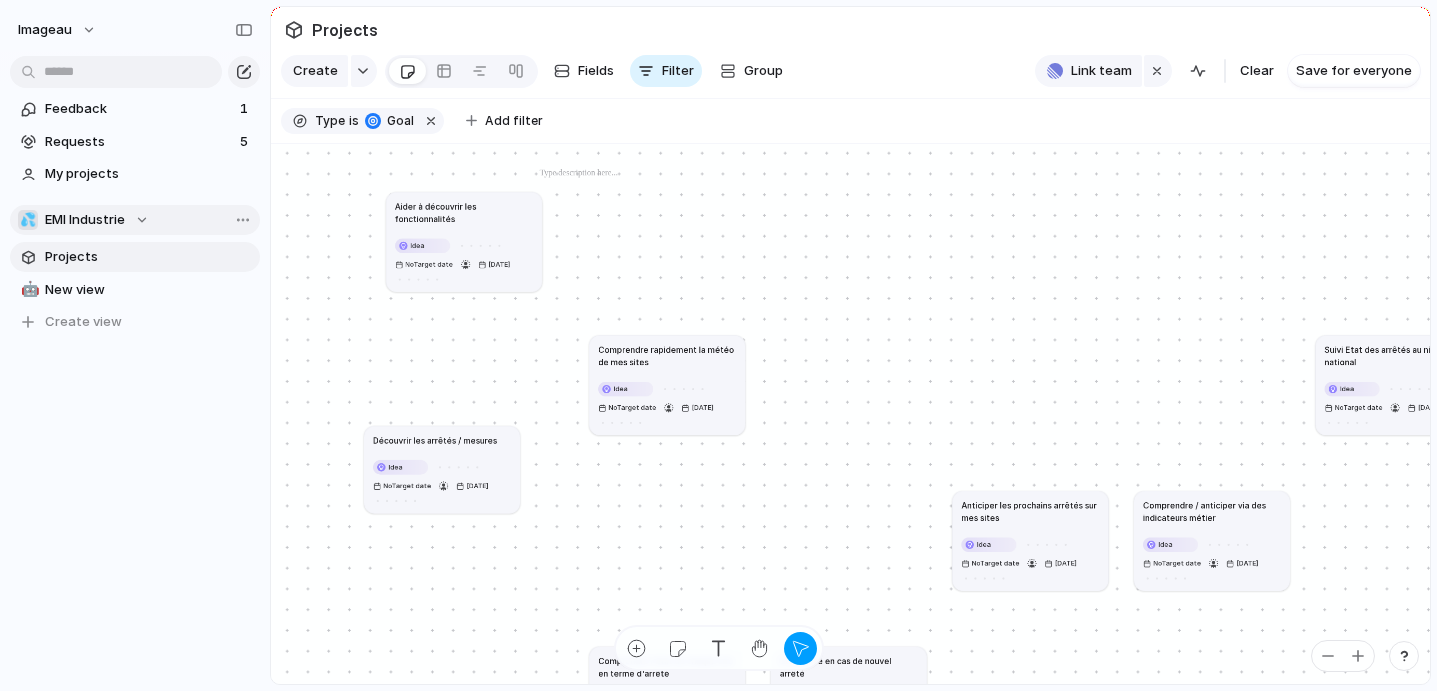 click on "Aider à découvrir les fonctionnalités Idea No  Target date 22 July Comprendre rapidement la météo de mes sites Idea No  Target date 22 July Suivi Etat des arrêtés au niveau national Idea No  Target date 22 July Découvrir les arrêtés / mesures Idea No  Target date 22 July Anticiper les prochains arrêtés sur mes sites Idea No  Target date 22 July Comprendre / anticiper via des indicateurs métier Idea No  Target date 22 July Suivi état de la ressource au niveau national Idea No  Target date 22 July Comprendre l'état de chaque site en terme d'arrêté Idea No  Target date 22 July Etre alerté en cas de nouvel arrêté Idea No  Target date 22 July" at bounding box center [850, 414] 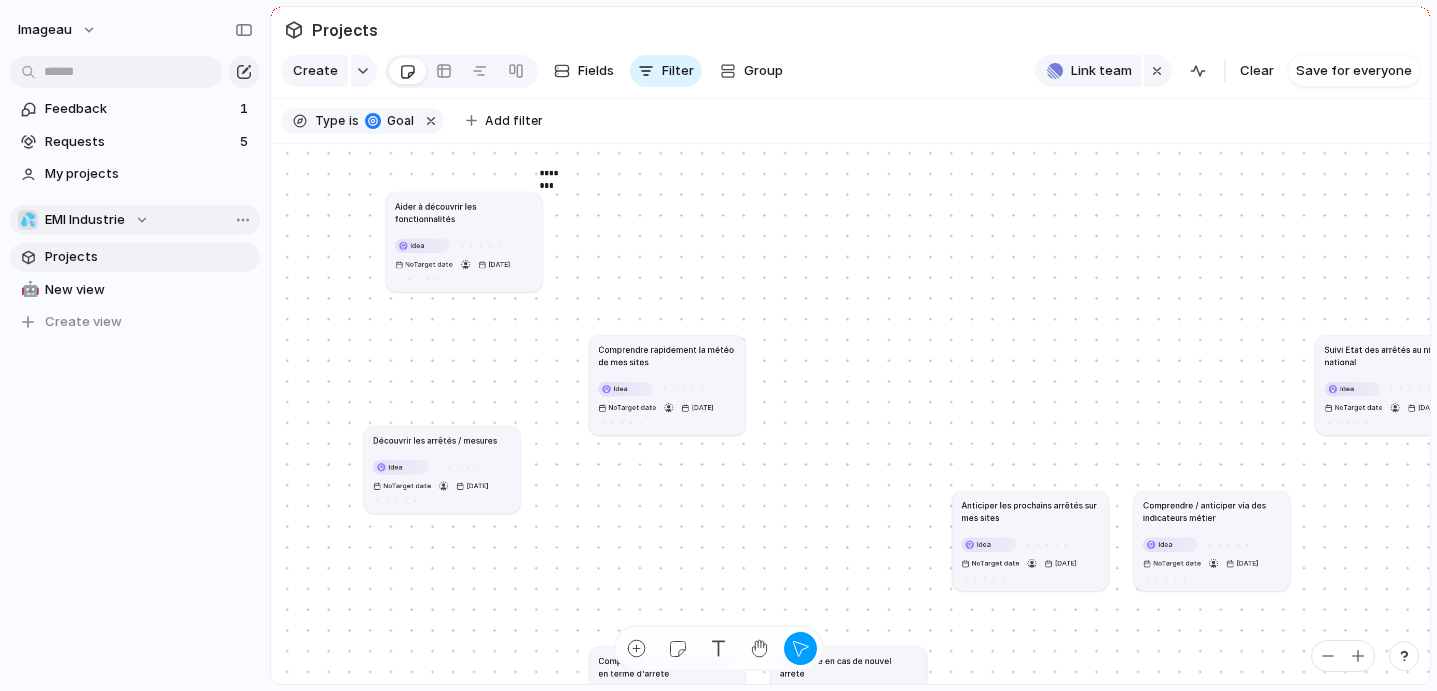 click on "********" at bounding box center (557, 173) 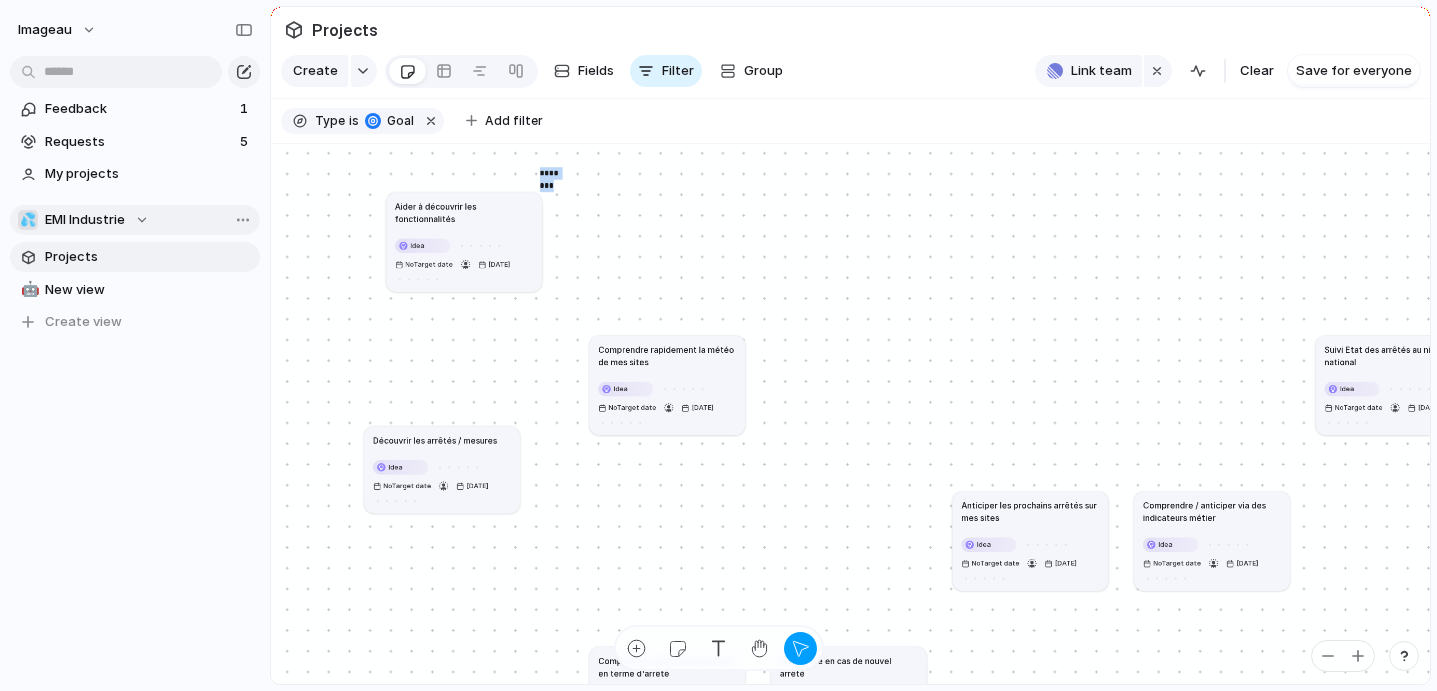 click on "********" at bounding box center [557, 173] 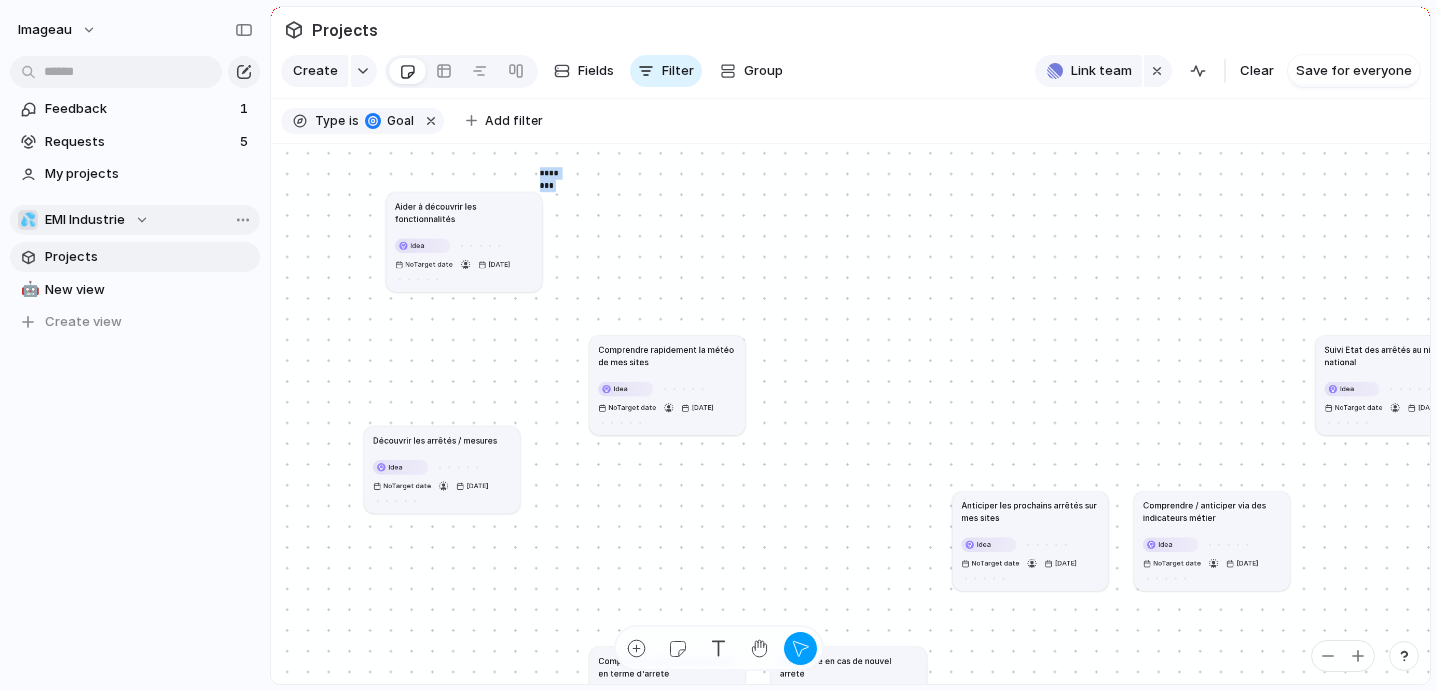 click on "********" at bounding box center [557, 173] 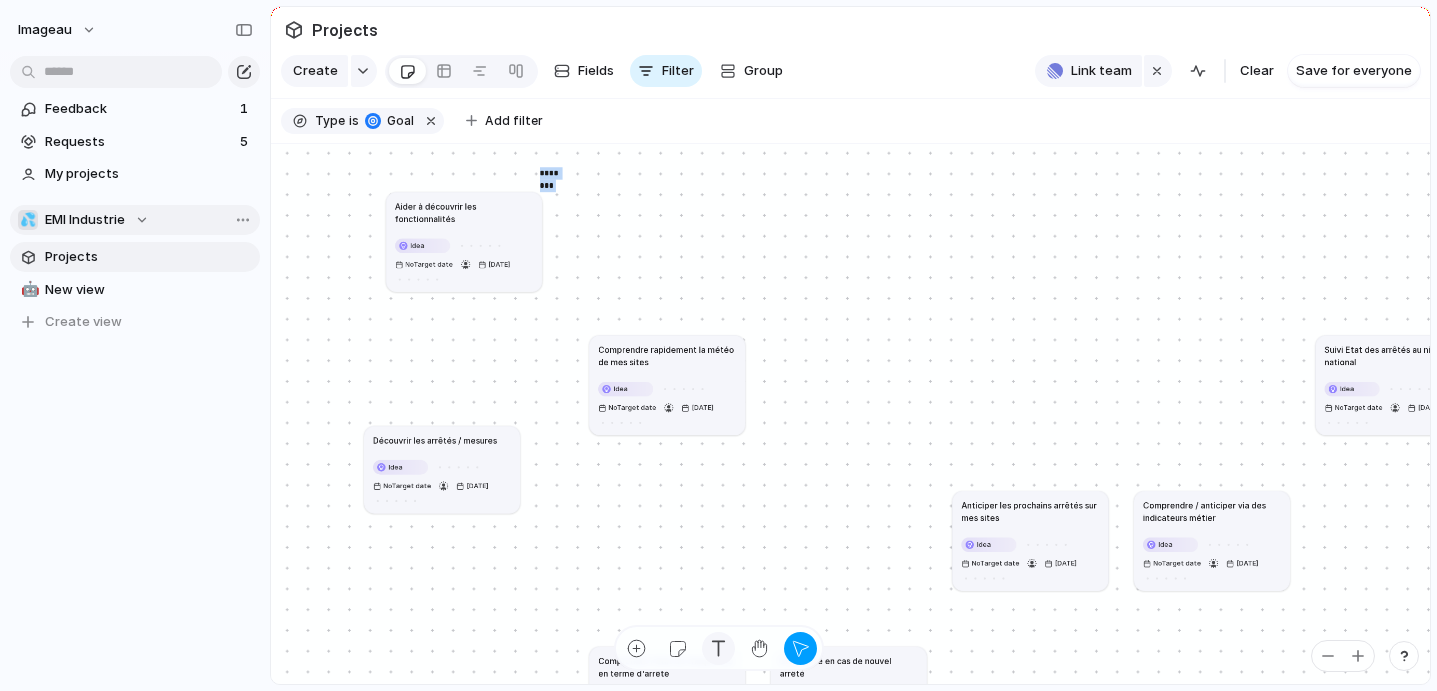click at bounding box center [718, 648] 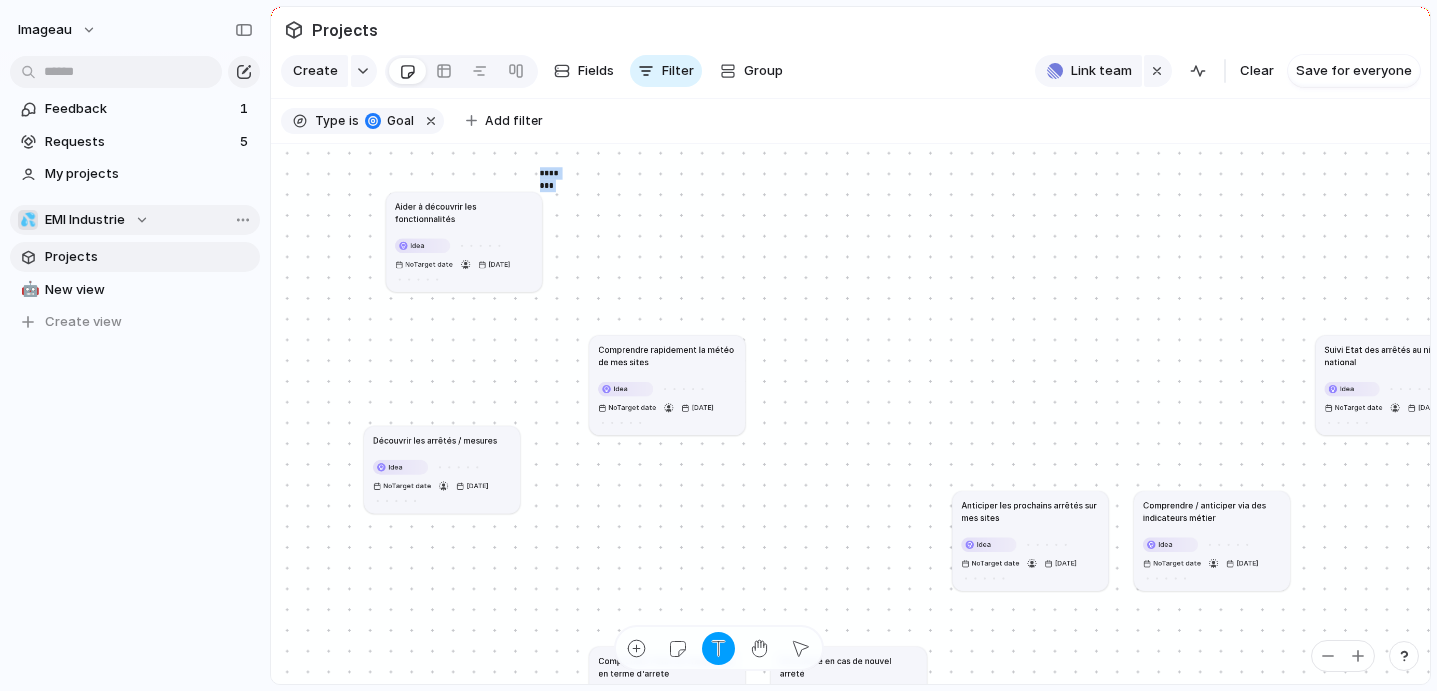 click on "********" at bounding box center [557, 173] 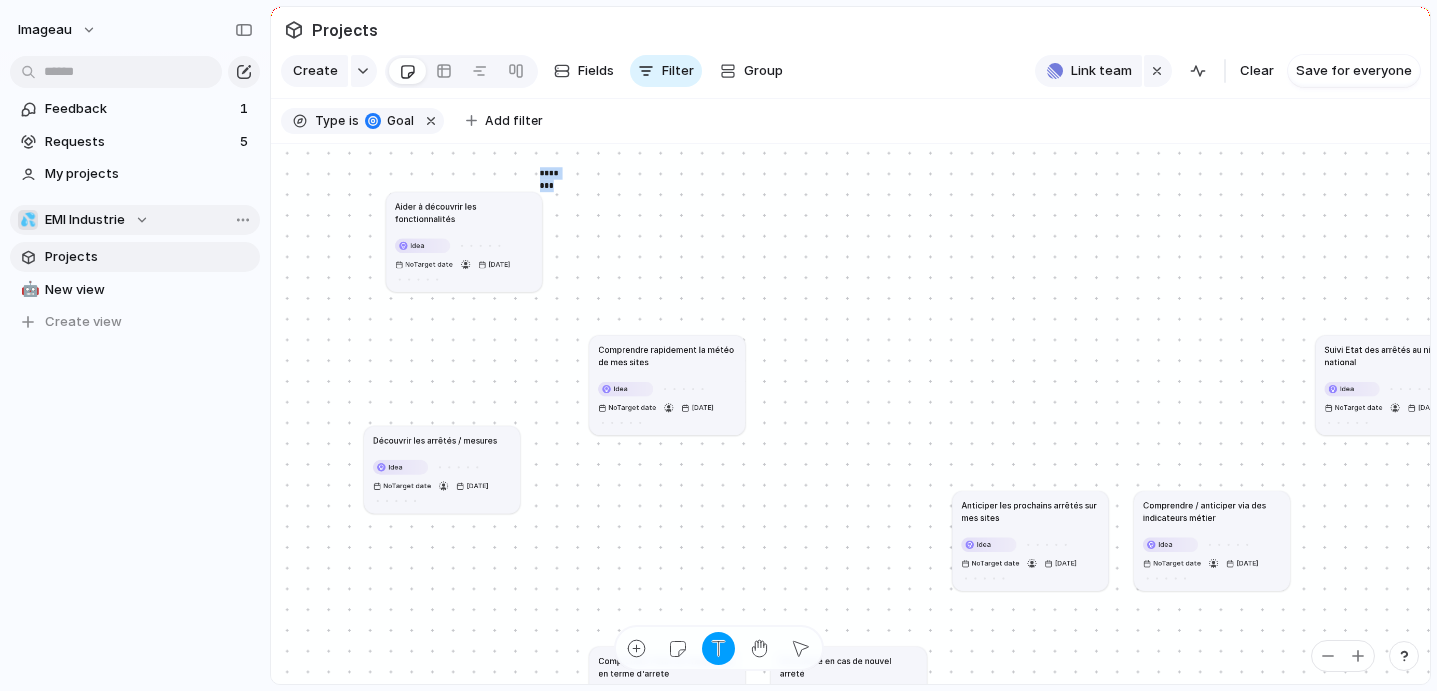 click on "********" at bounding box center [557, 173] 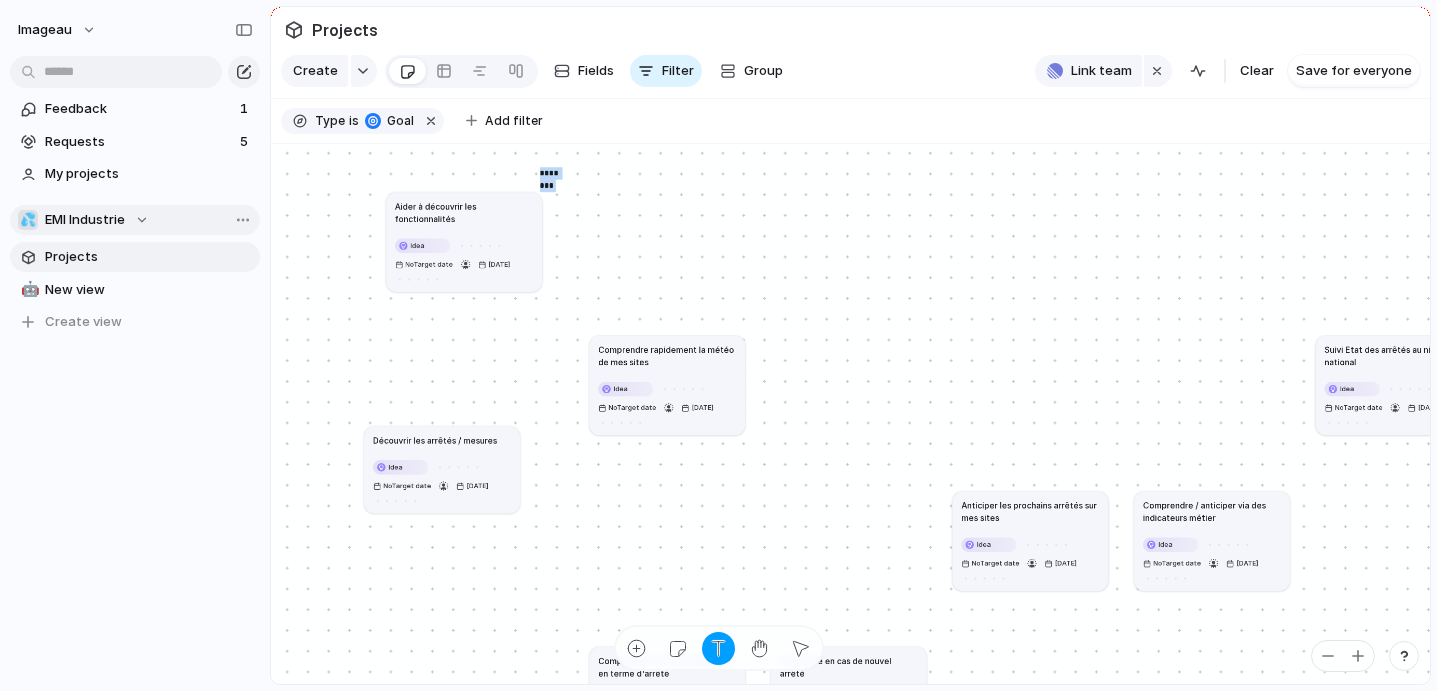 click on "********" at bounding box center (557, 173) 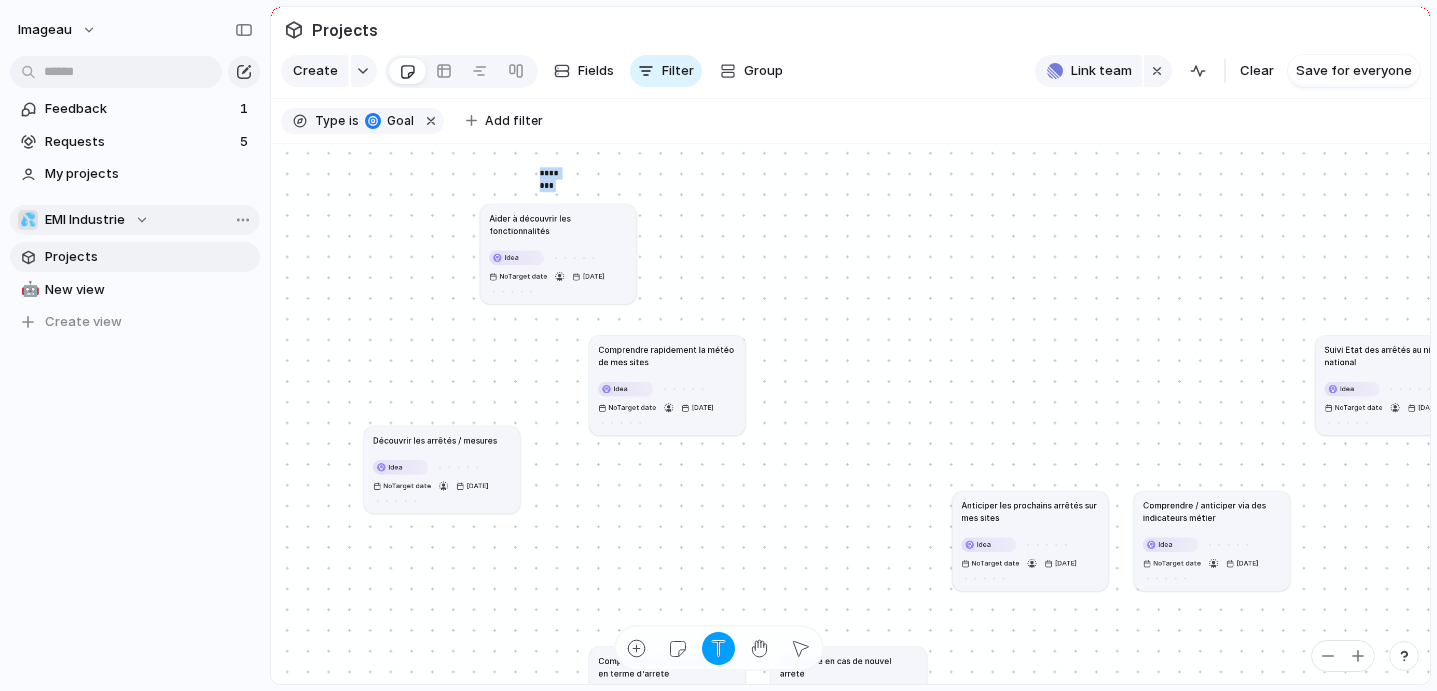 drag, startPoint x: 477, startPoint y: 214, endPoint x: 571, endPoint y: 228, distance: 95.036835 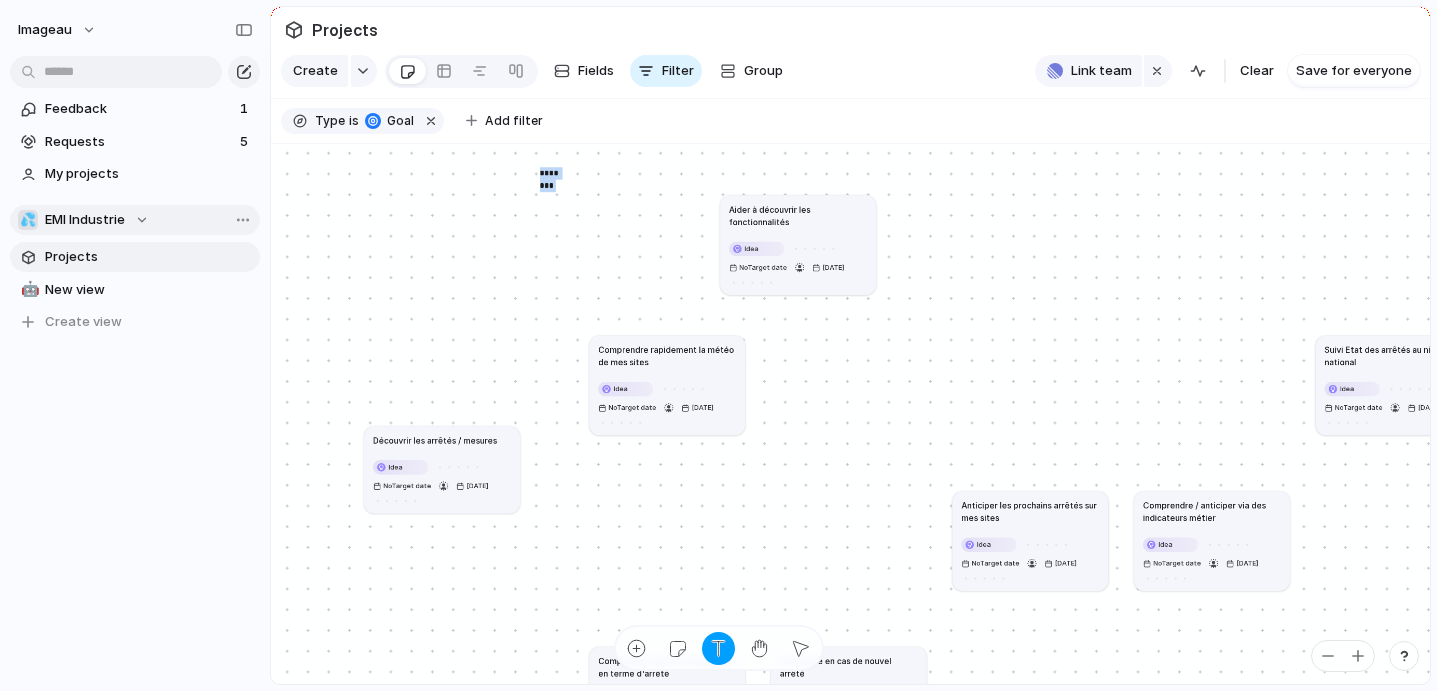 drag, startPoint x: 571, startPoint y: 226, endPoint x: 811, endPoint y: 215, distance: 240.25195 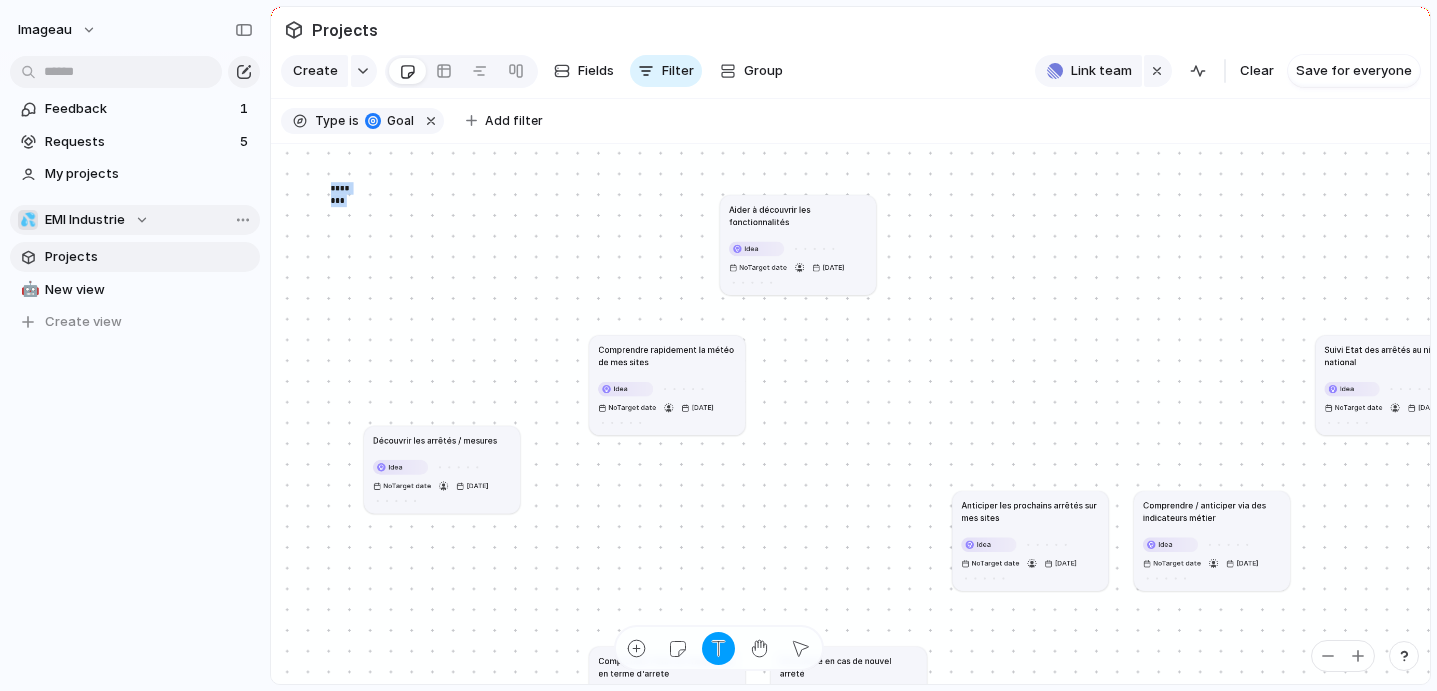 click on "********" at bounding box center [348, 188] 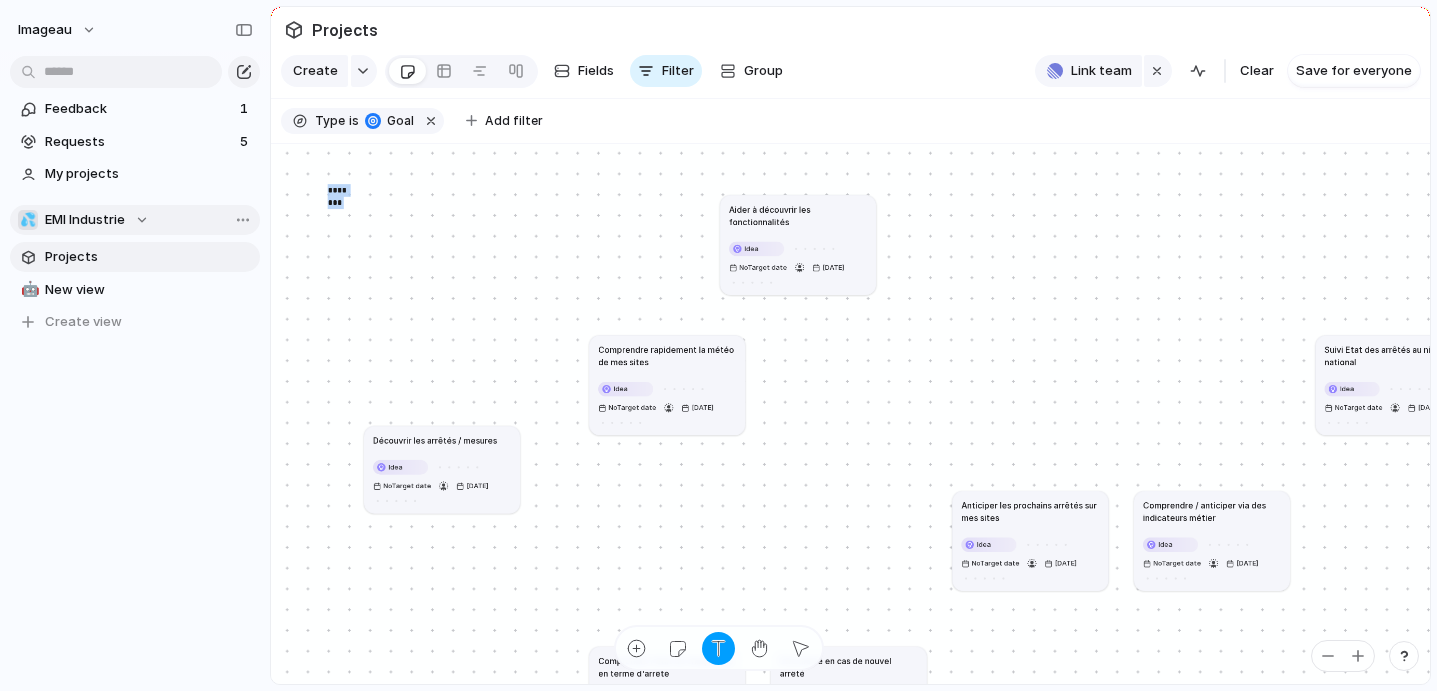 click on "********" at bounding box center [345, 190] 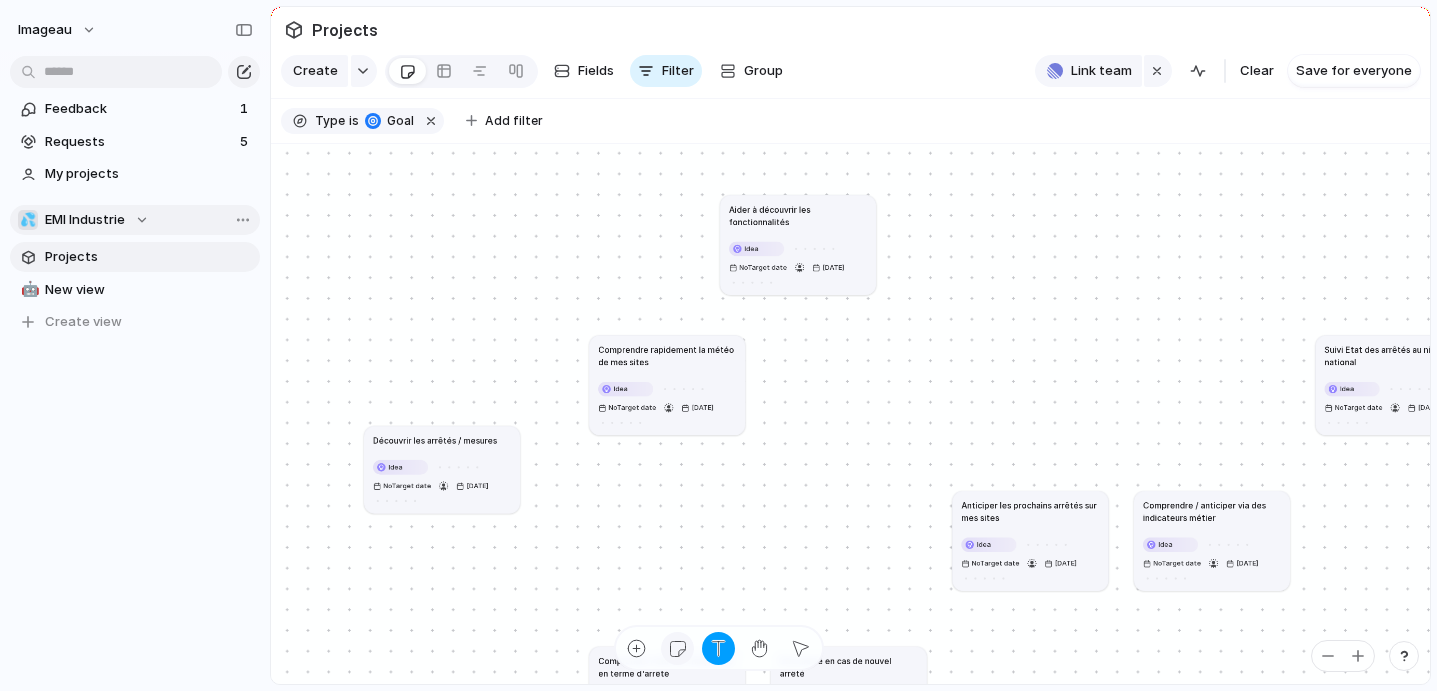 click at bounding box center (677, 648) 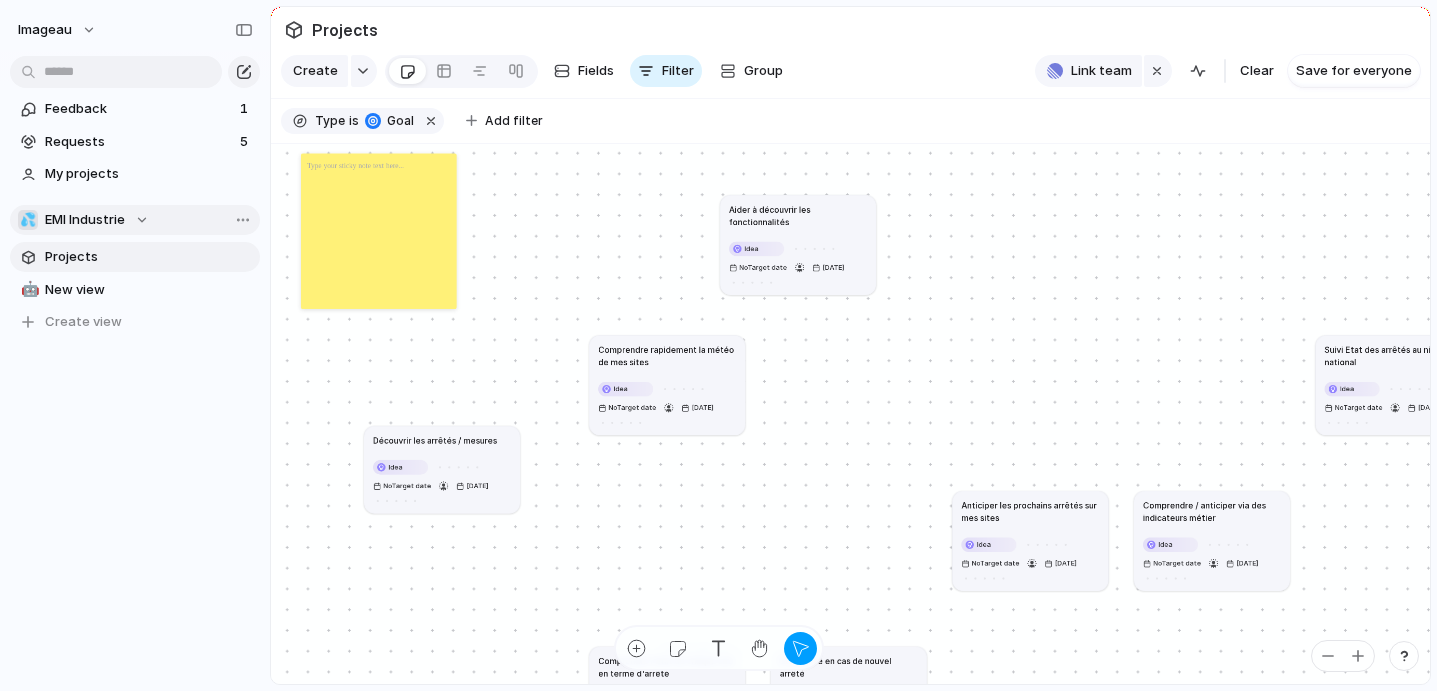 type 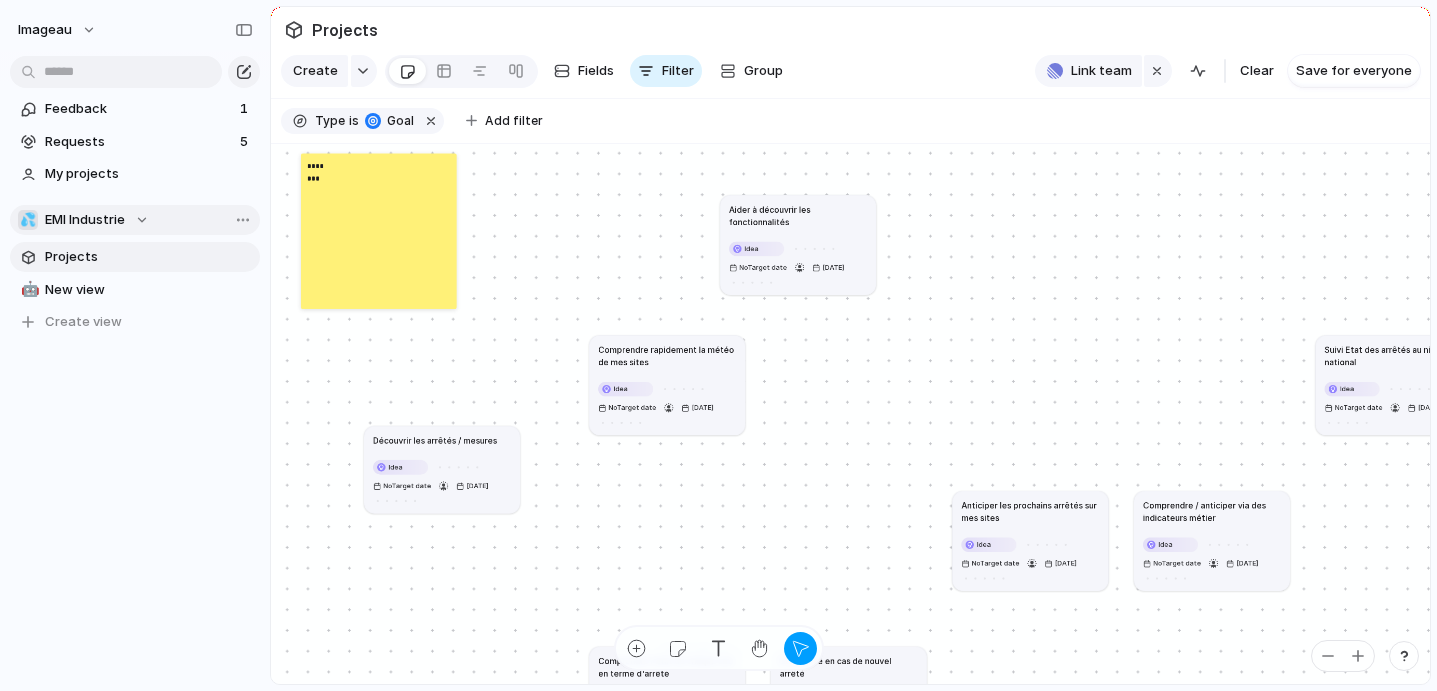 click on "********" at bounding box center (379, 231) 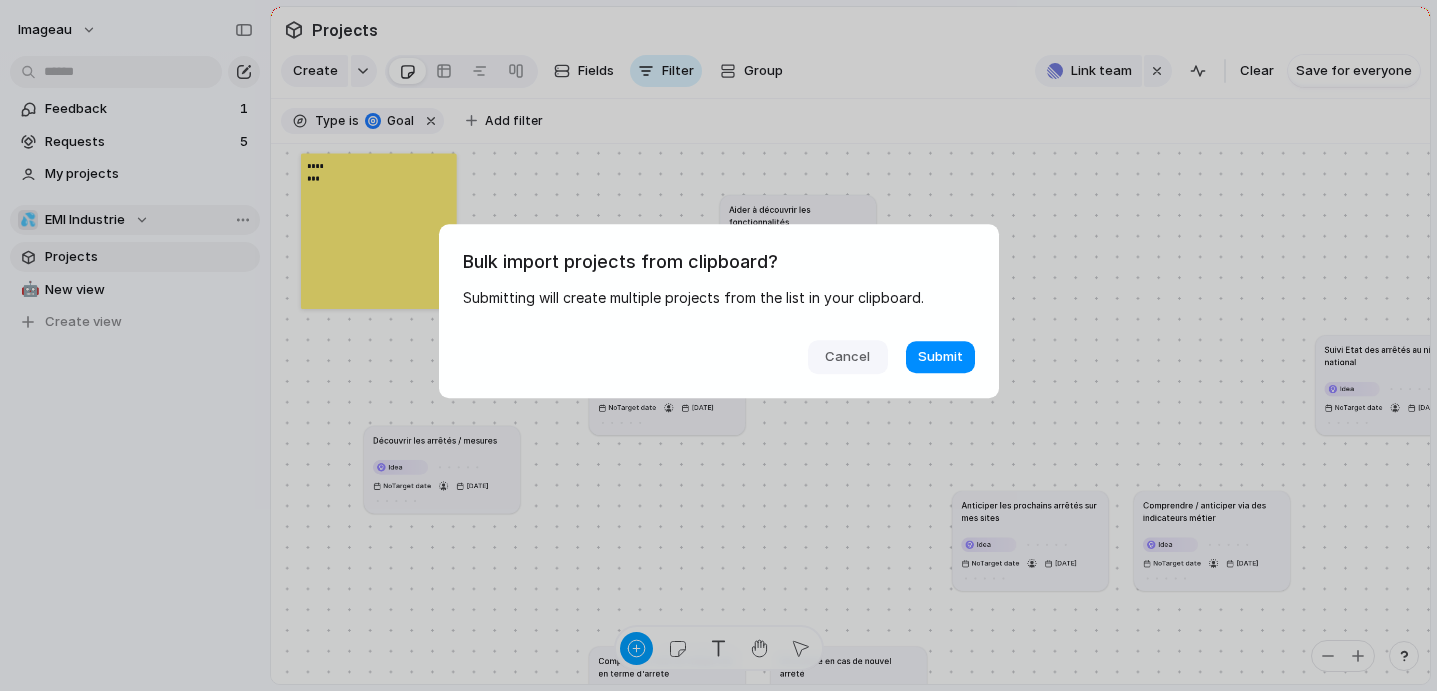 click on "Cancel" at bounding box center [847, 357] 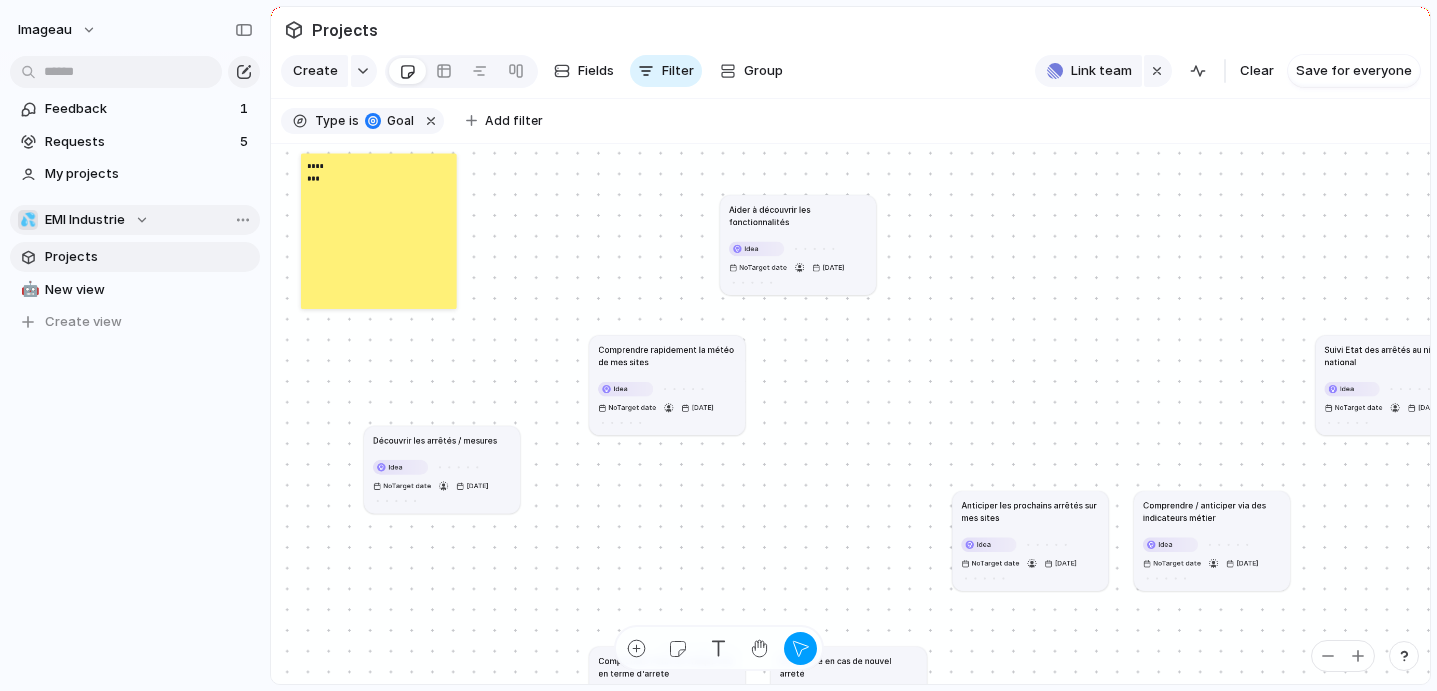 drag, startPoint x: 490, startPoint y: 184, endPoint x: 684, endPoint y: 311, distance: 231.8728 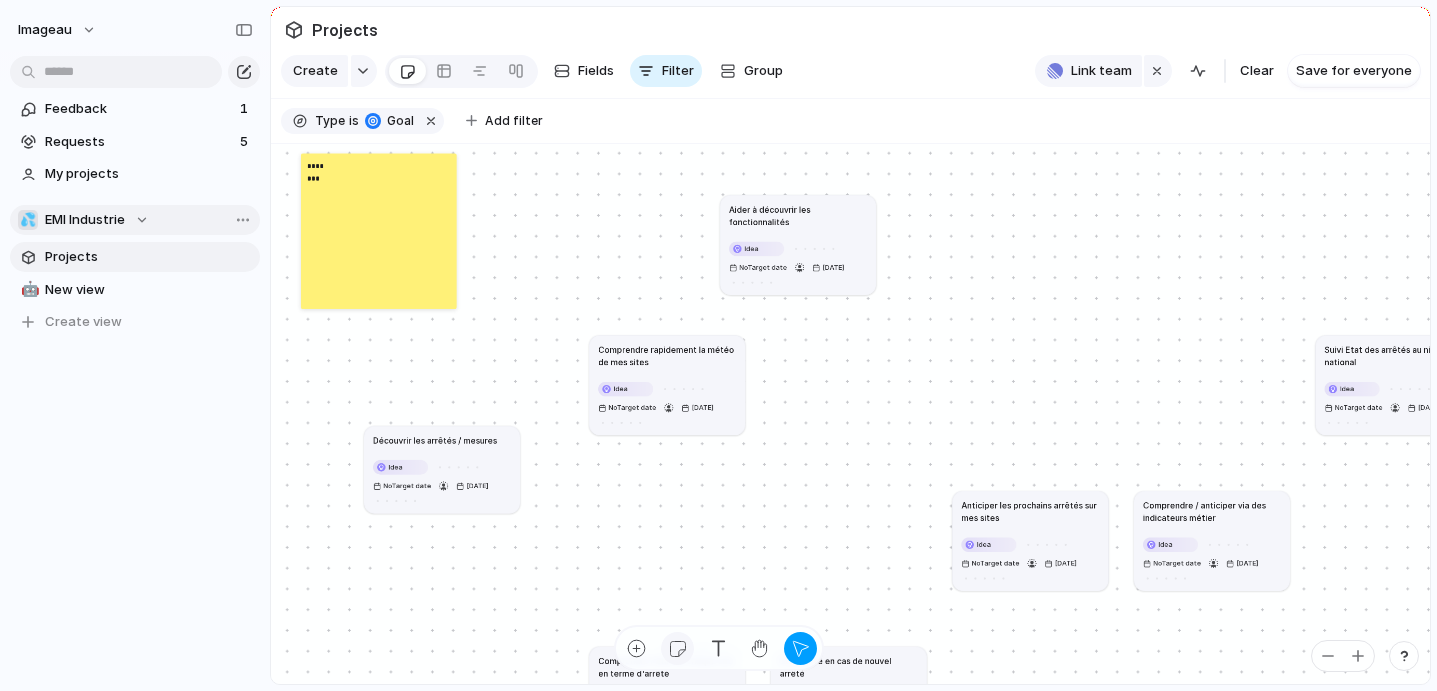 click at bounding box center (677, 648) 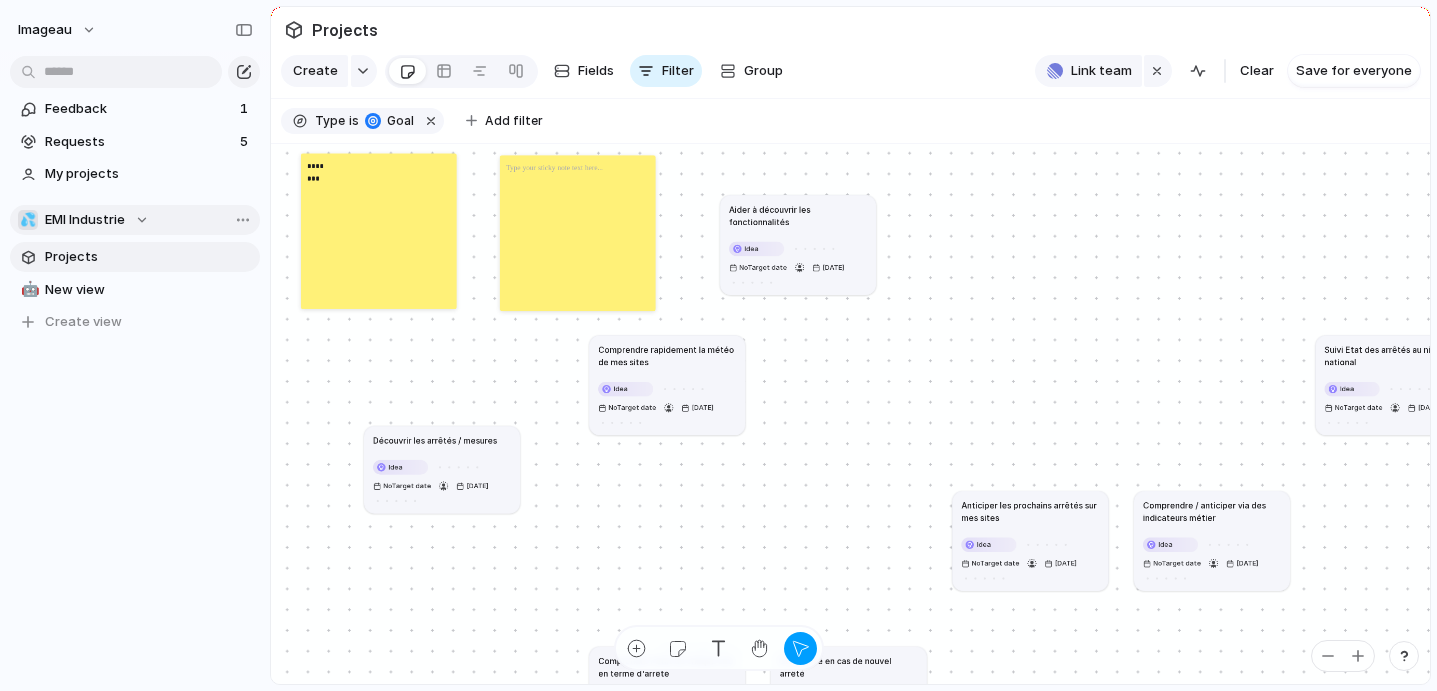 type 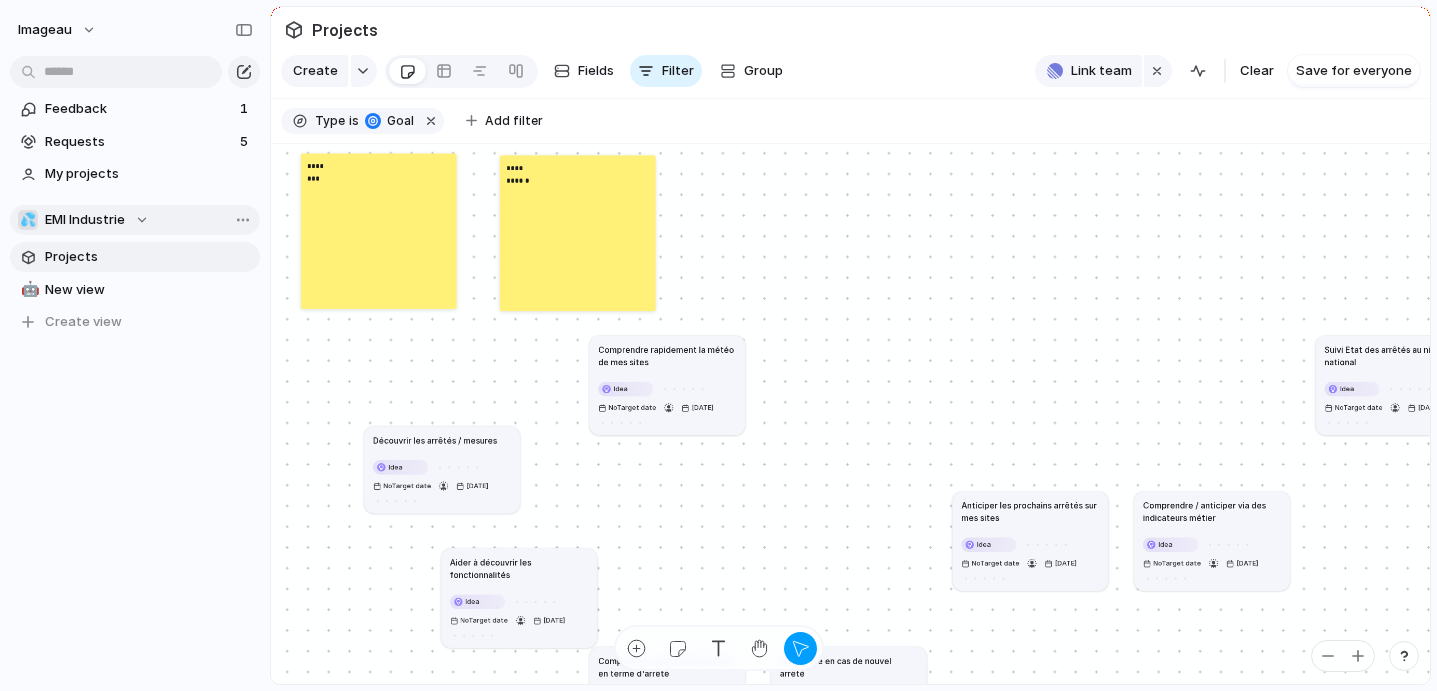 drag, startPoint x: 814, startPoint y: 250, endPoint x: 533, endPoint y: 603, distance: 451.18732 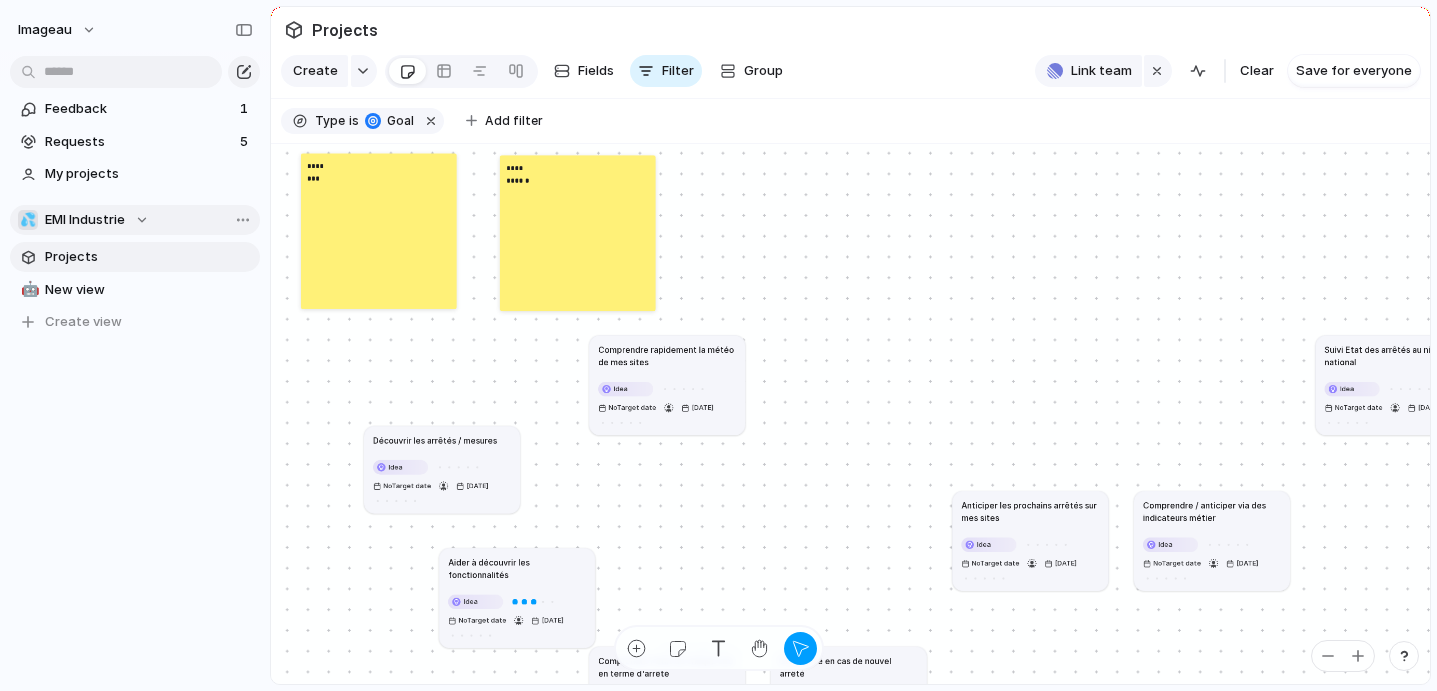 click on "**********" at bounding box center [578, 233] 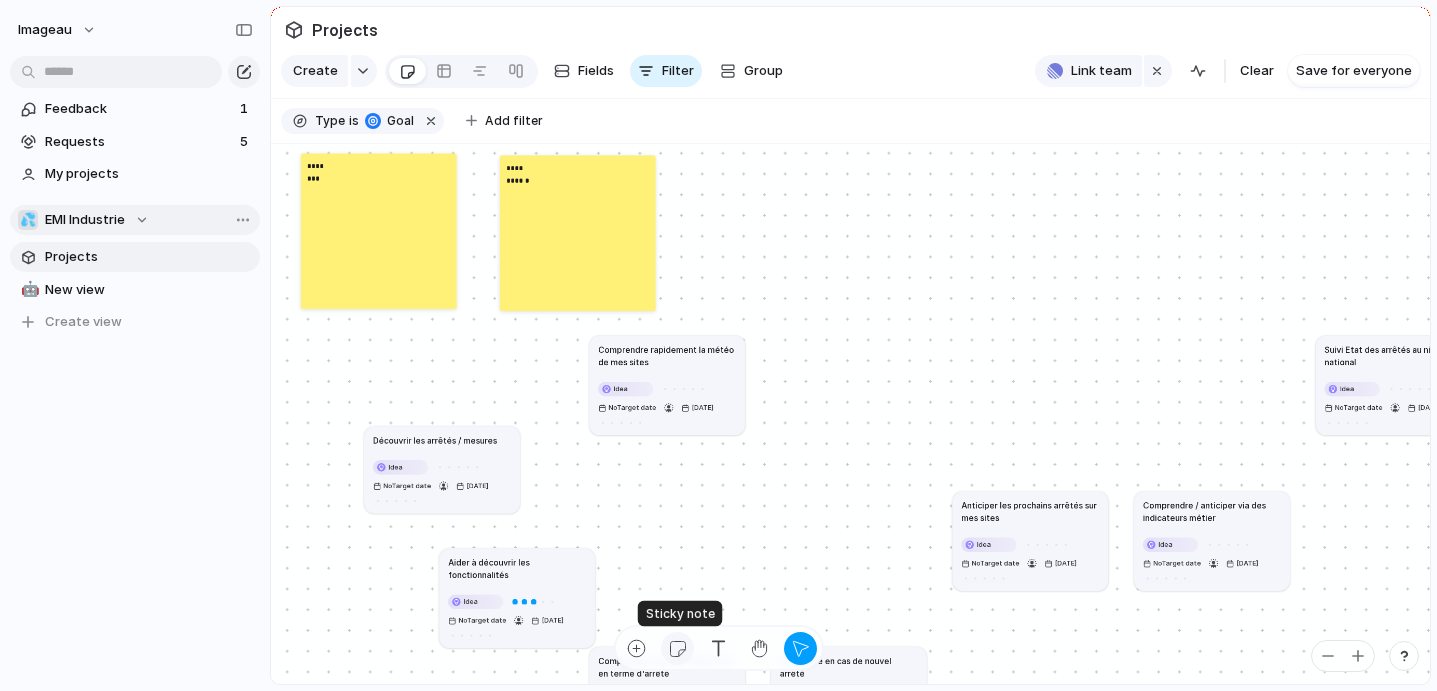 click at bounding box center (677, 648) 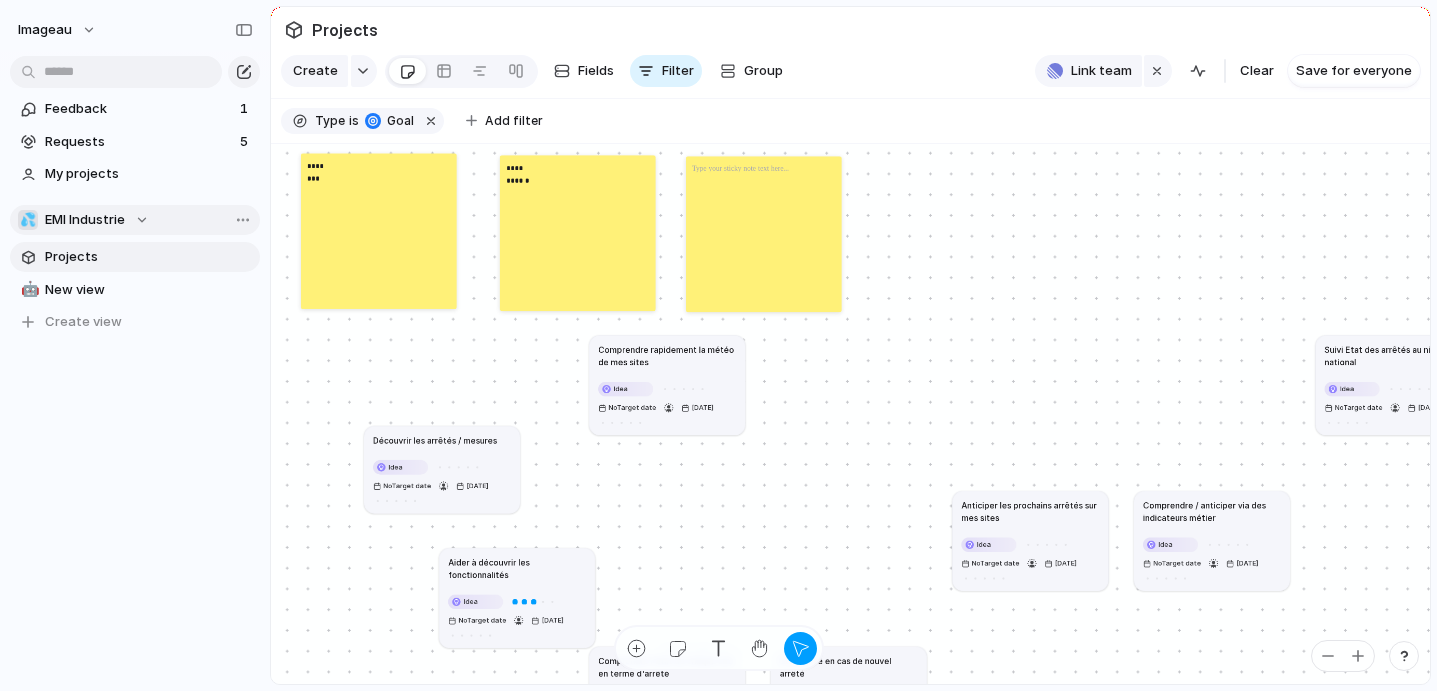 type 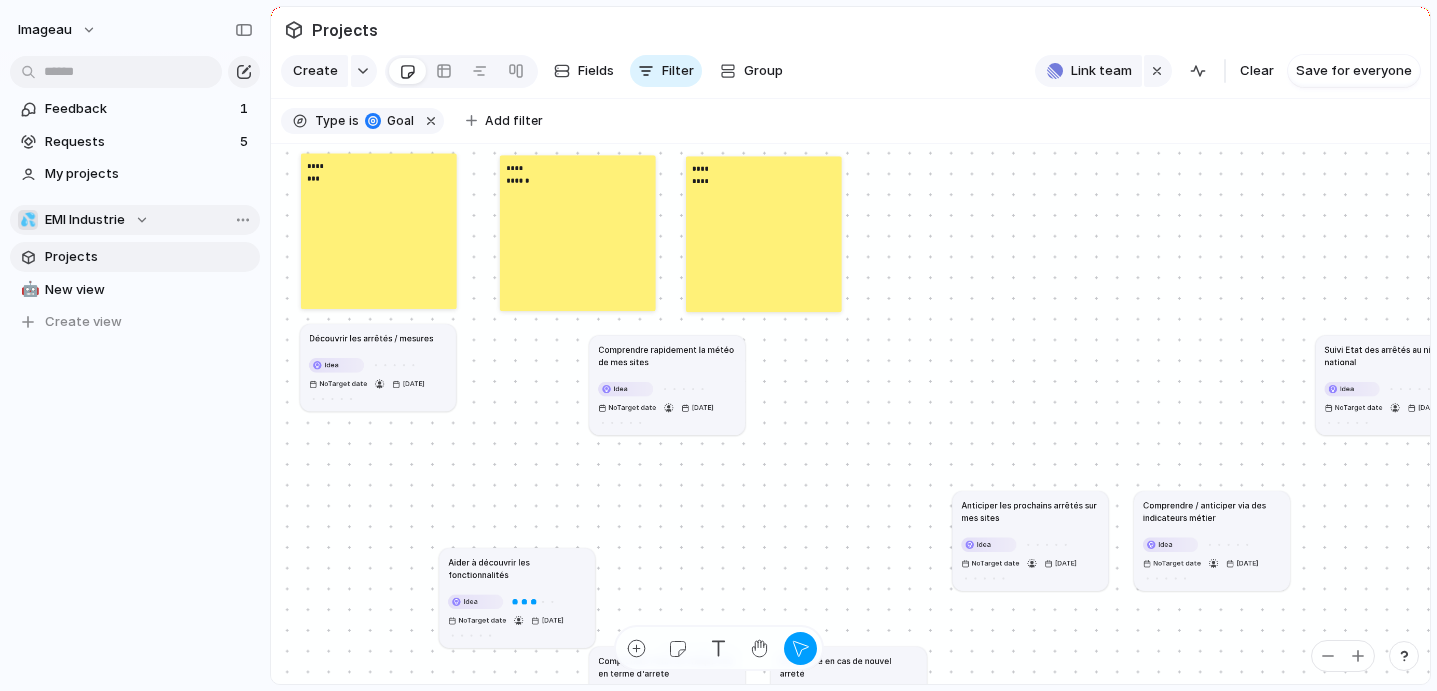 drag, startPoint x: 449, startPoint y: 455, endPoint x: 385, endPoint y: 353, distance: 120.41595 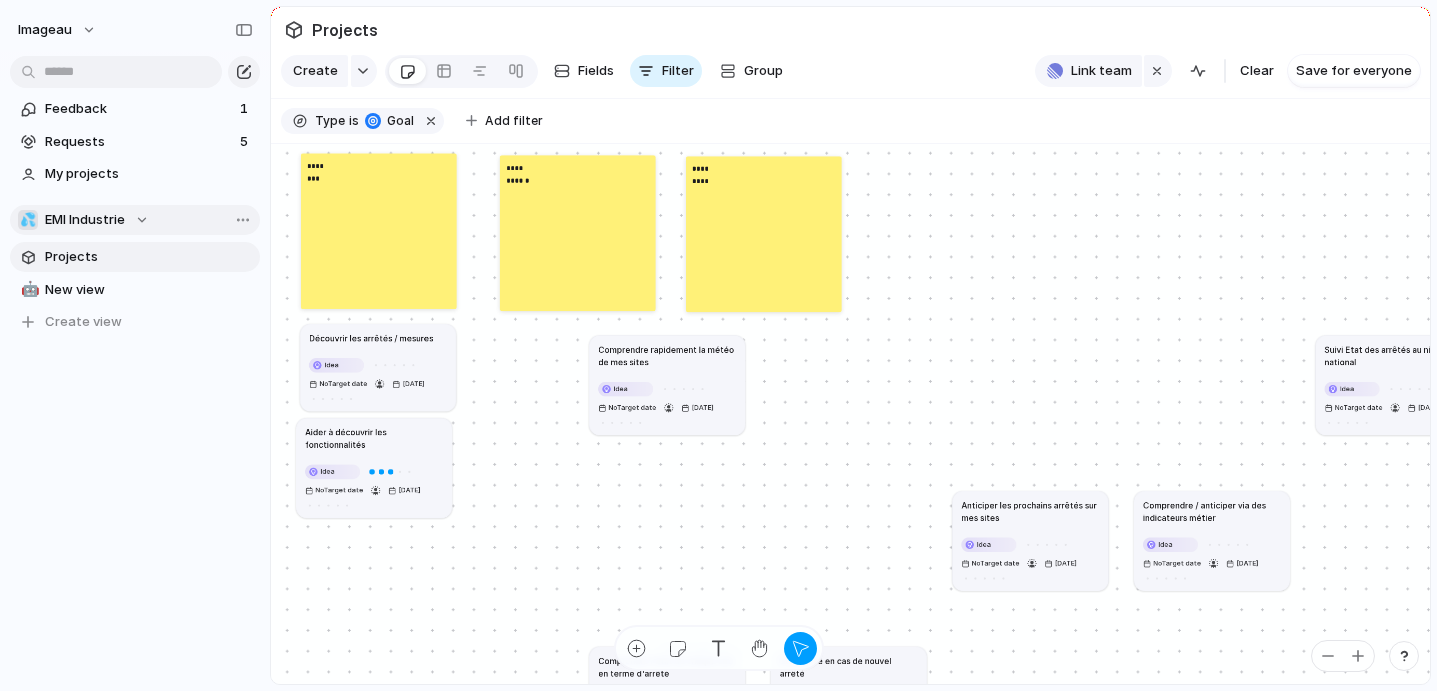 drag, startPoint x: 489, startPoint y: 559, endPoint x: 346, endPoint y: 429, distance: 193.2589 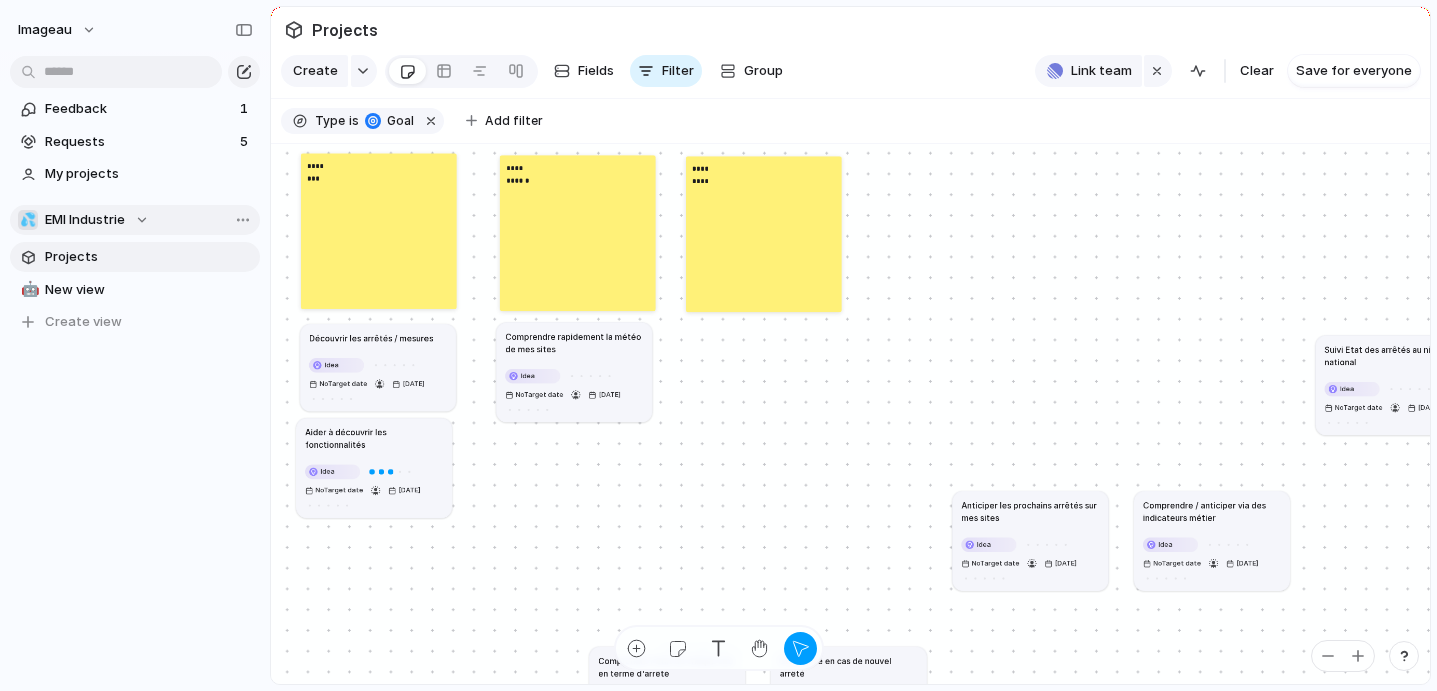drag, startPoint x: 685, startPoint y: 352, endPoint x: 592, endPoint y: 339, distance: 93.904205 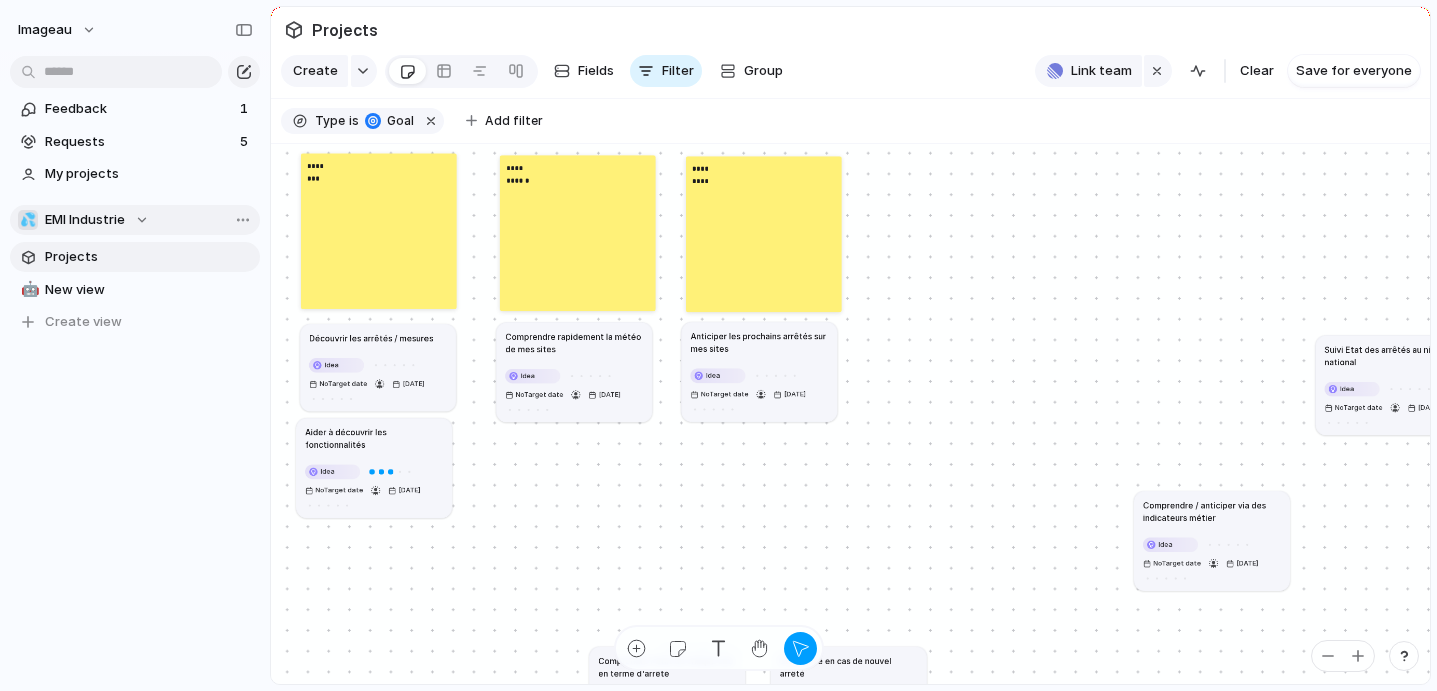 drag, startPoint x: 1060, startPoint y: 517, endPoint x: 789, endPoint y: 348, distance: 319.37753 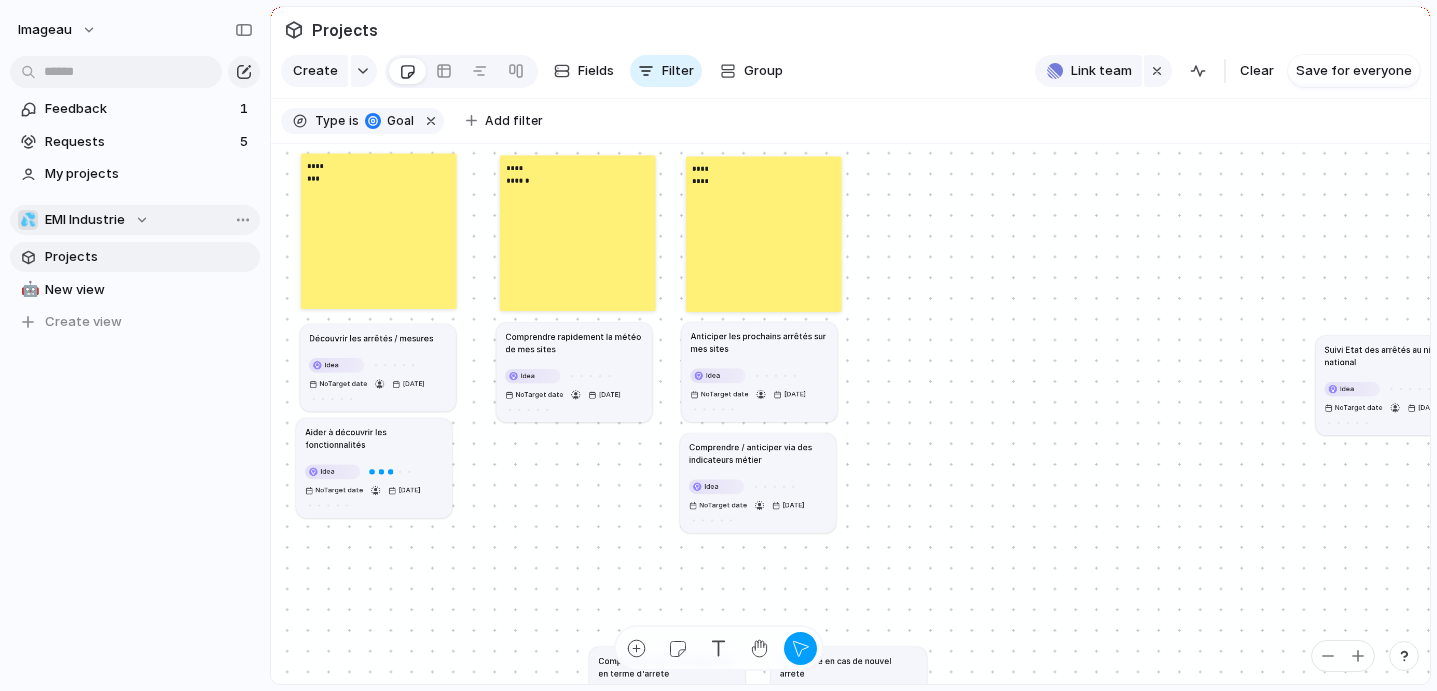 drag, startPoint x: 1228, startPoint y: 517, endPoint x: 774, endPoint y: 459, distance: 457.68985 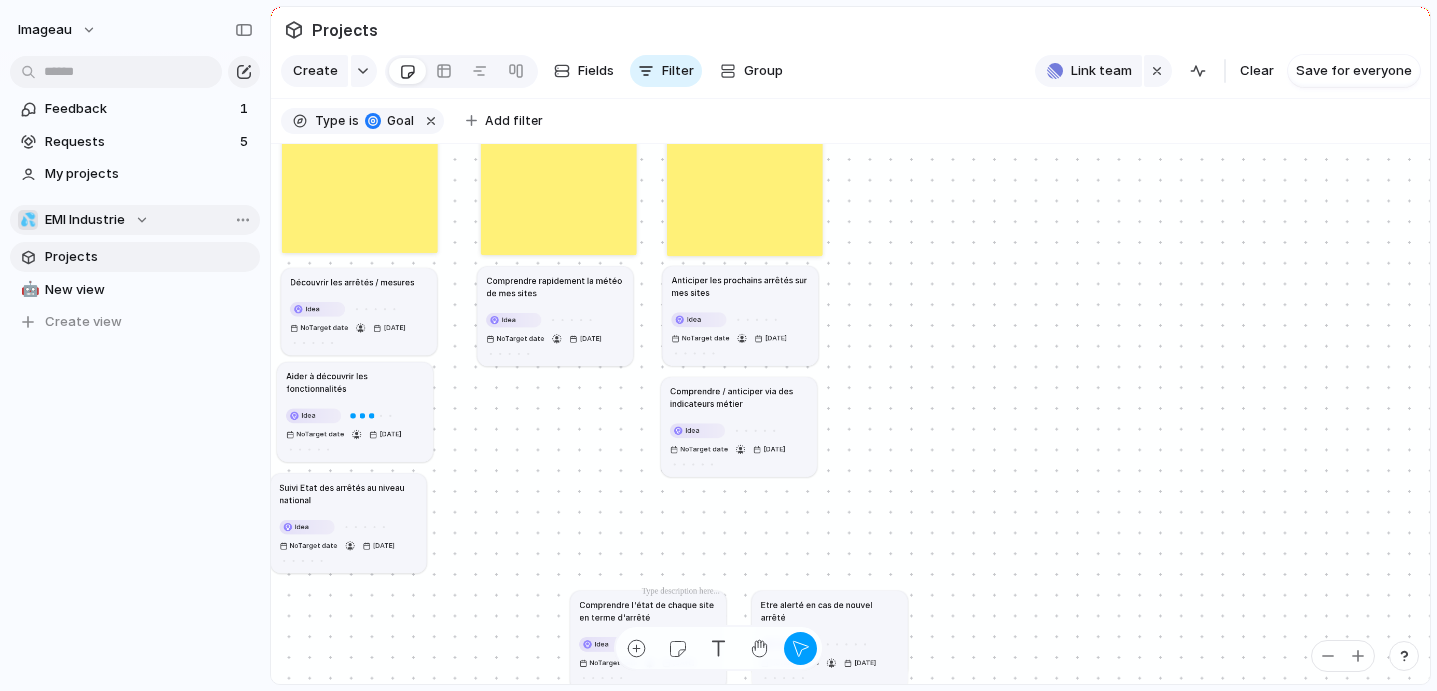 drag, startPoint x: 1335, startPoint y: 293, endPoint x: 309, endPoint y: 487, distance: 1044.18 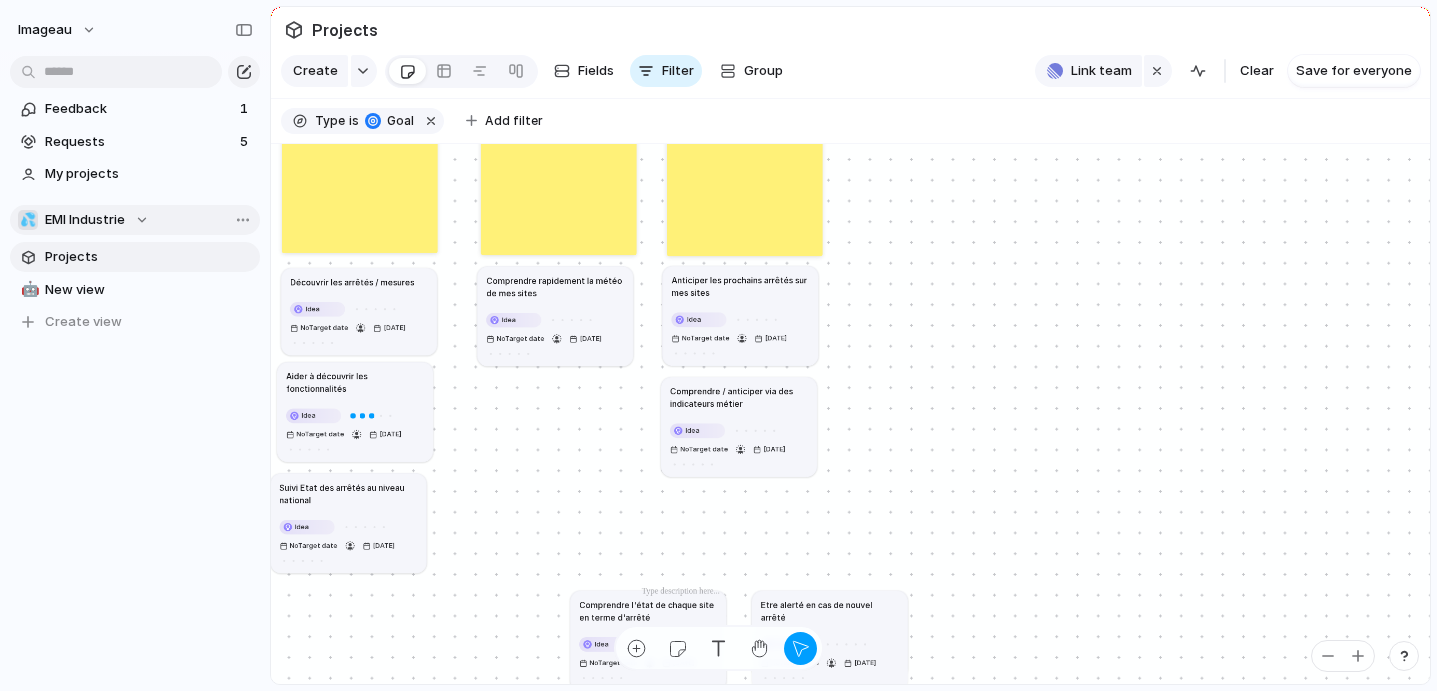 click on "Suivi Etat des arrêtés au niveau national" at bounding box center [349, 493] 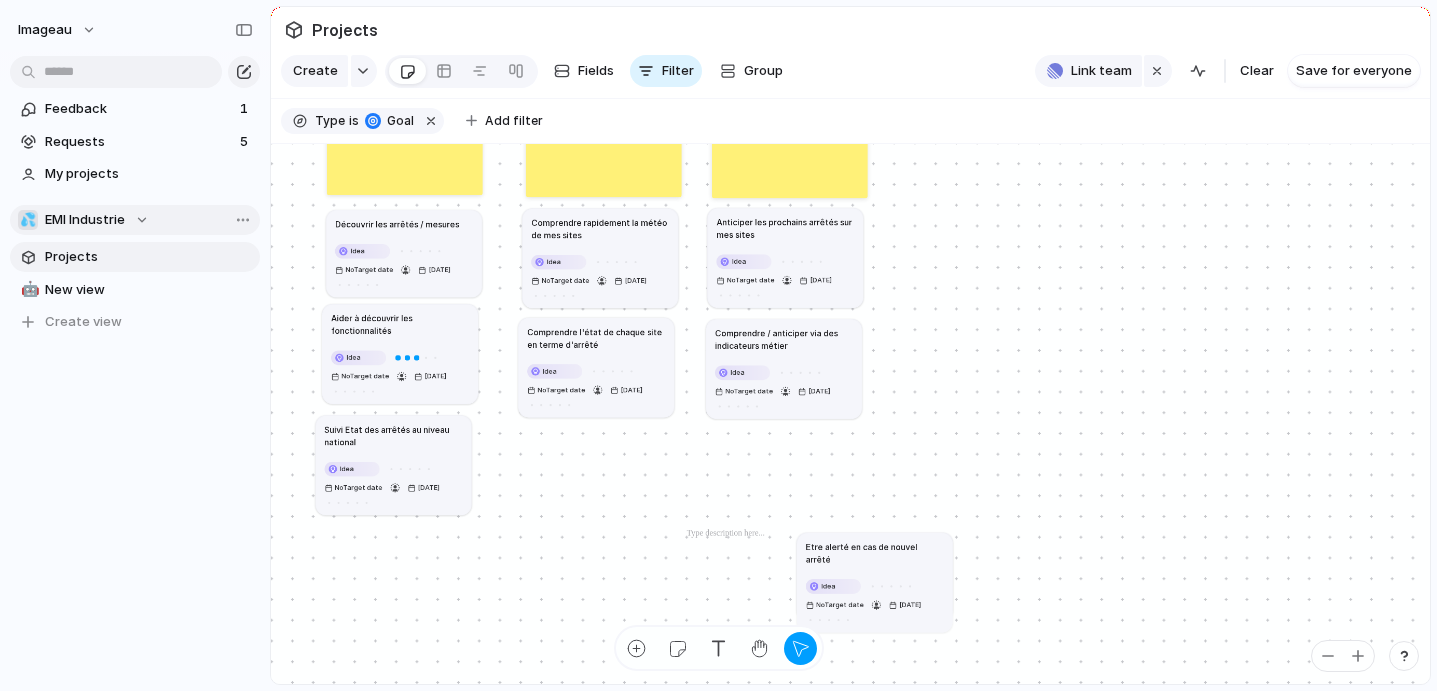 drag, startPoint x: 669, startPoint y: 559, endPoint x: 572, endPoint y: 344, distance: 235.8686 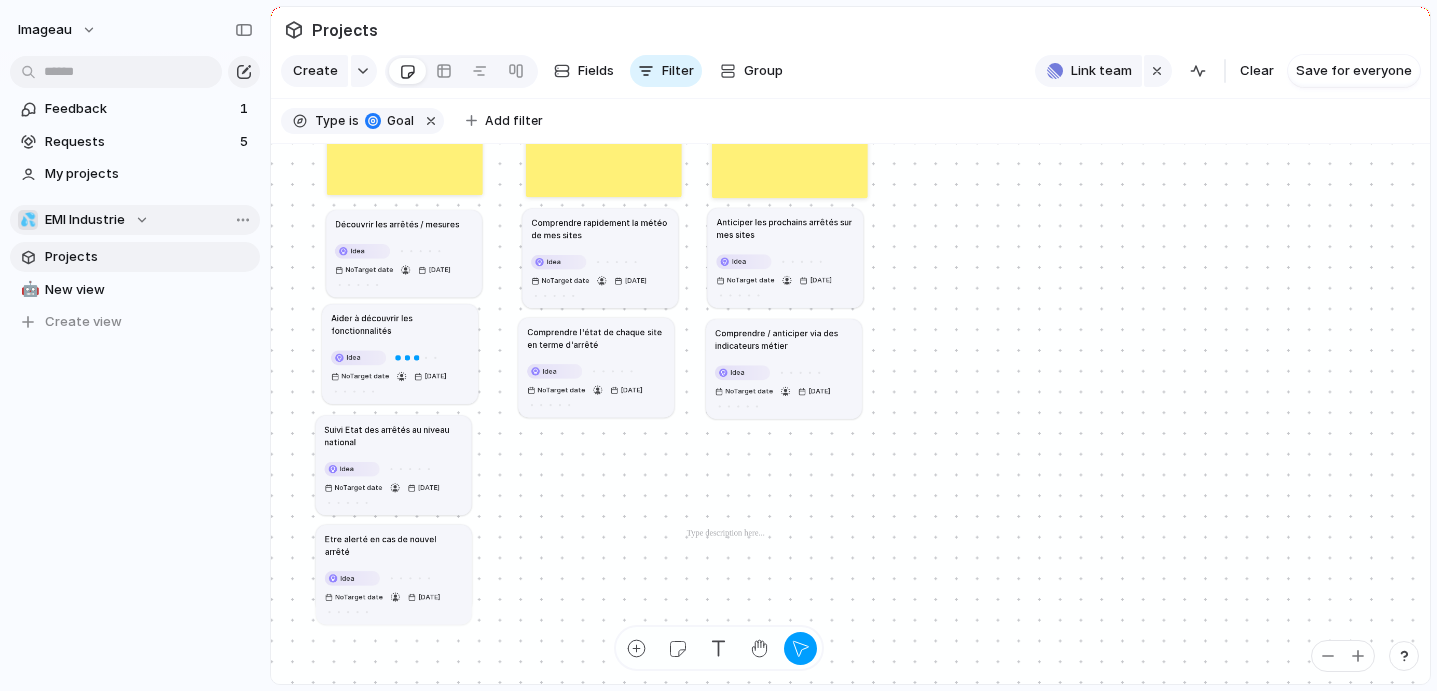 drag, startPoint x: 864, startPoint y: 543, endPoint x: 383, endPoint y: 535, distance: 481.06653 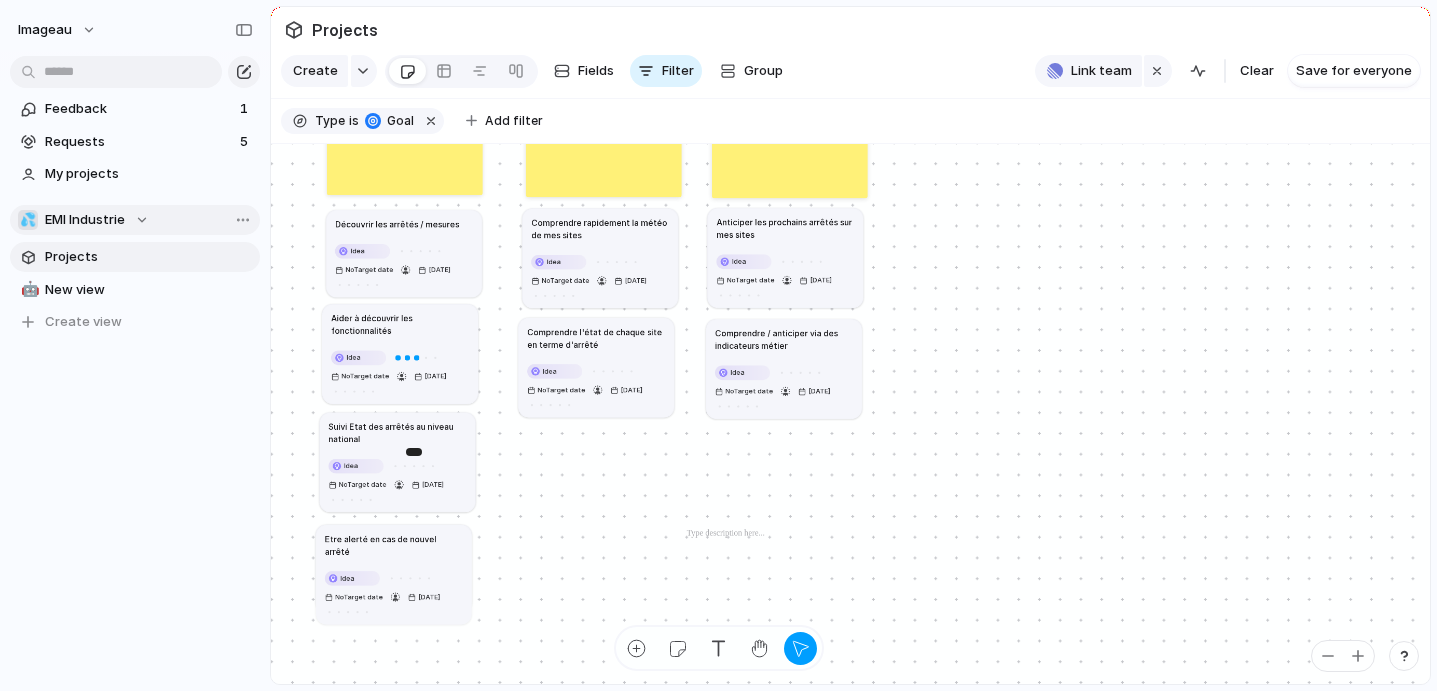 click at bounding box center (395, 465) 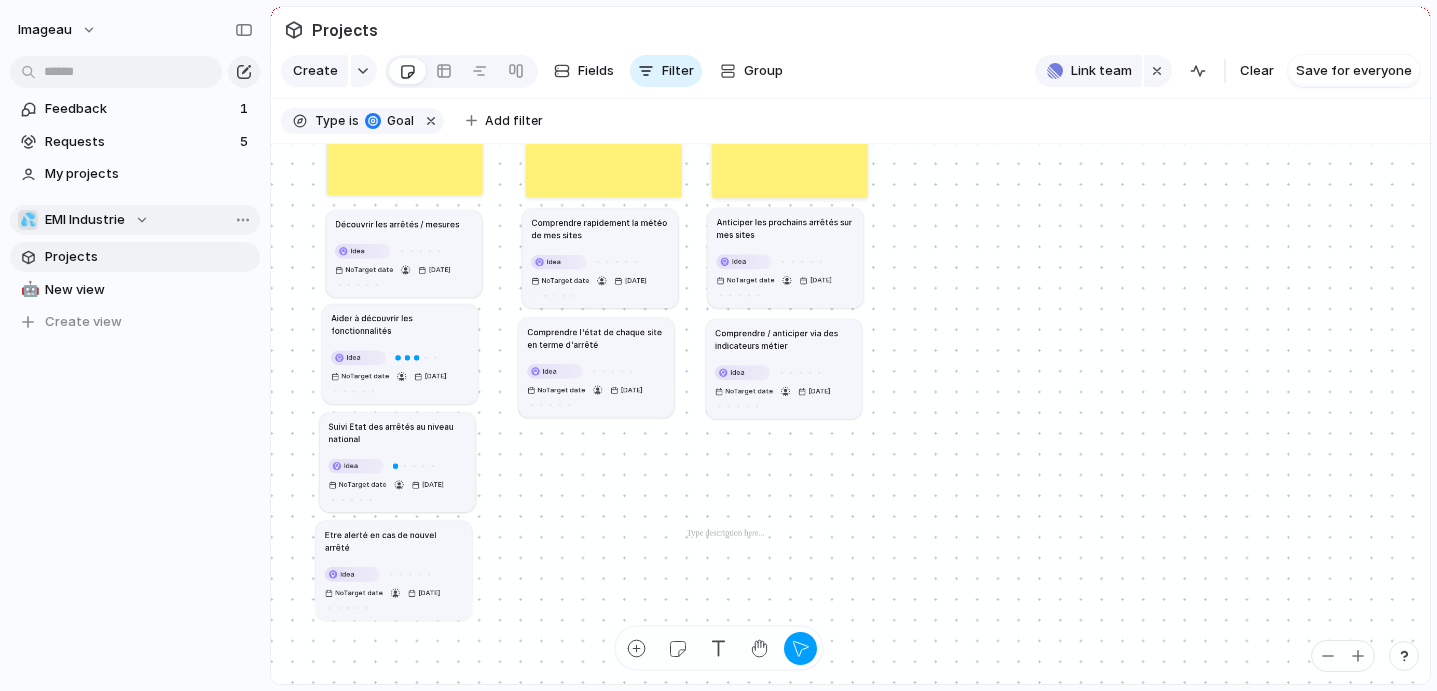 click on "Etre alerté en cas de nouvel arrêté Idea No  Target date 22 July" at bounding box center (394, 570) 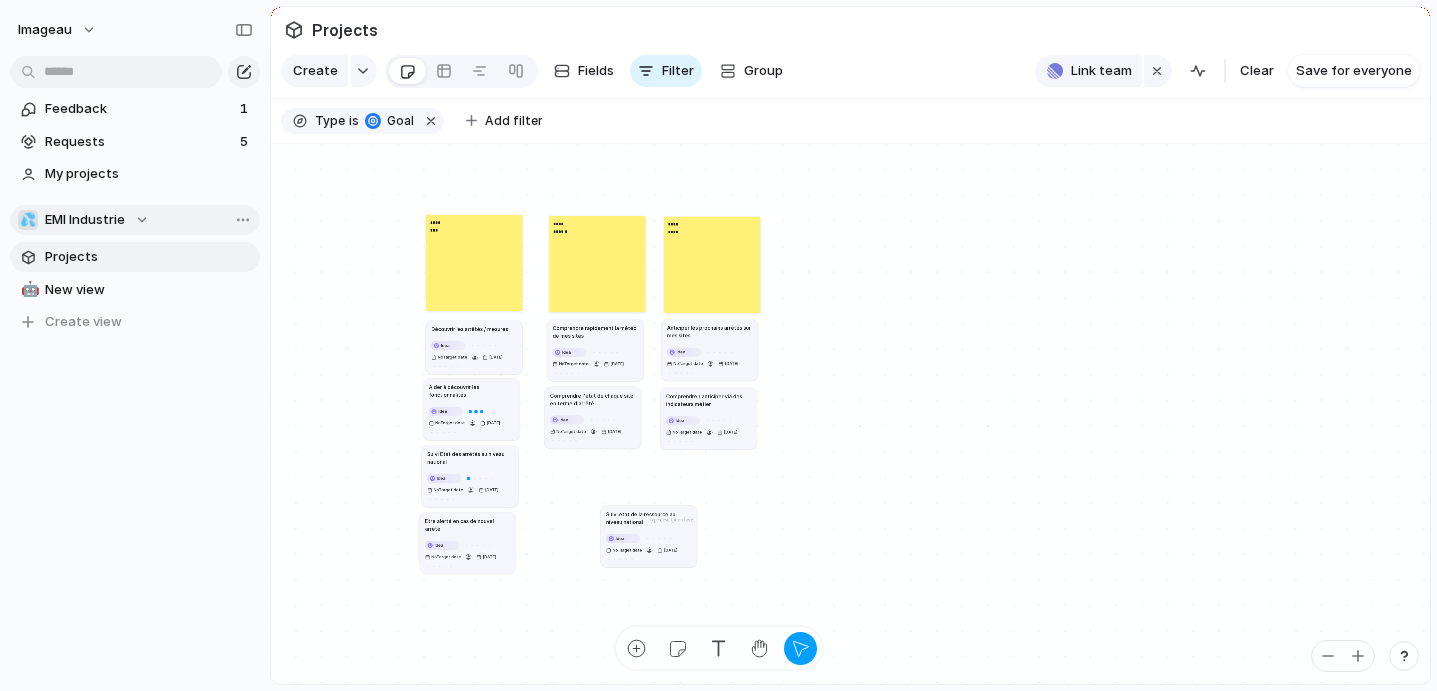 drag, startPoint x: 1210, startPoint y: 431, endPoint x: 626, endPoint y: 517, distance: 590.2982 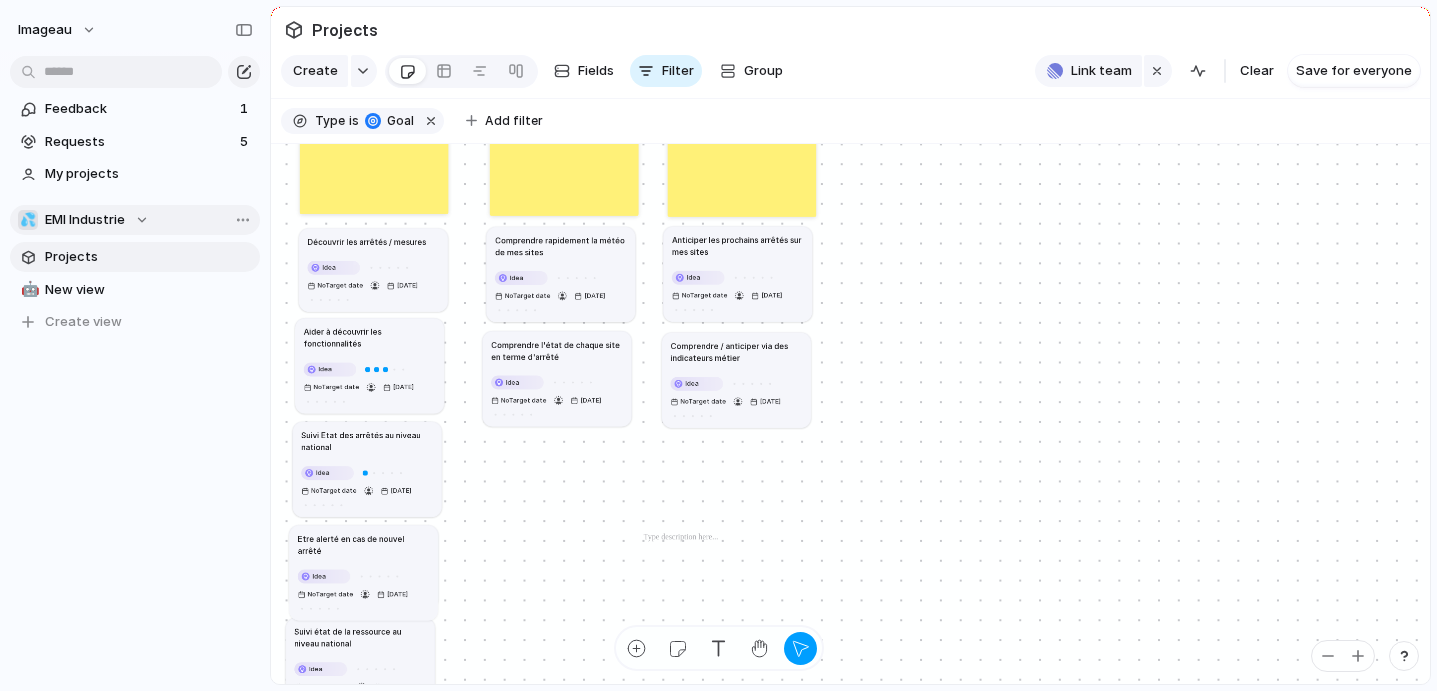 drag, startPoint x: 621, startPoint y: 540, endPoint x: 367, endPoint y: 637, distance: 271.8915 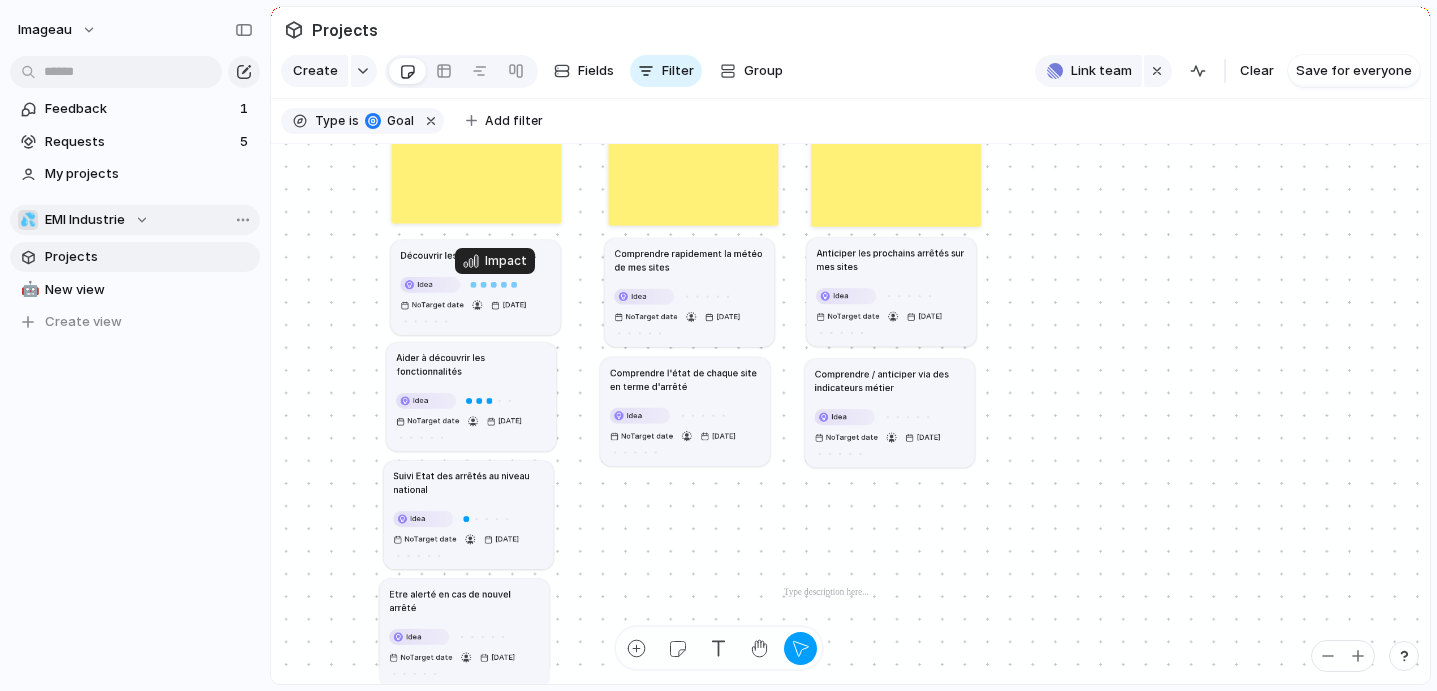 click at bounding box center [514, 284] 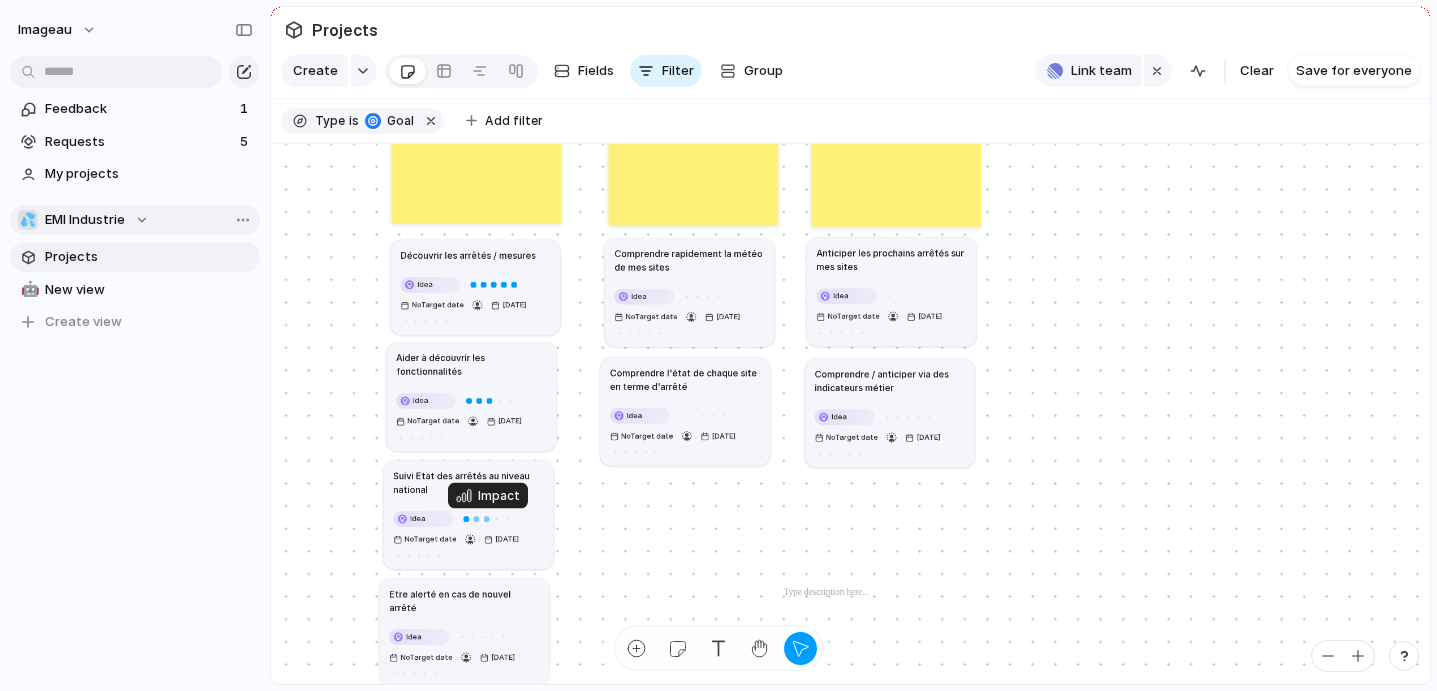 click at bounding box center (487, 519) 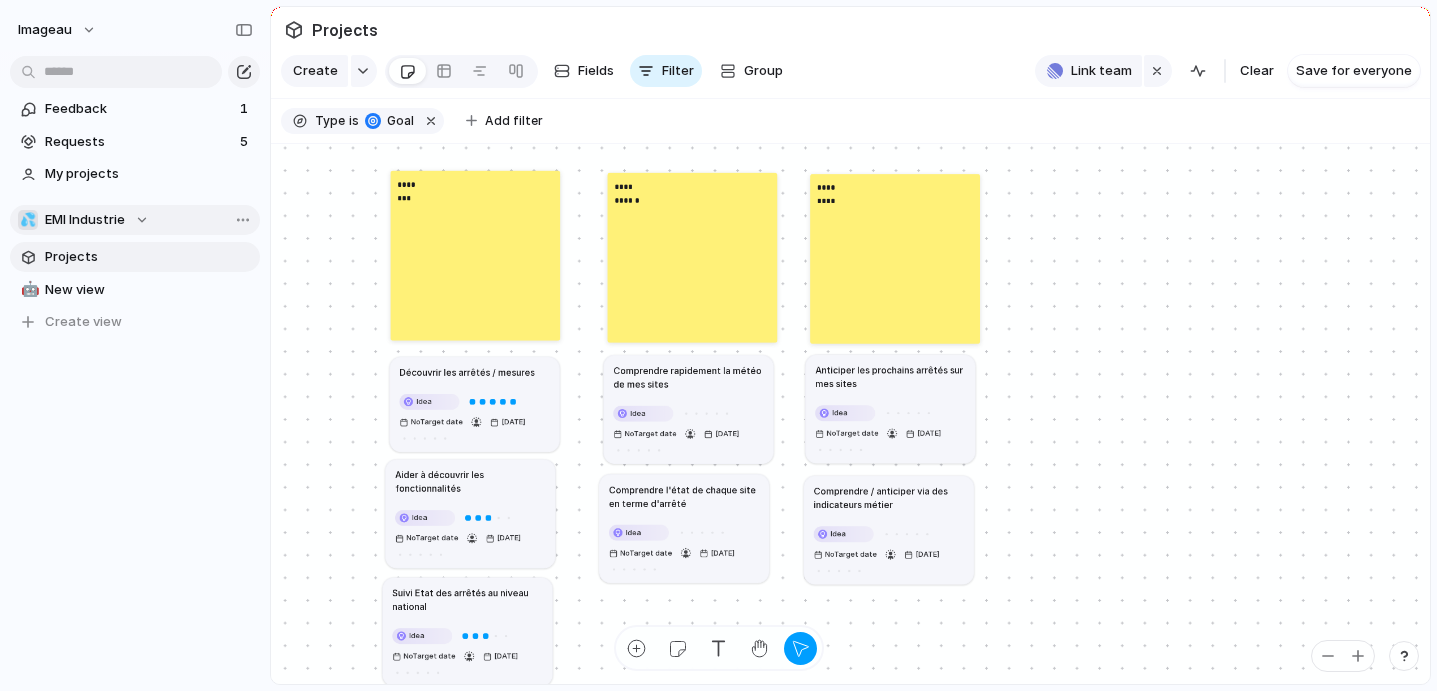 click on "*********" at bounding box center [895, 259] 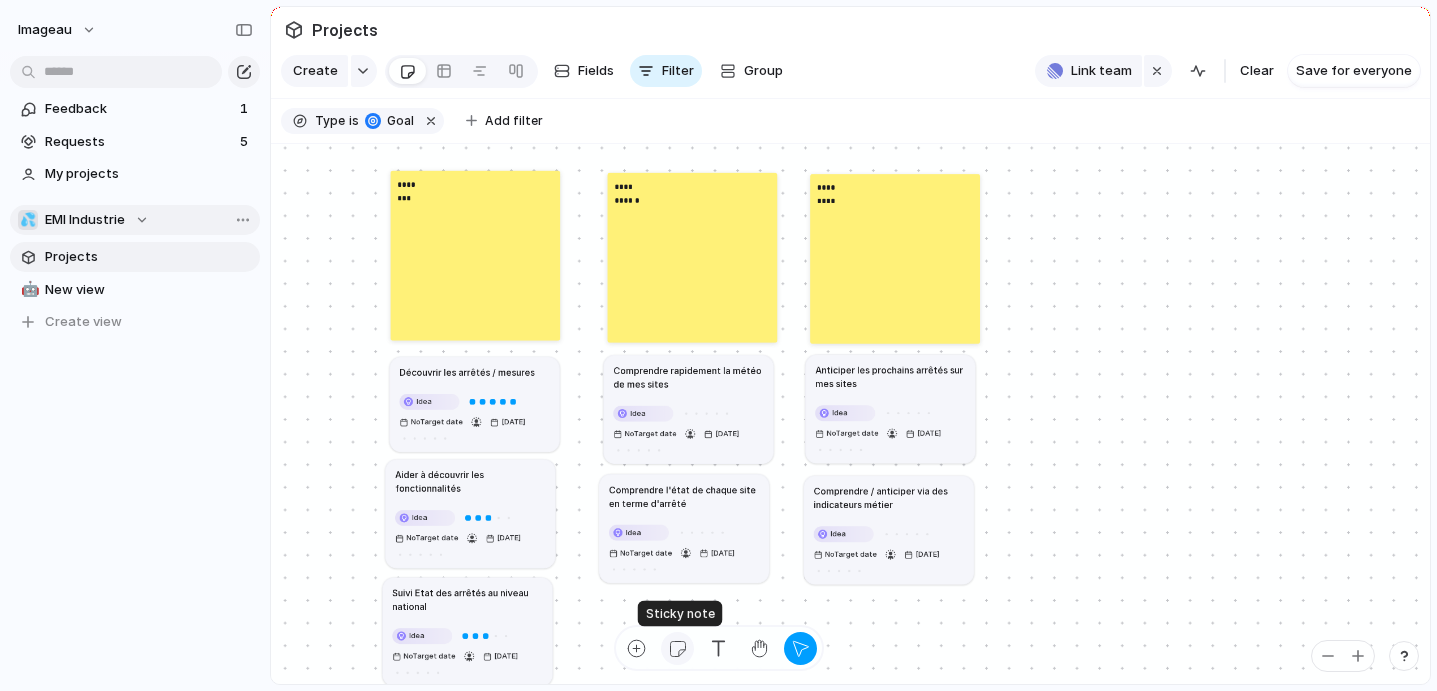click at bounding box center [677, 648] 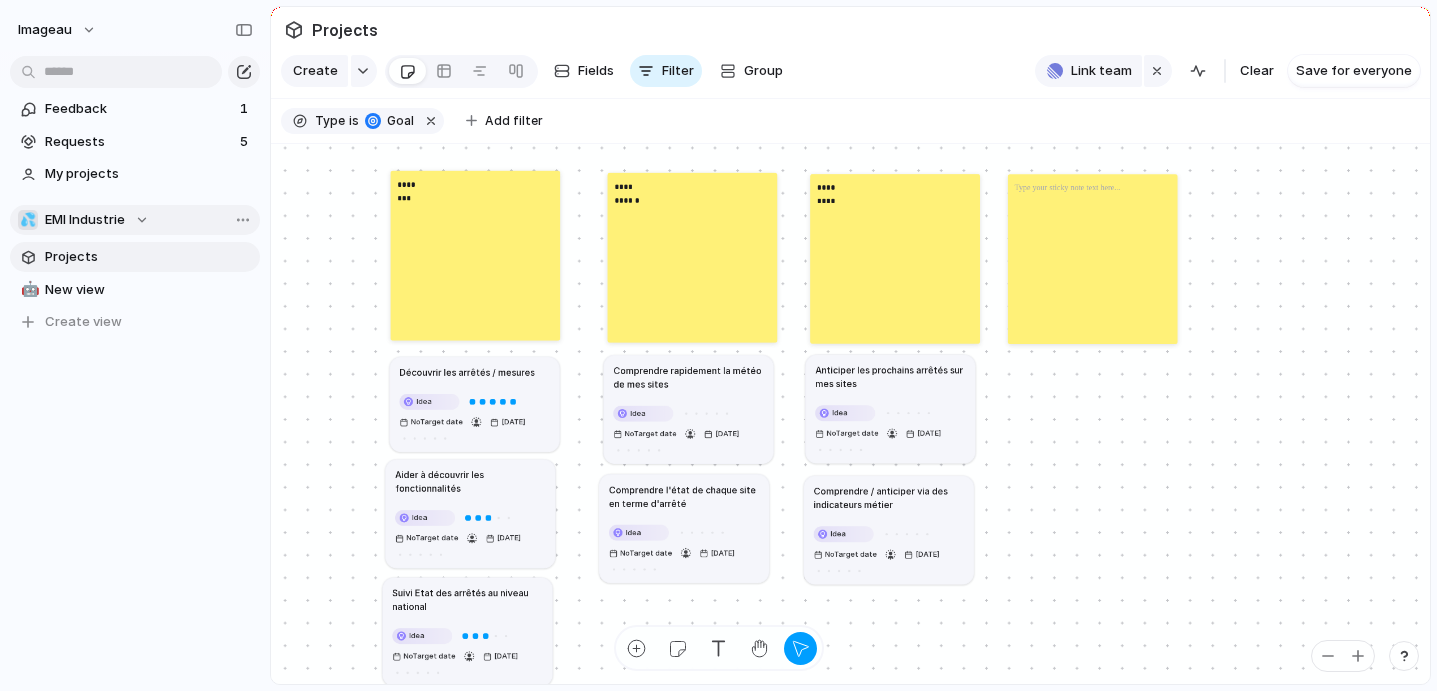 type 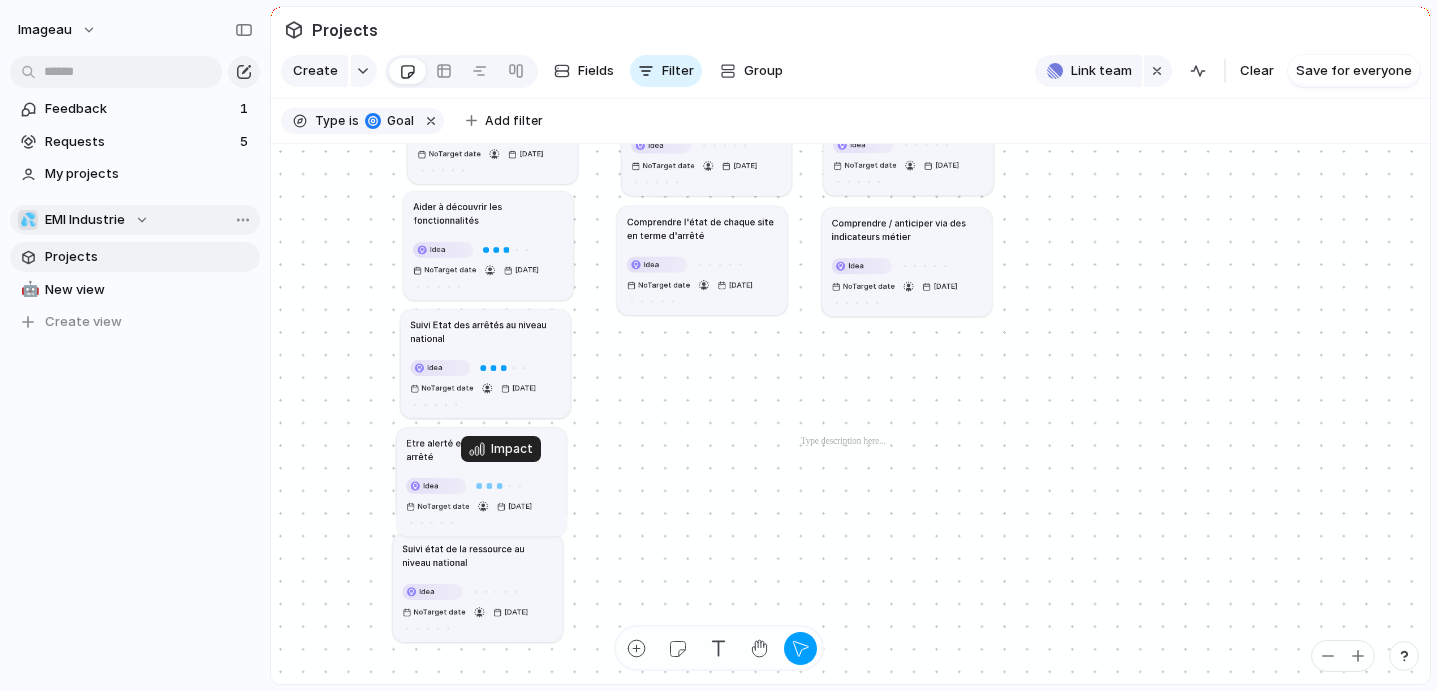 click at bounding box center (499, 485) 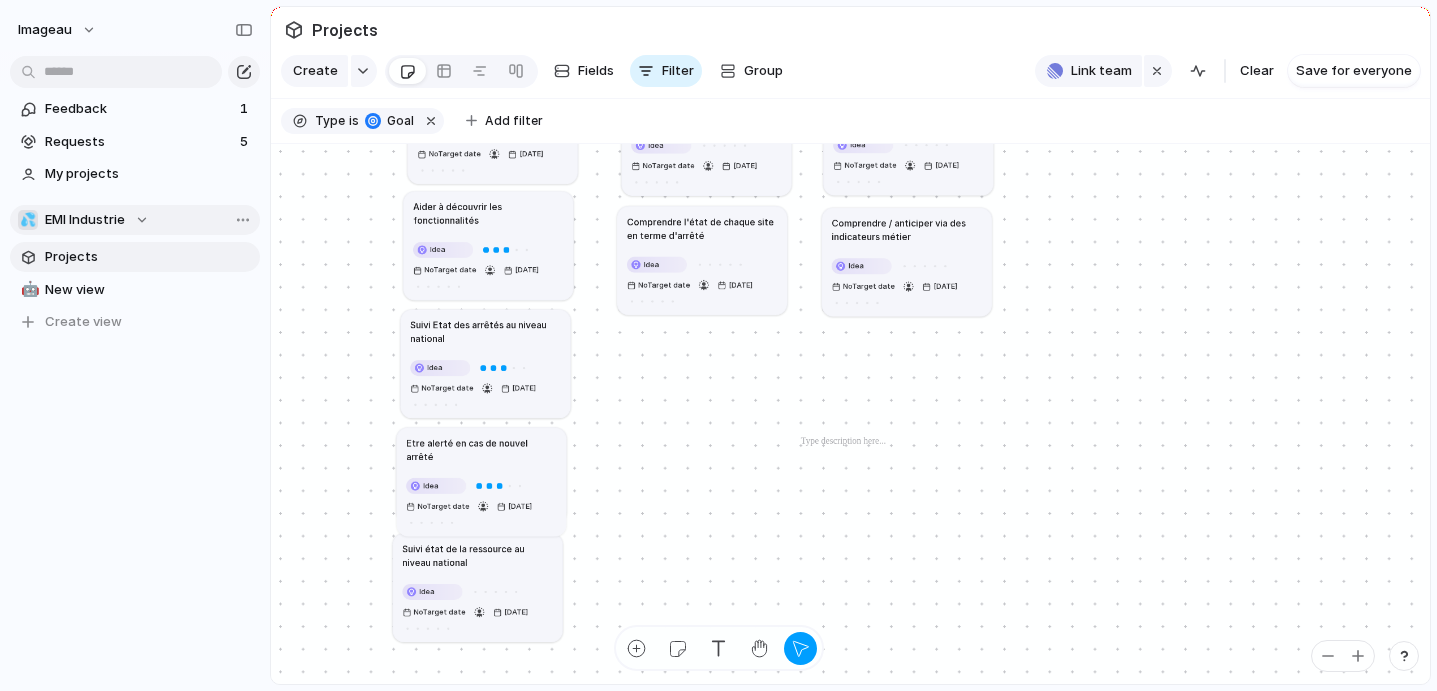 click on "Suivi état de la ressource au niveau national" at bounding box center (477, 555) 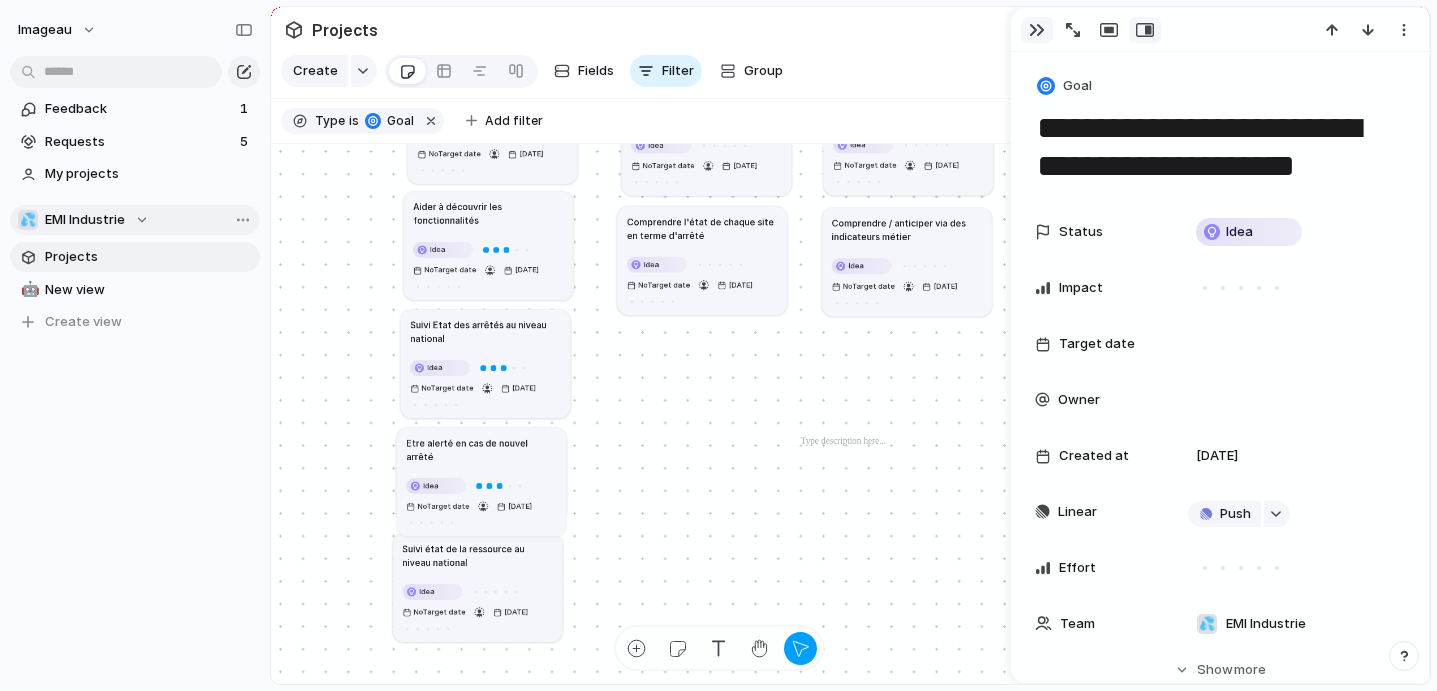 click at bounding box center [1037, 30] 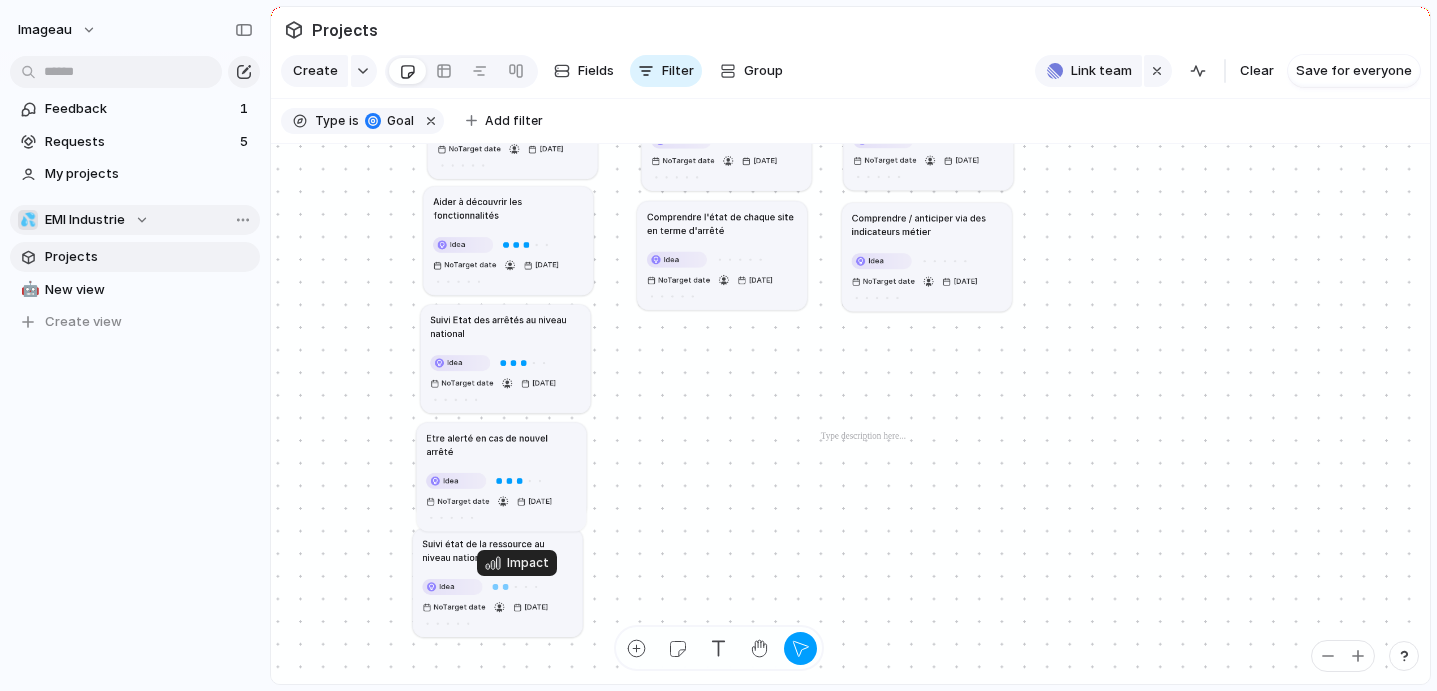 click at bounding box center (506, 587) 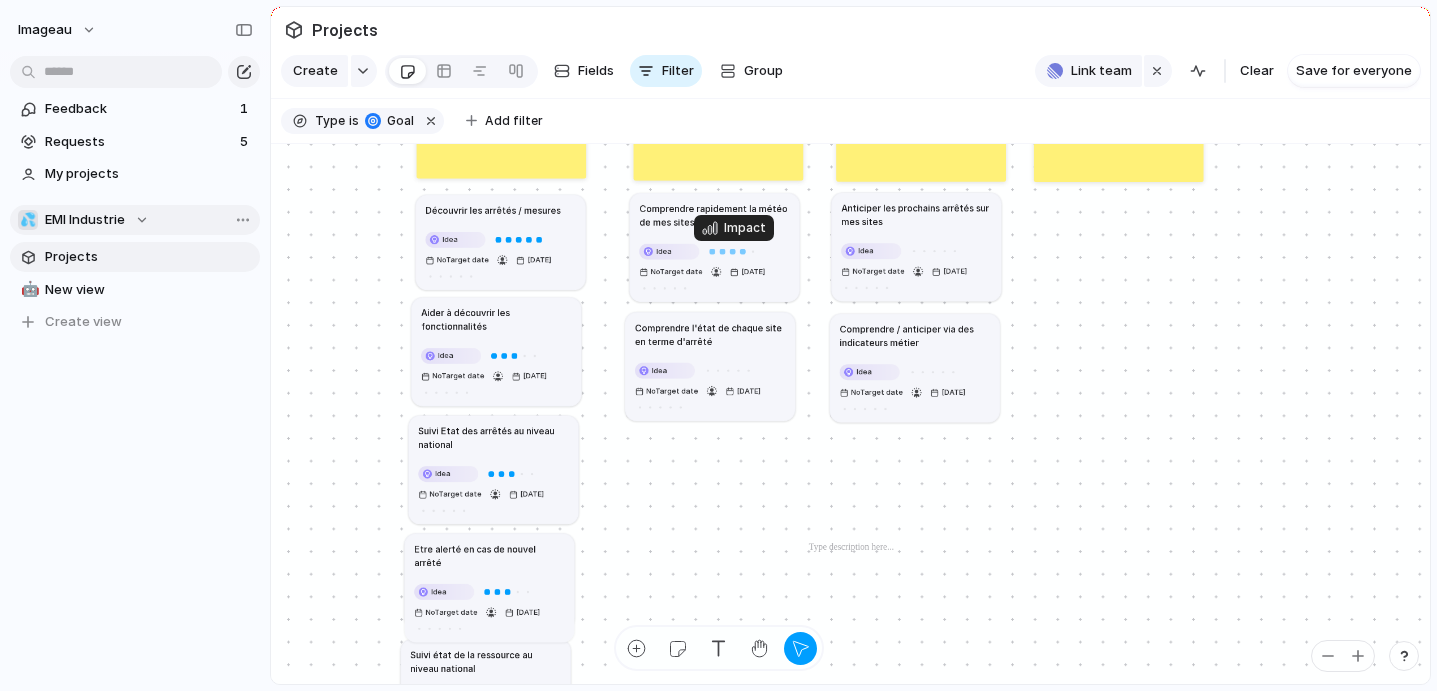 click at bounding box center [743, 251] 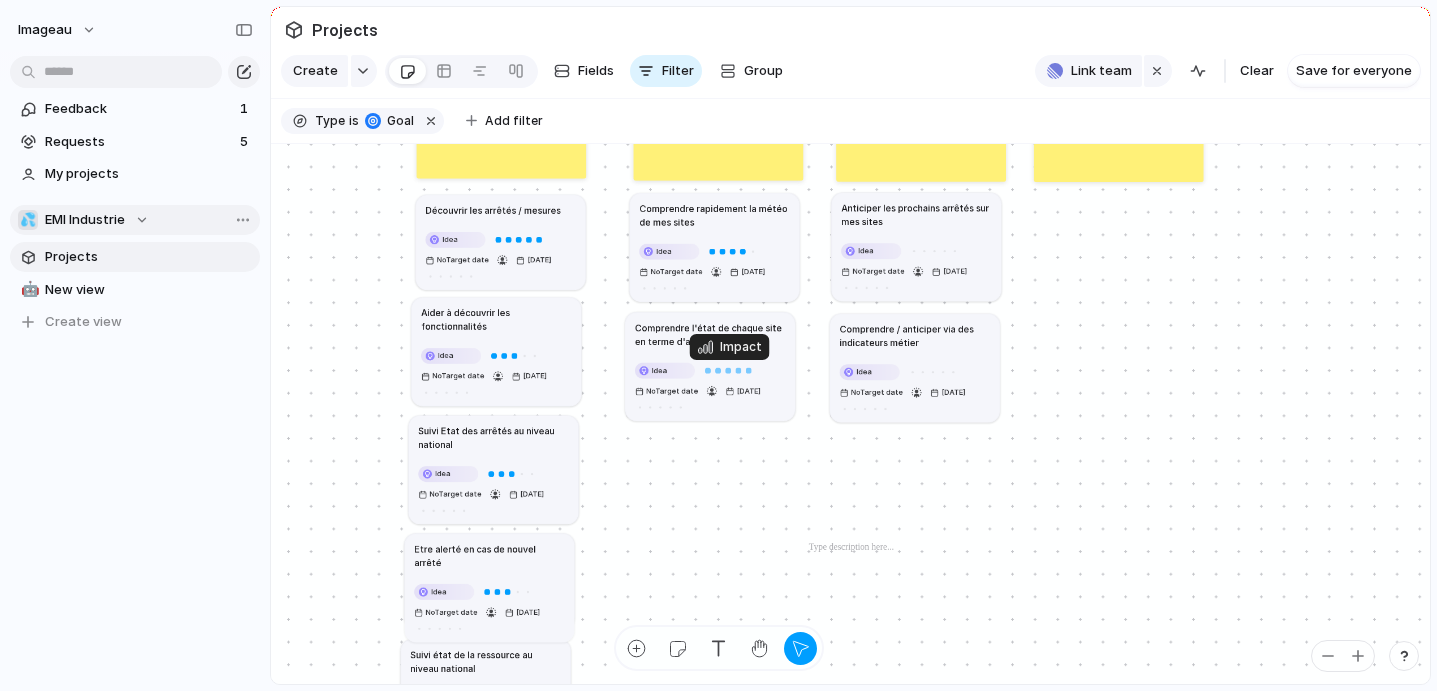 click at bounding box center (749, 370) 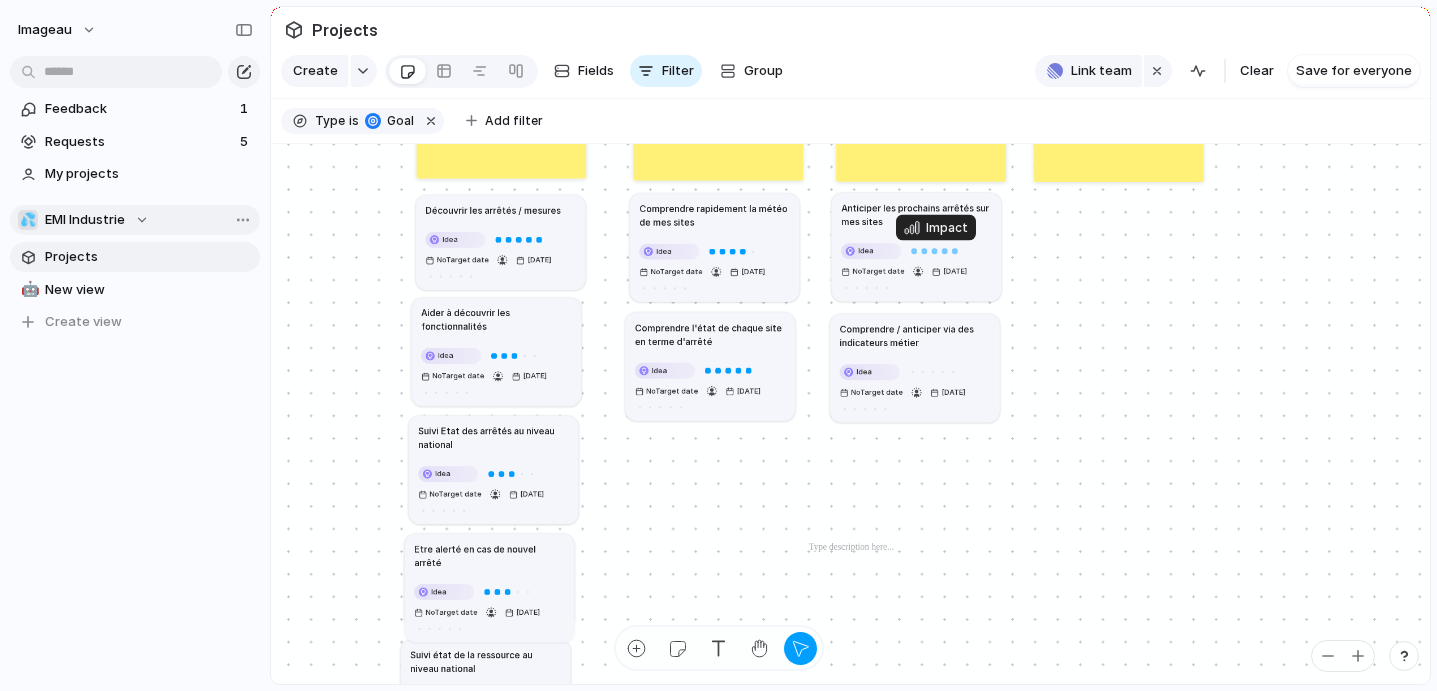 click at bounding box center [955, 251] 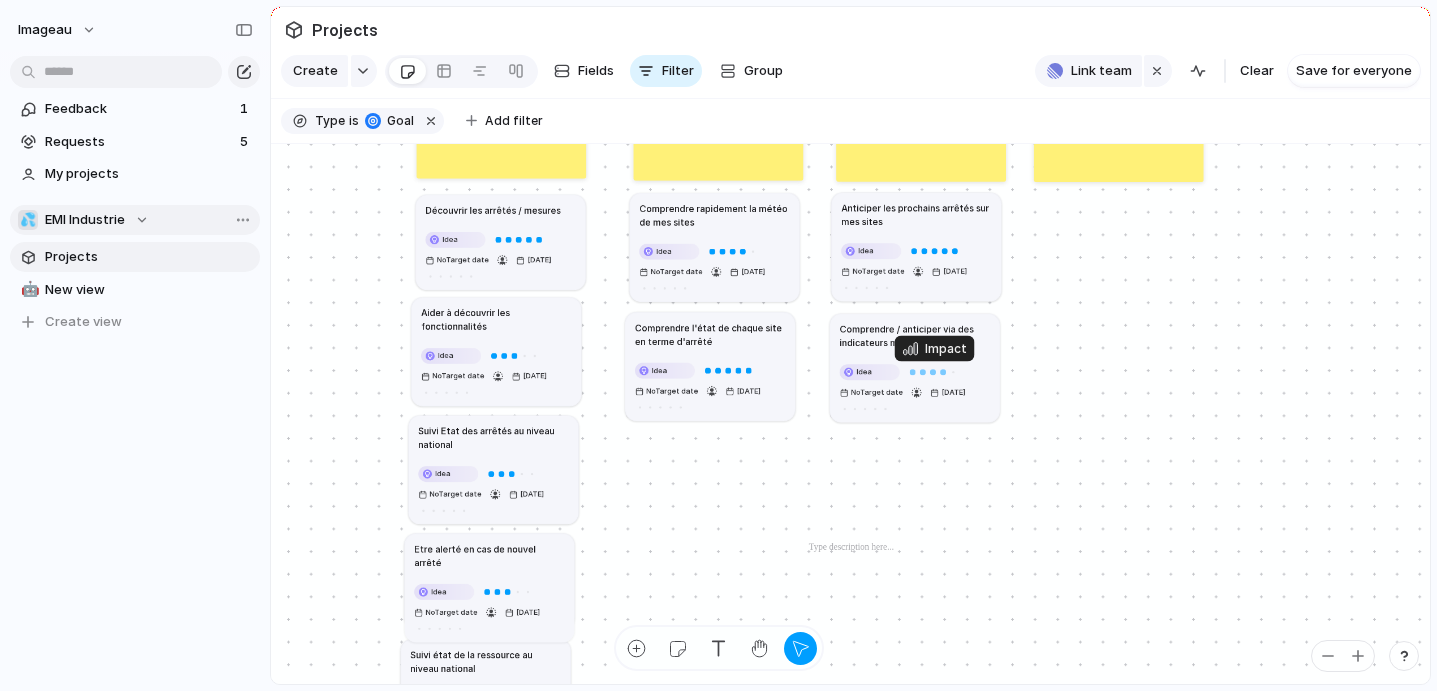 click at bounding box center [943, 372] 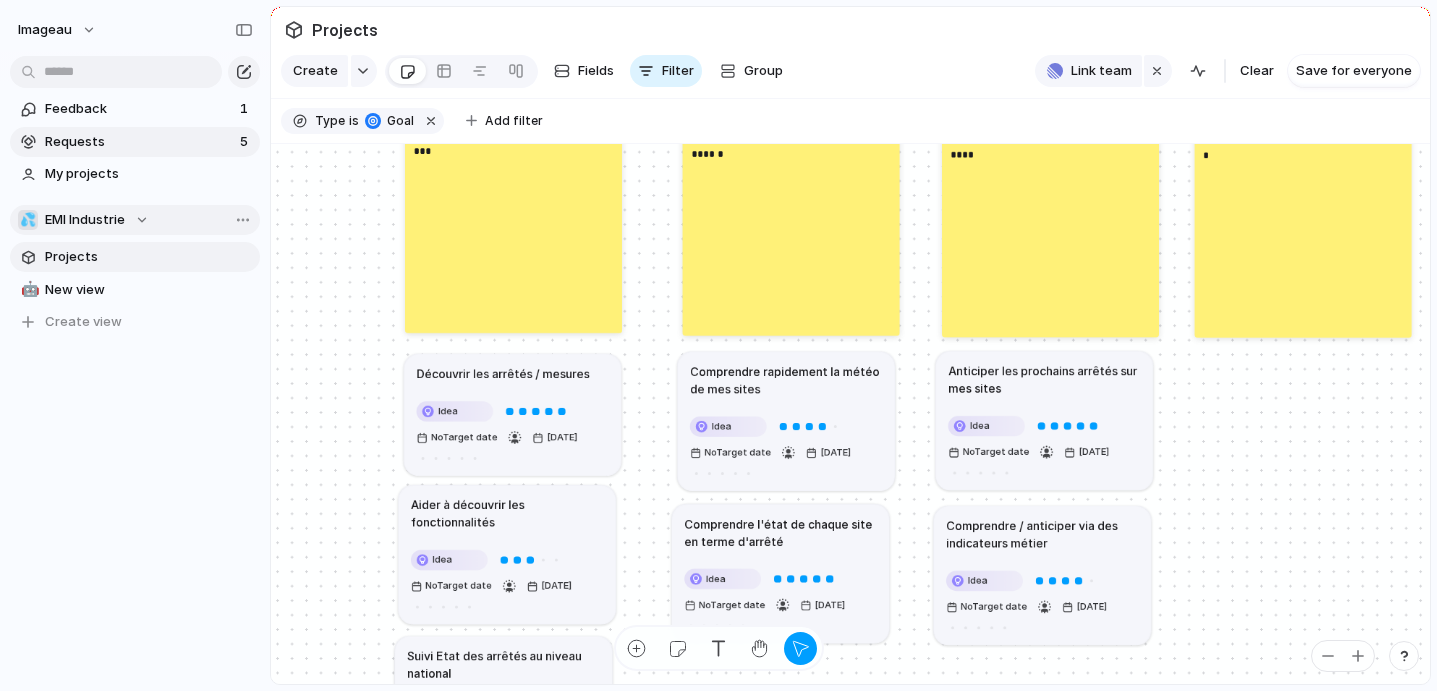 click on "Requests" at bounding box center (139, 142) 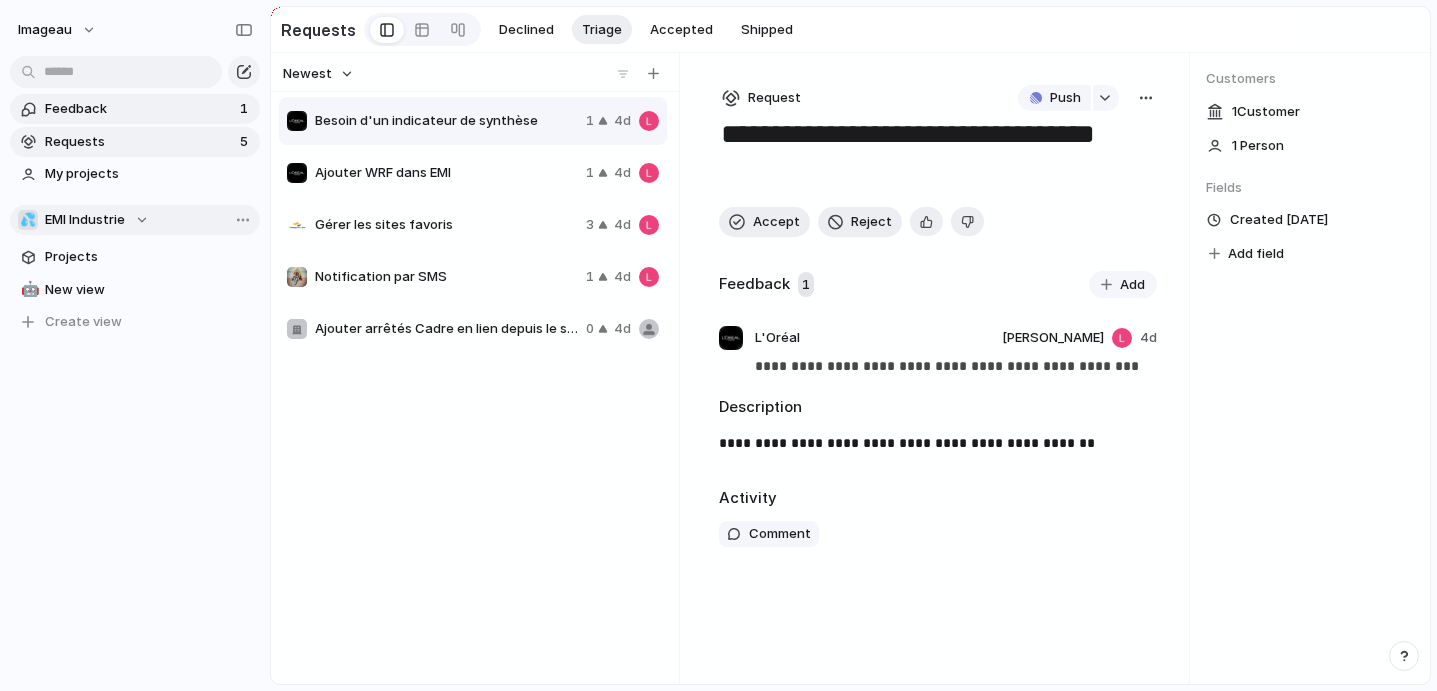 click on "Feedback" at bounding box center (139, 109) 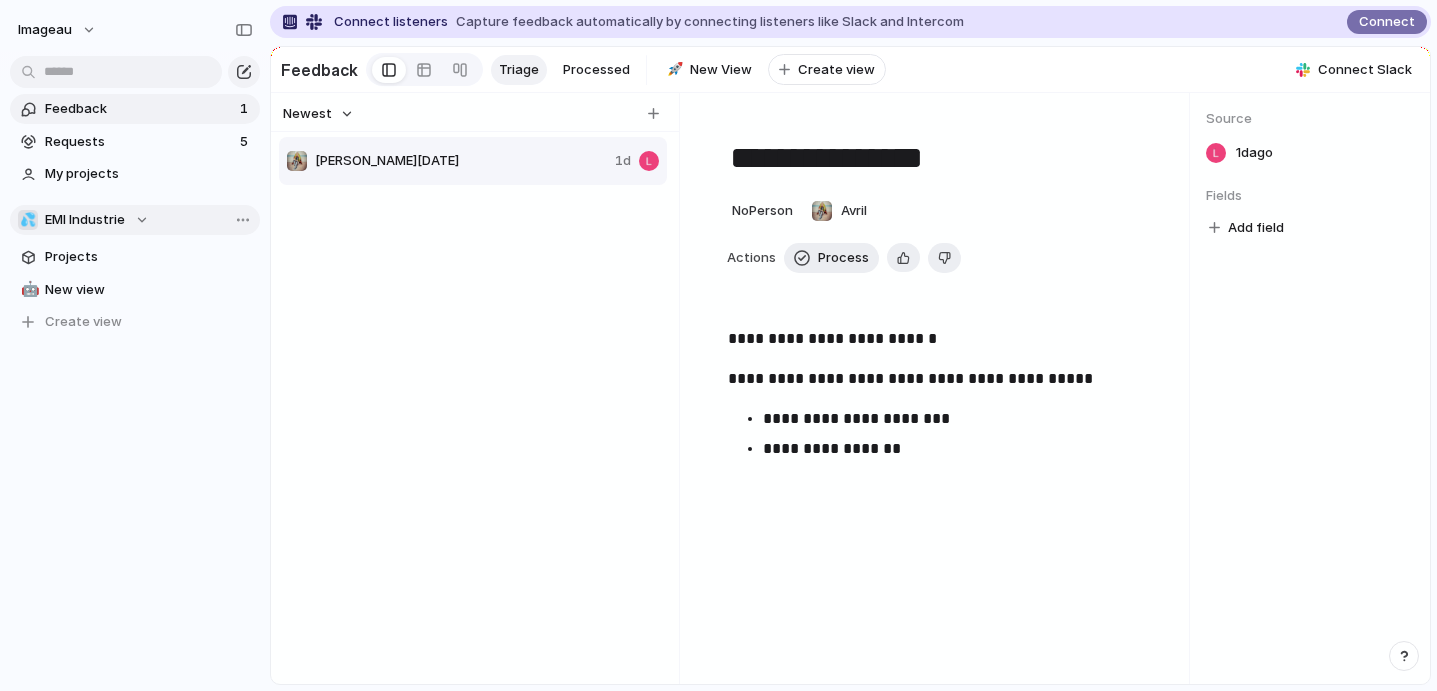 click on "Feedback" at bounding box center [139, 109] 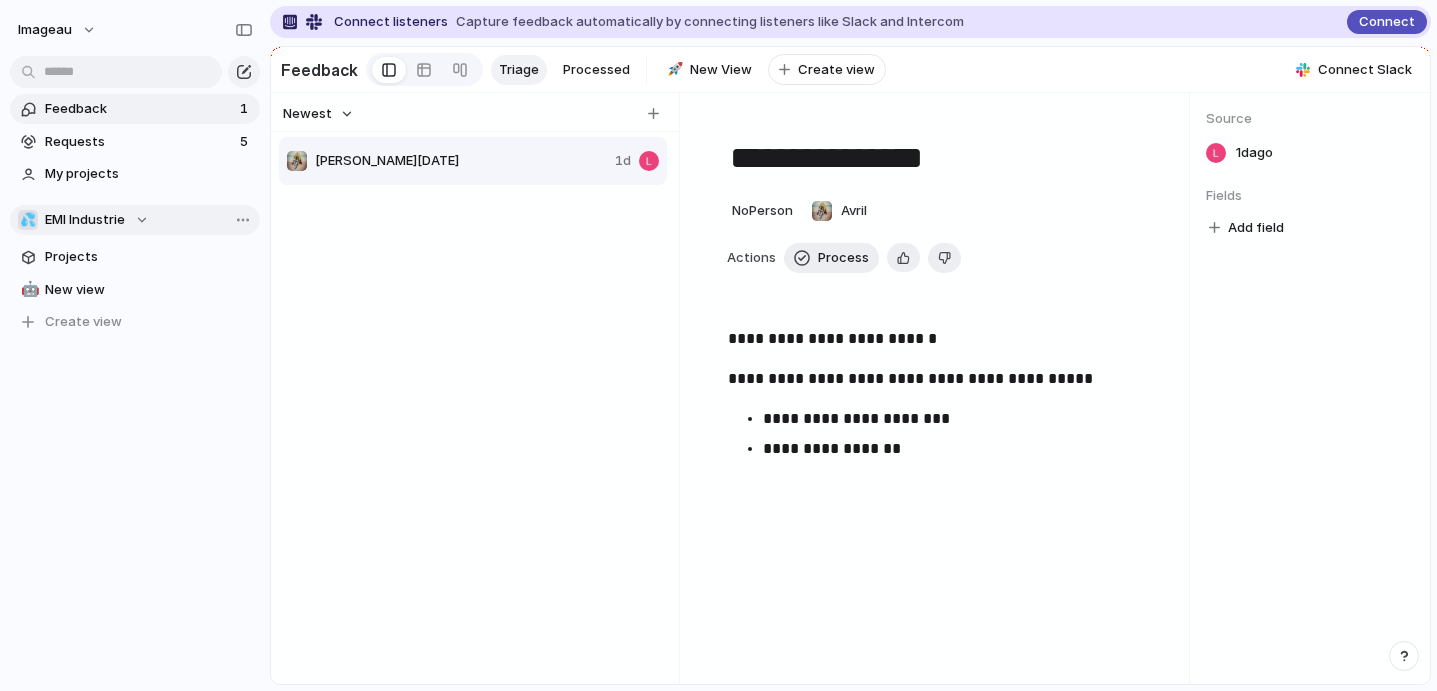 click on "Connect" at bounding box center (1387, 22) 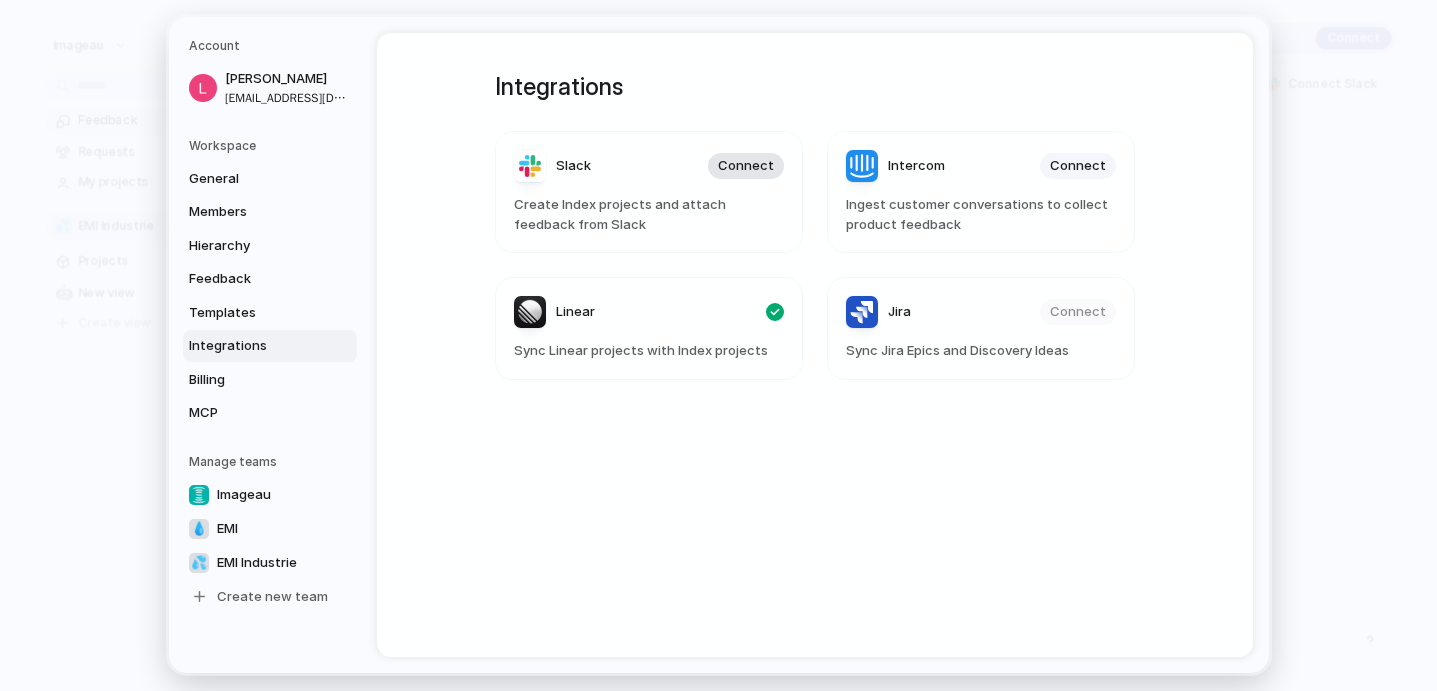 click on "Connect" at bounding box center [746, 167] 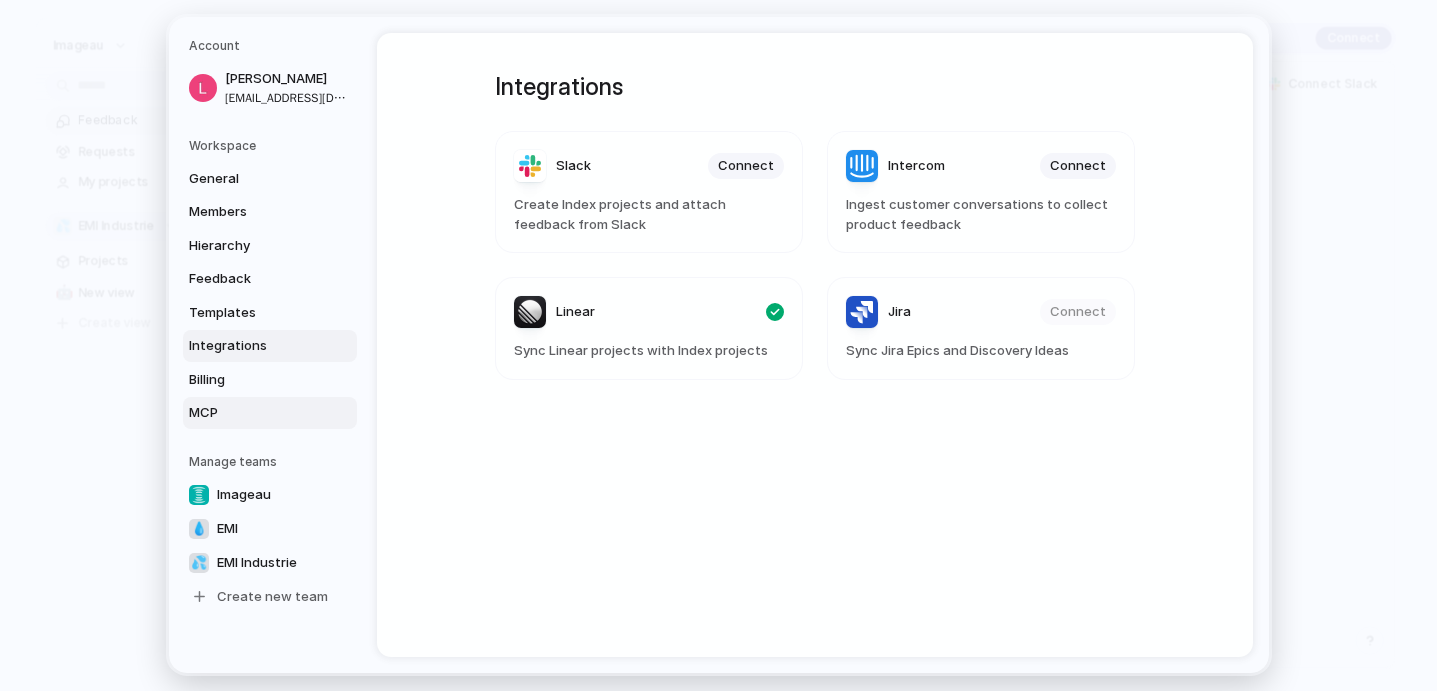 click on "MCP" at bounding box center [253, 413] 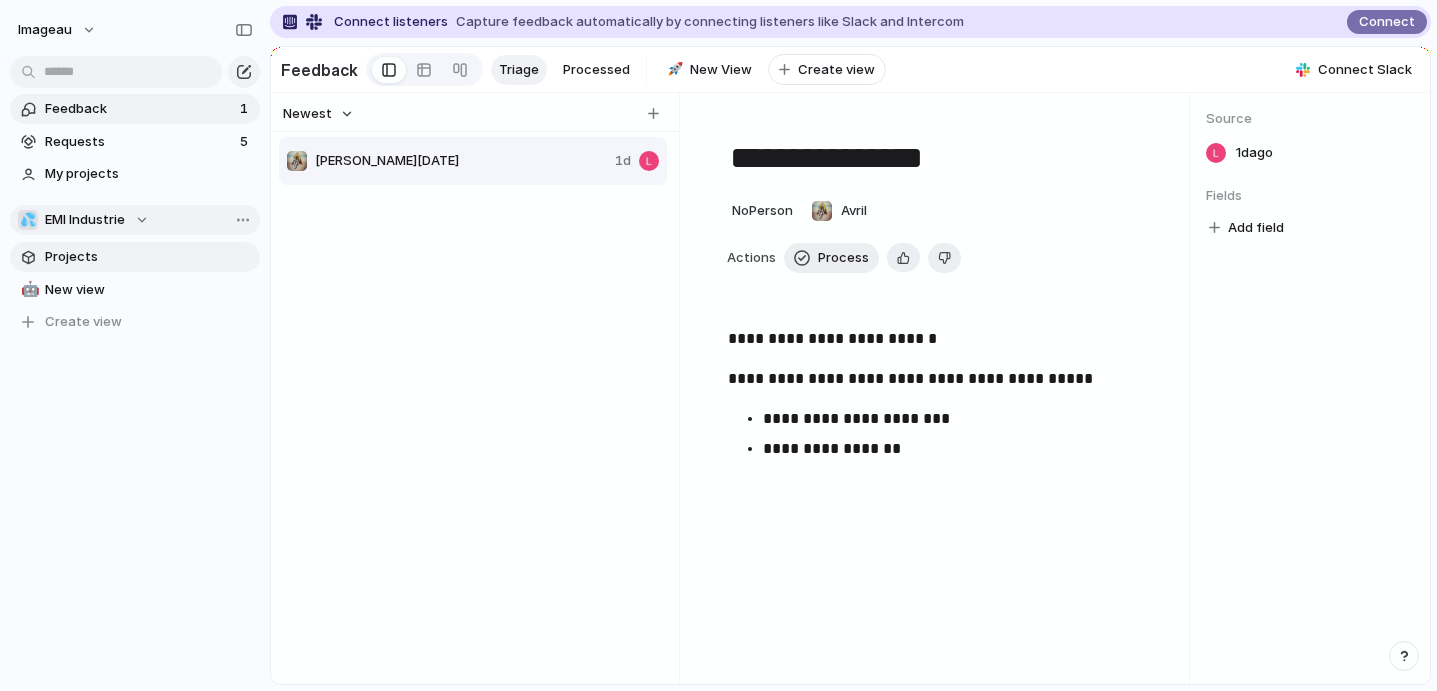 click on "Projects" at bounding box center [149, 257] 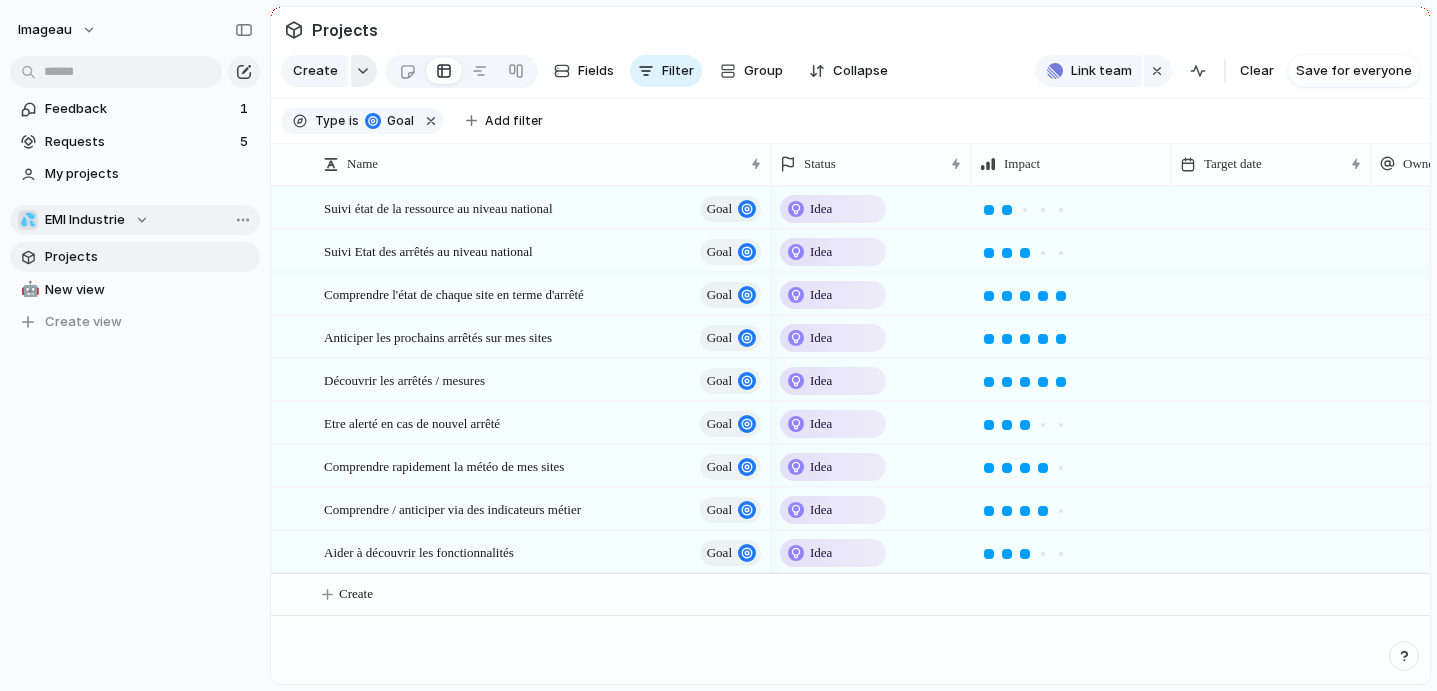 click at bounding box center [364, 71] 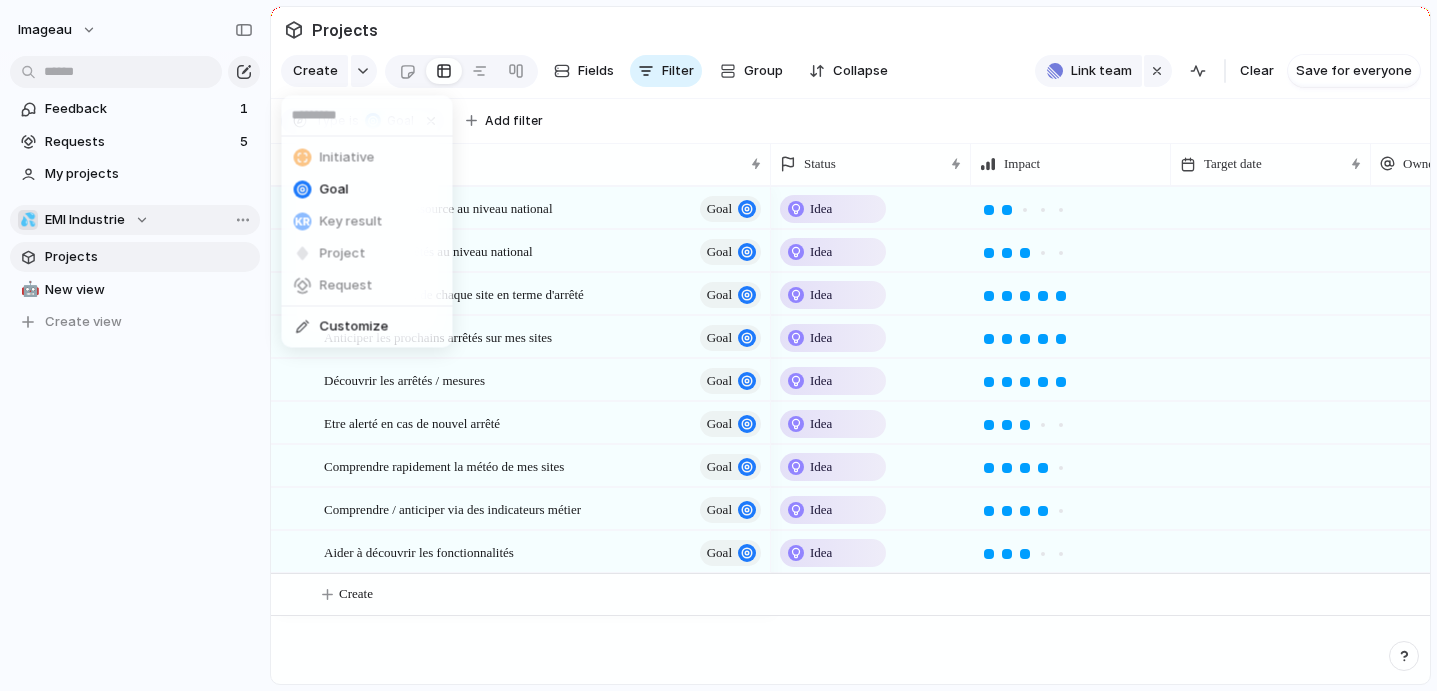 click on "Initiative   Goal   Key result   Project   Request   Customize" at bounding box center [718, 345] 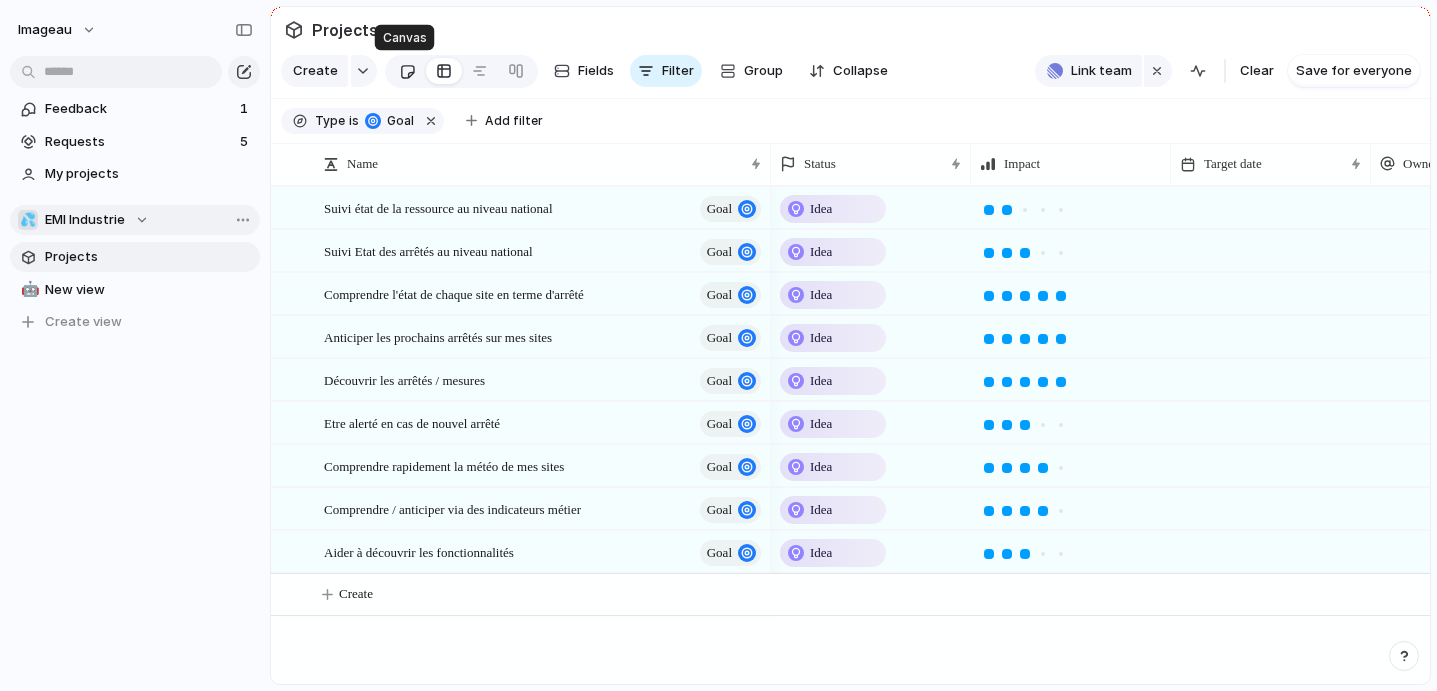 click at bounding box center (407, 71) 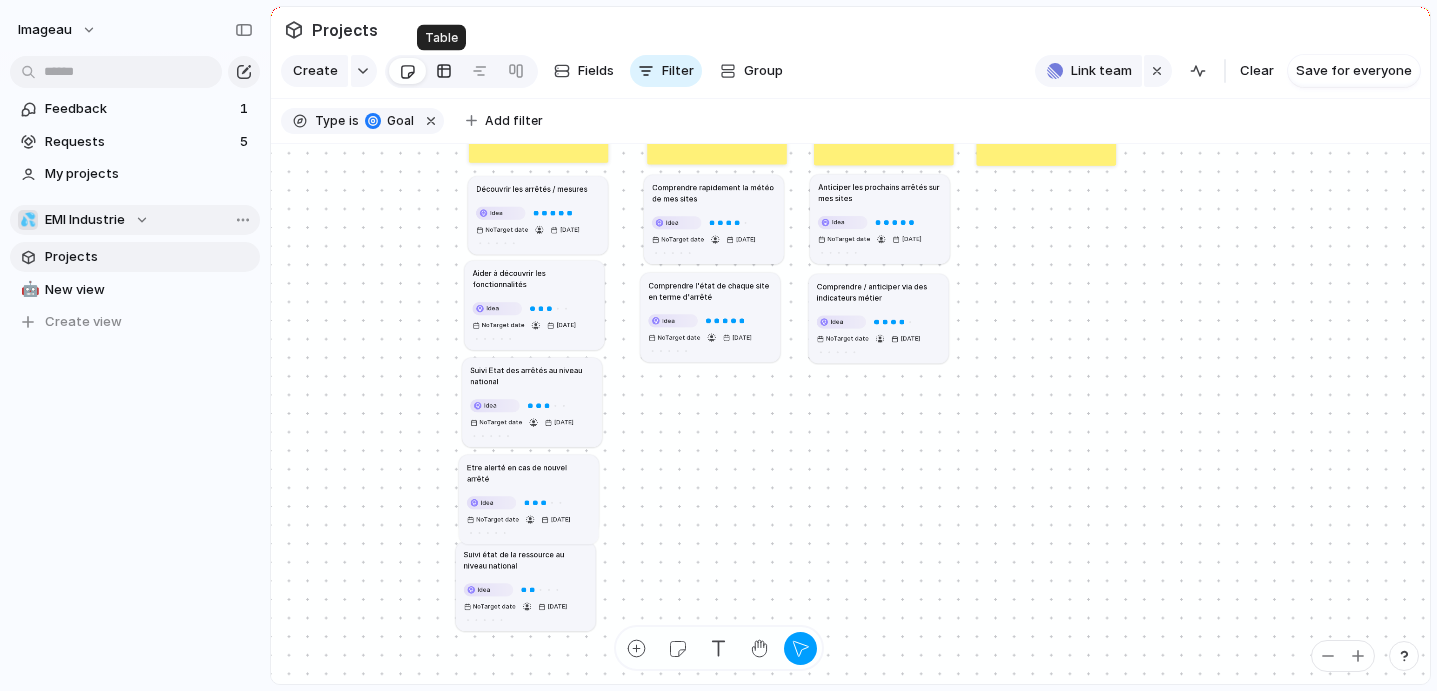 click at bounding box center (444, 71) 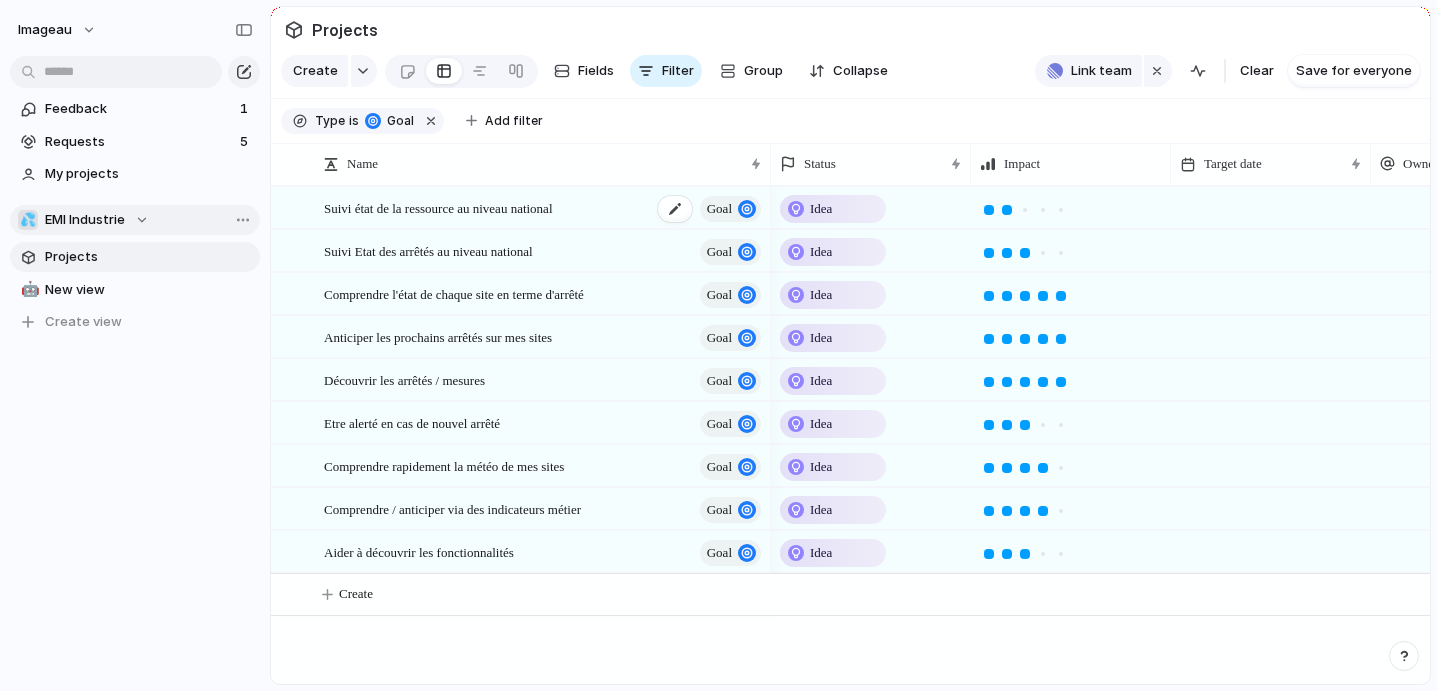 click on "goal" at bounding box center [719, 209] 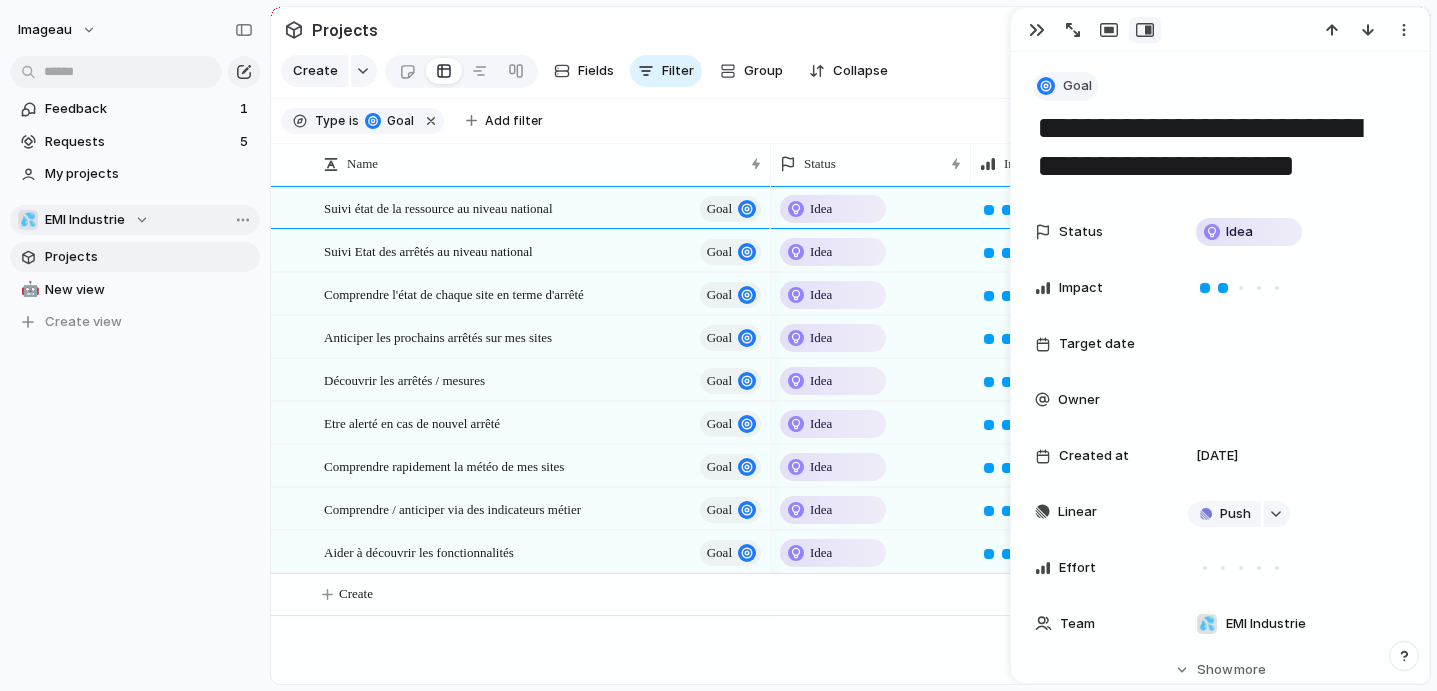click on "Goal" at bounding box center (1077, 86) 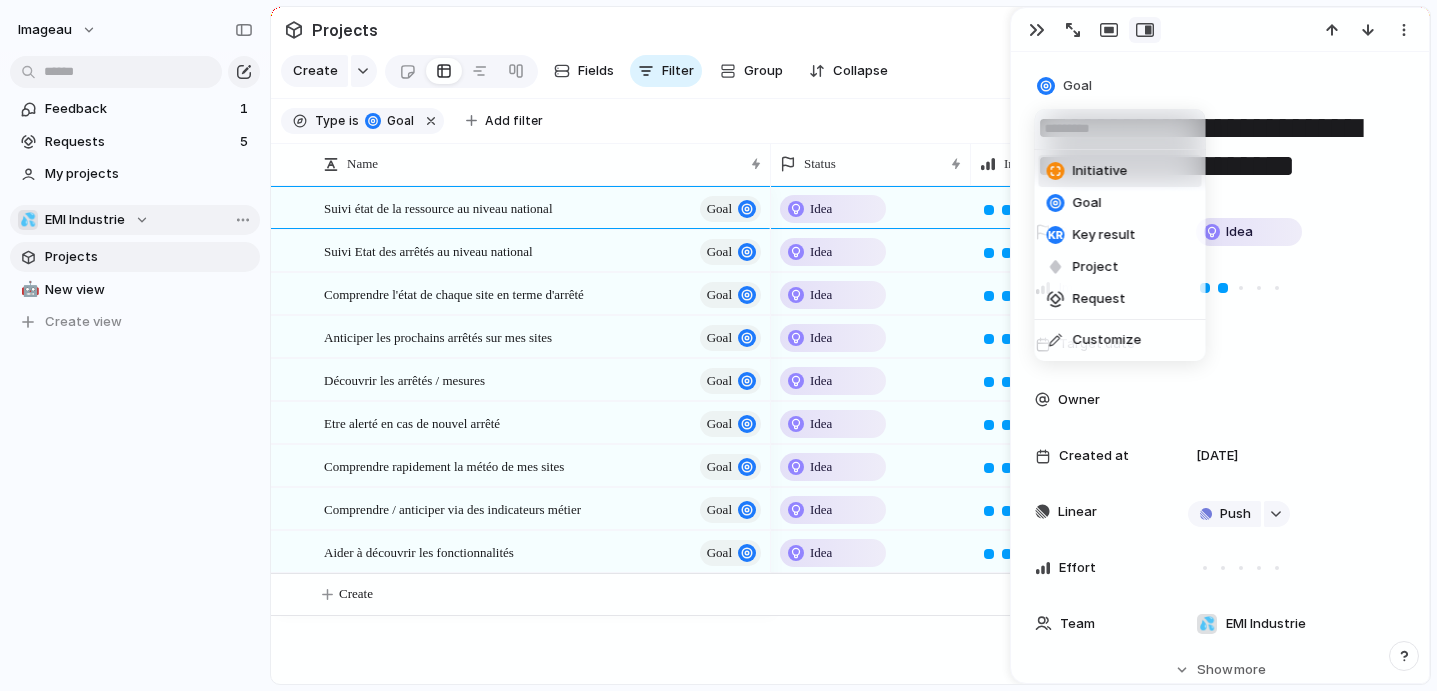 click on "Initiative" at bounding box center (1100, 171) 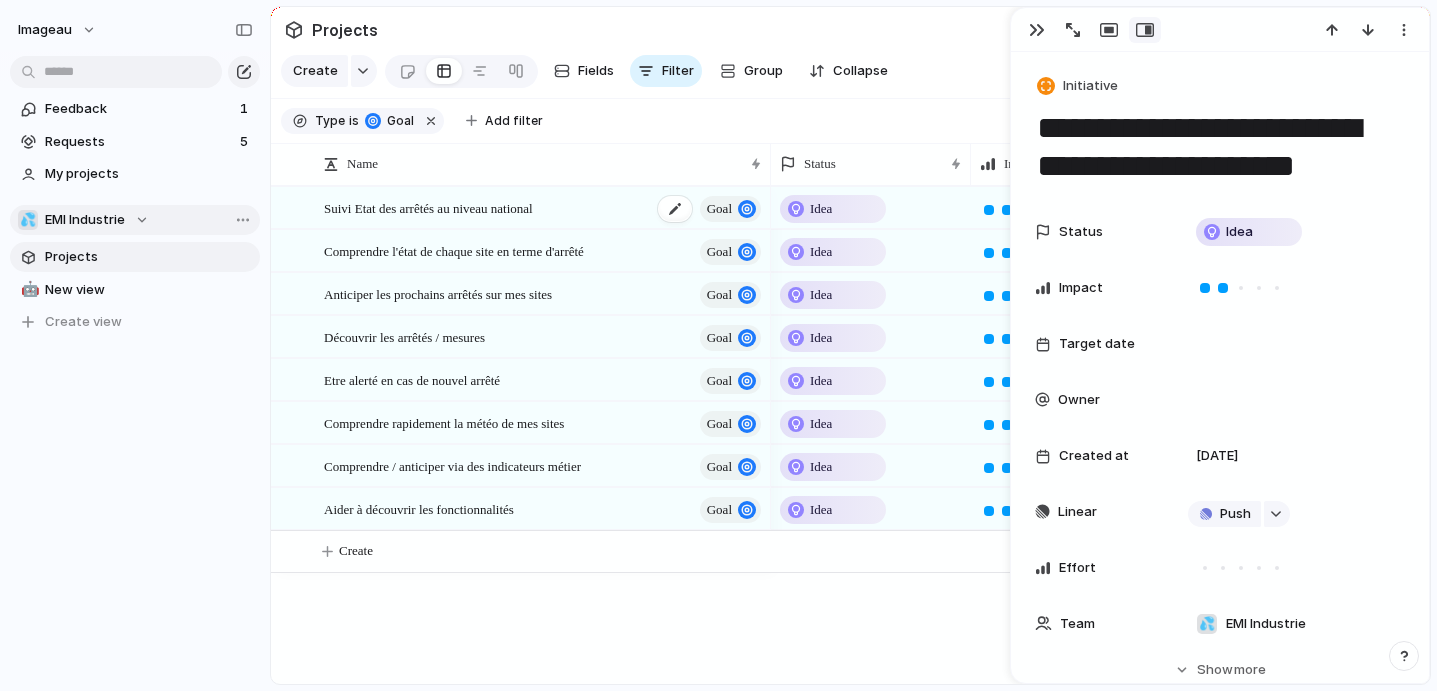click on "Suivi Etat des arrêtés au niveau national" at bounding box center [428, 207] 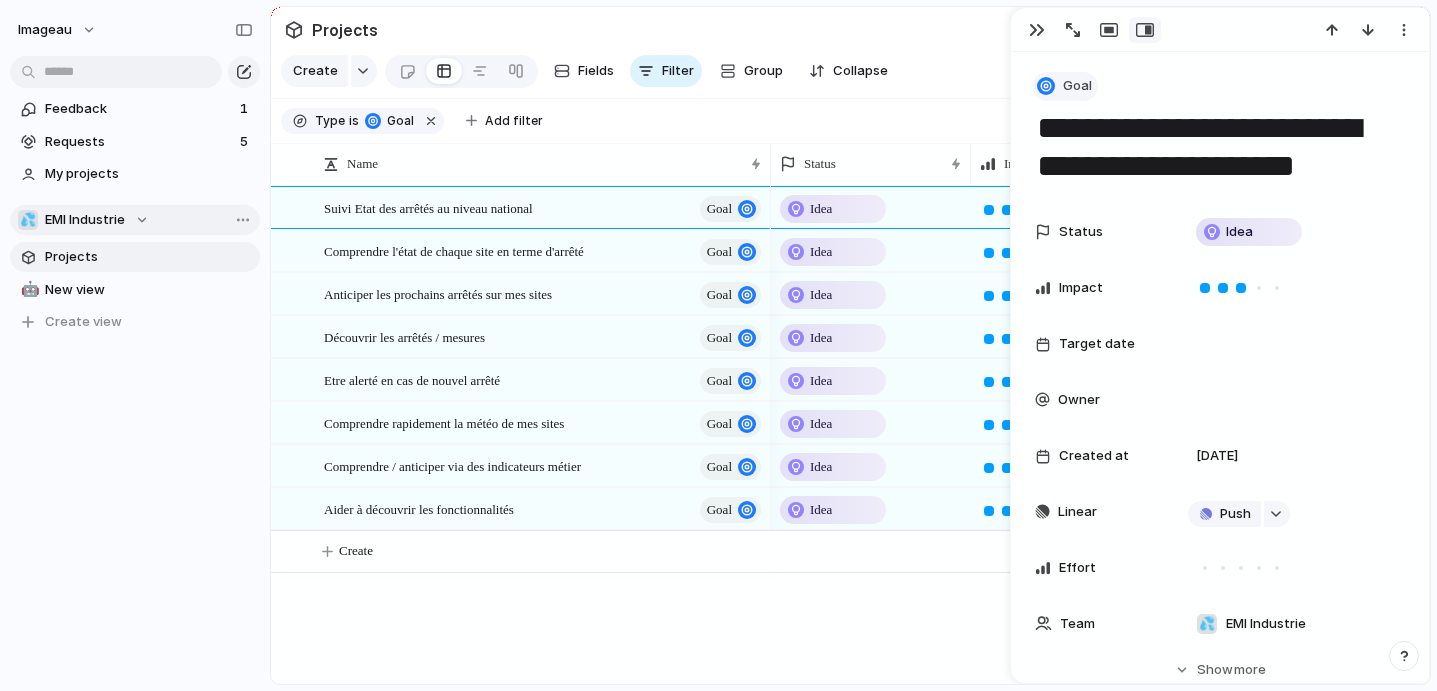 click on "Goal" at bounding box center [1077, 86] 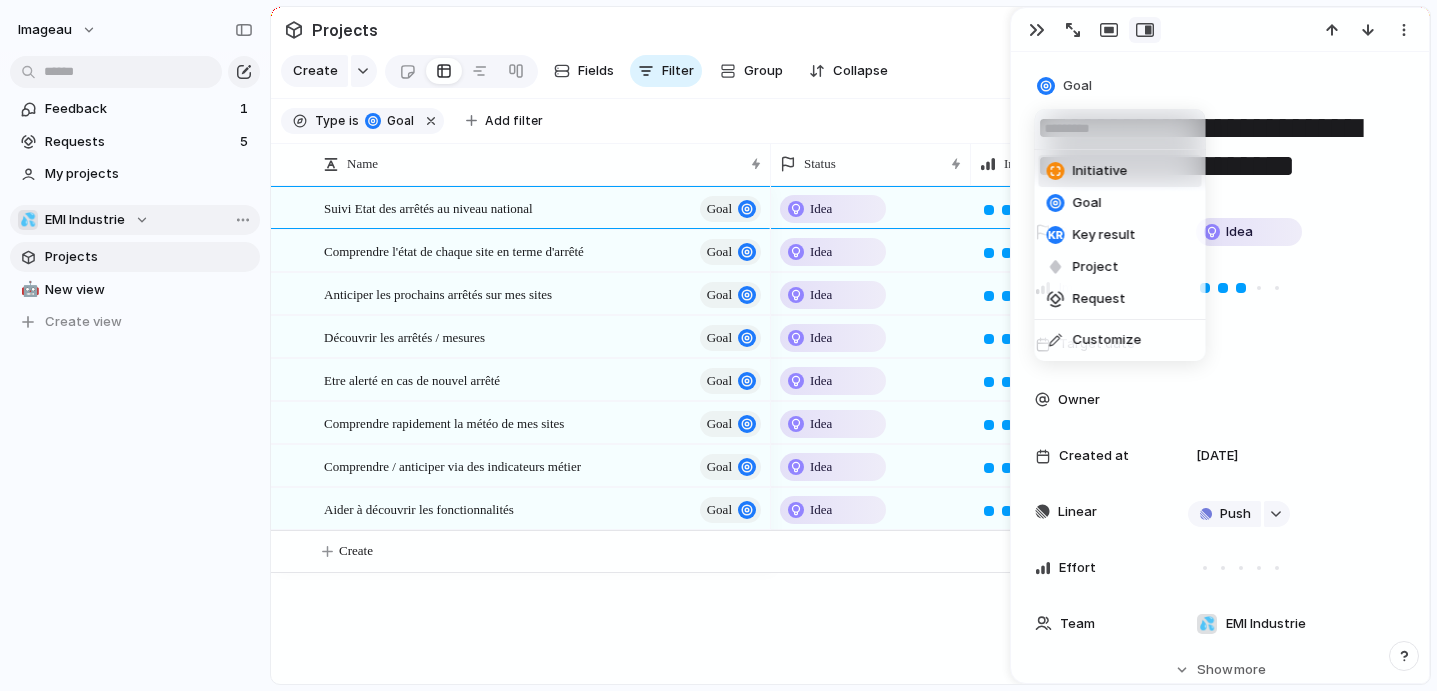 click on "Initiative" at bounding box center [1100, 171] 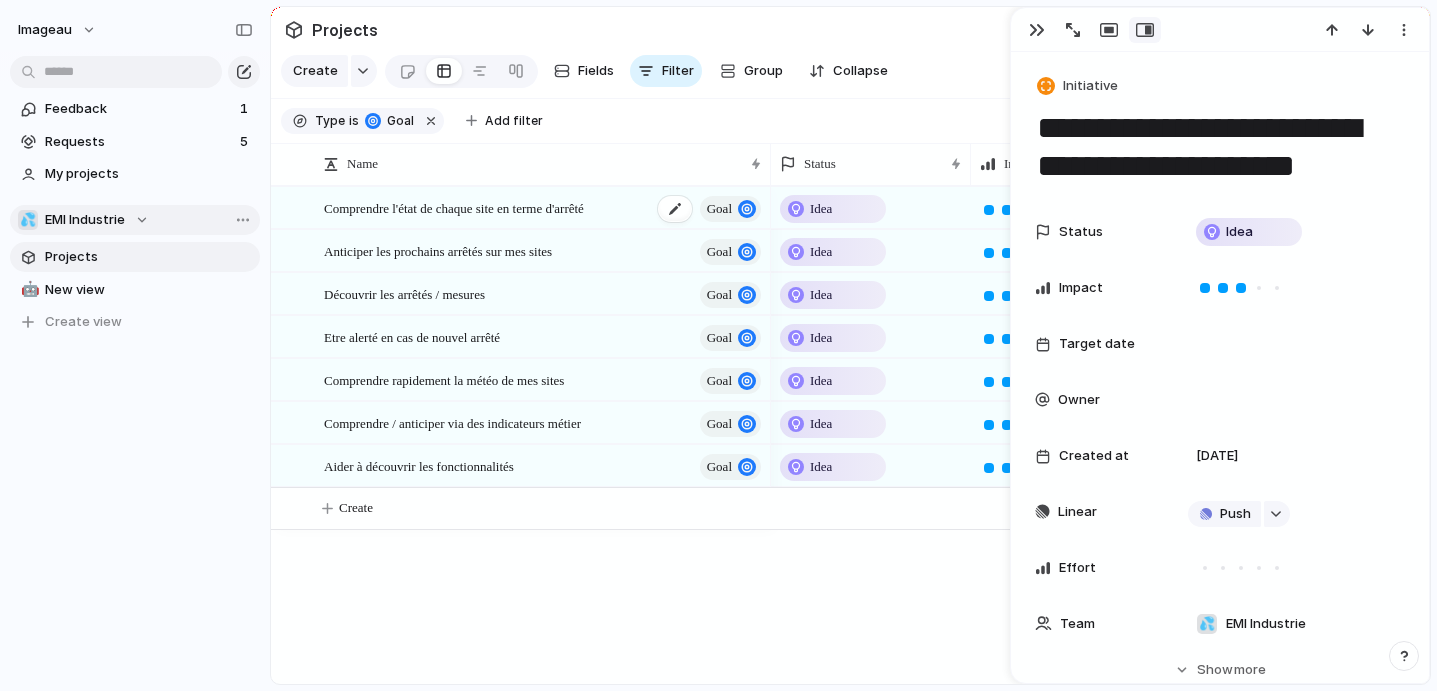 click on "Comprendre l'état de chaque site en terme d'arrêté" at bounding box center (454, 207) 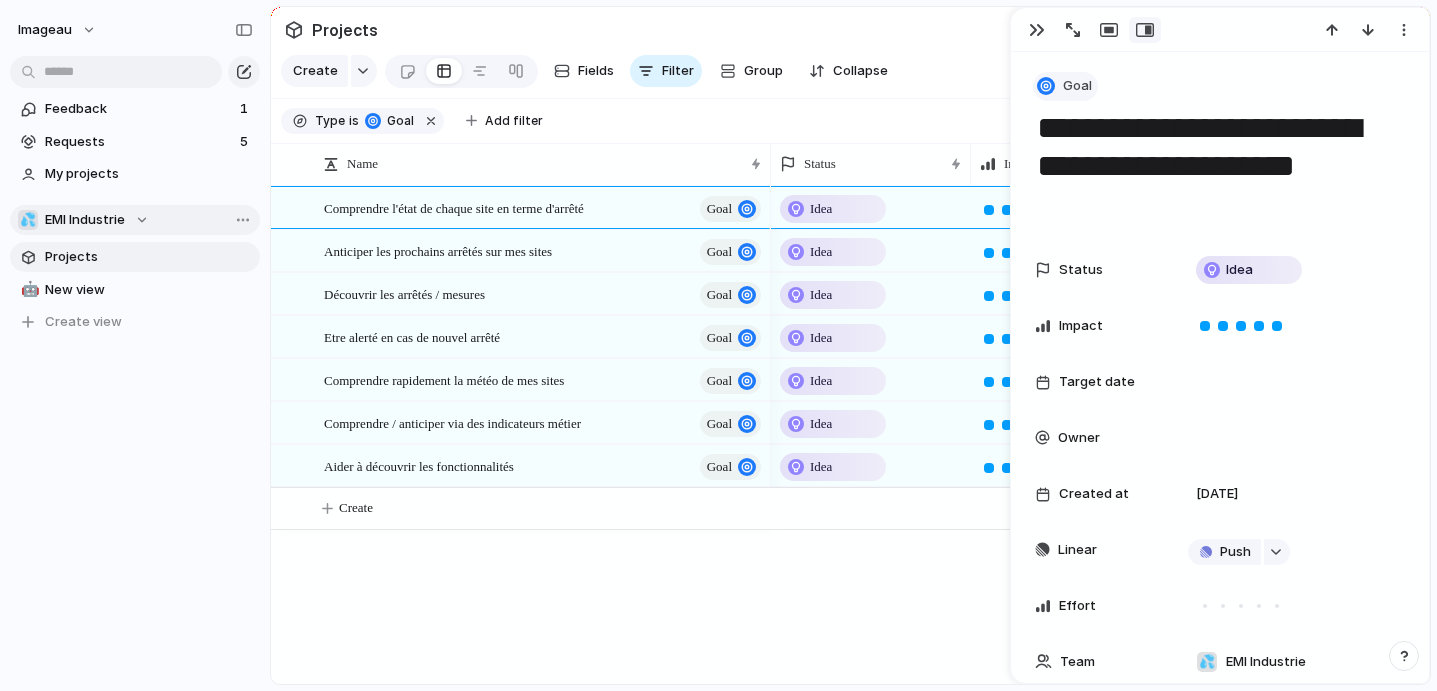 click on "Goal" at bounding box center (1077, 86) 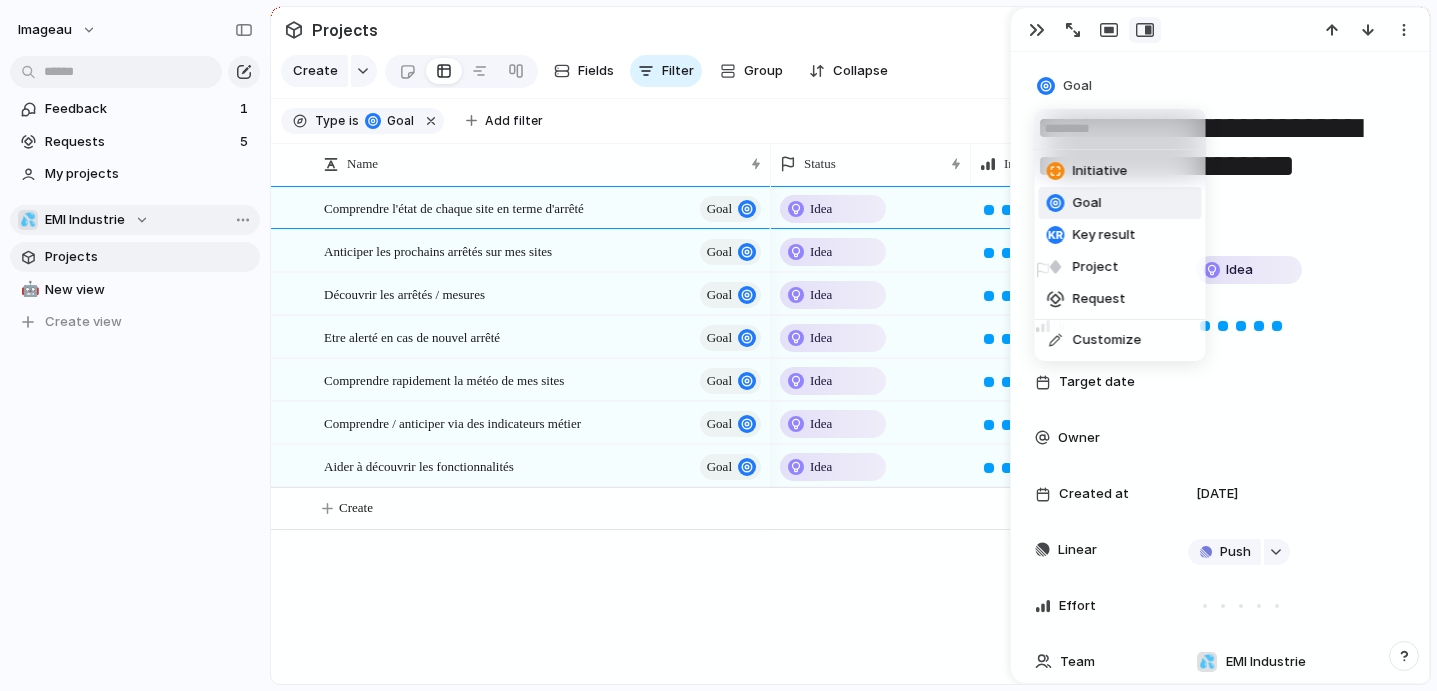 click on "Initiative" at bounding box center (1100, 171) 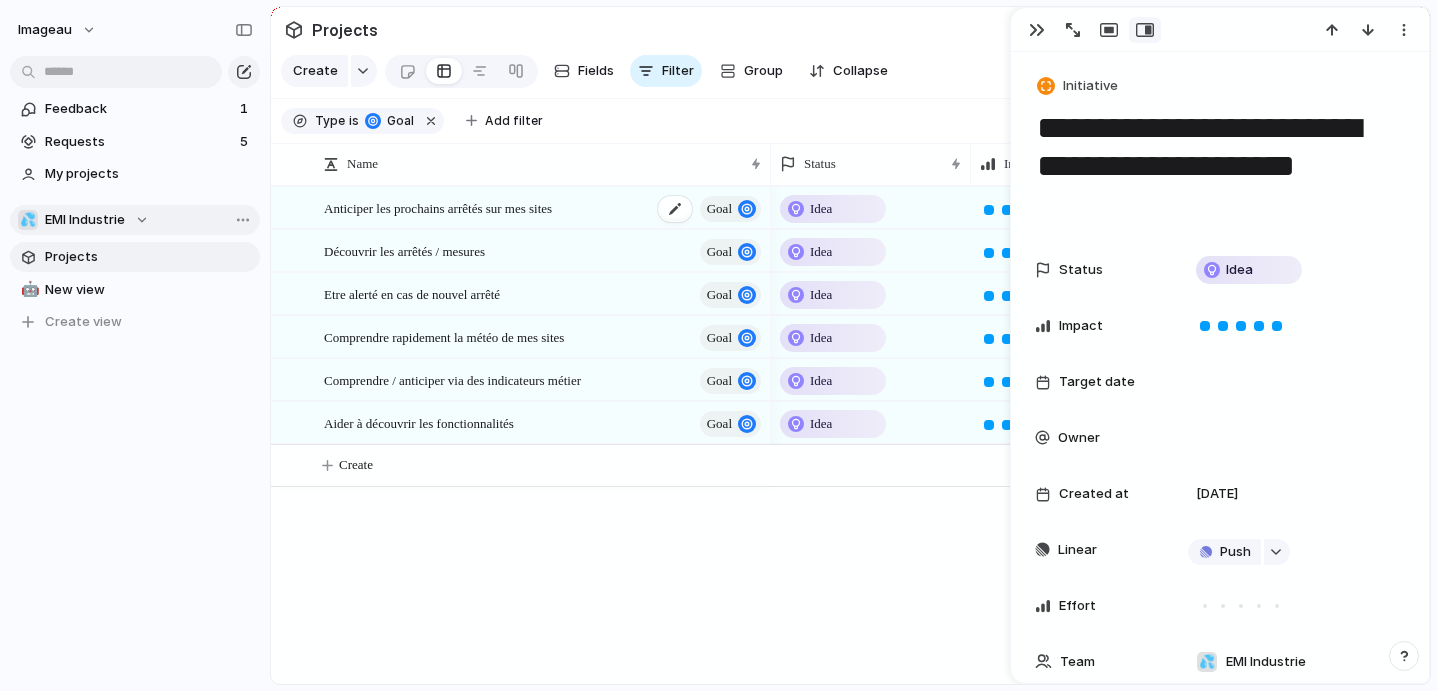 click on "Anticiper les prochains arrêtés sur mes sites" at bounding box center (438, 207) 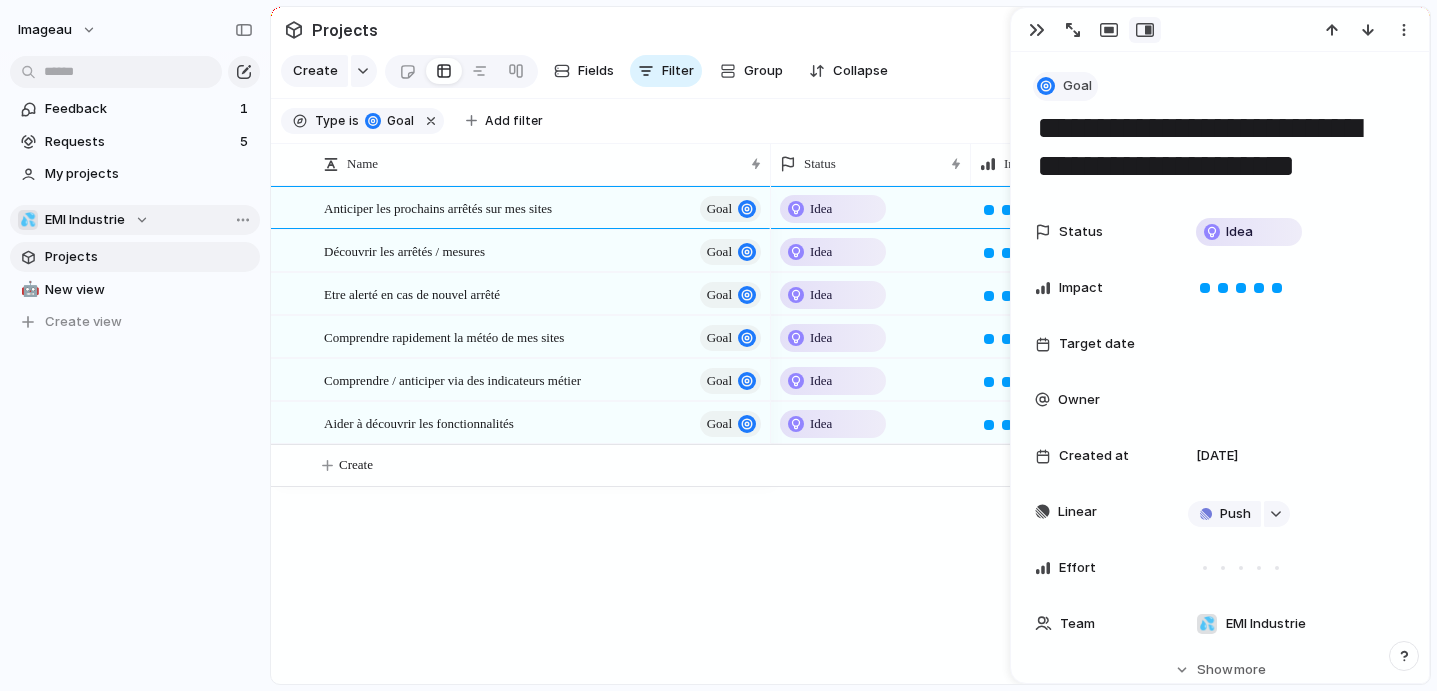 click on "Goal" at bounding box center [1065, 86] 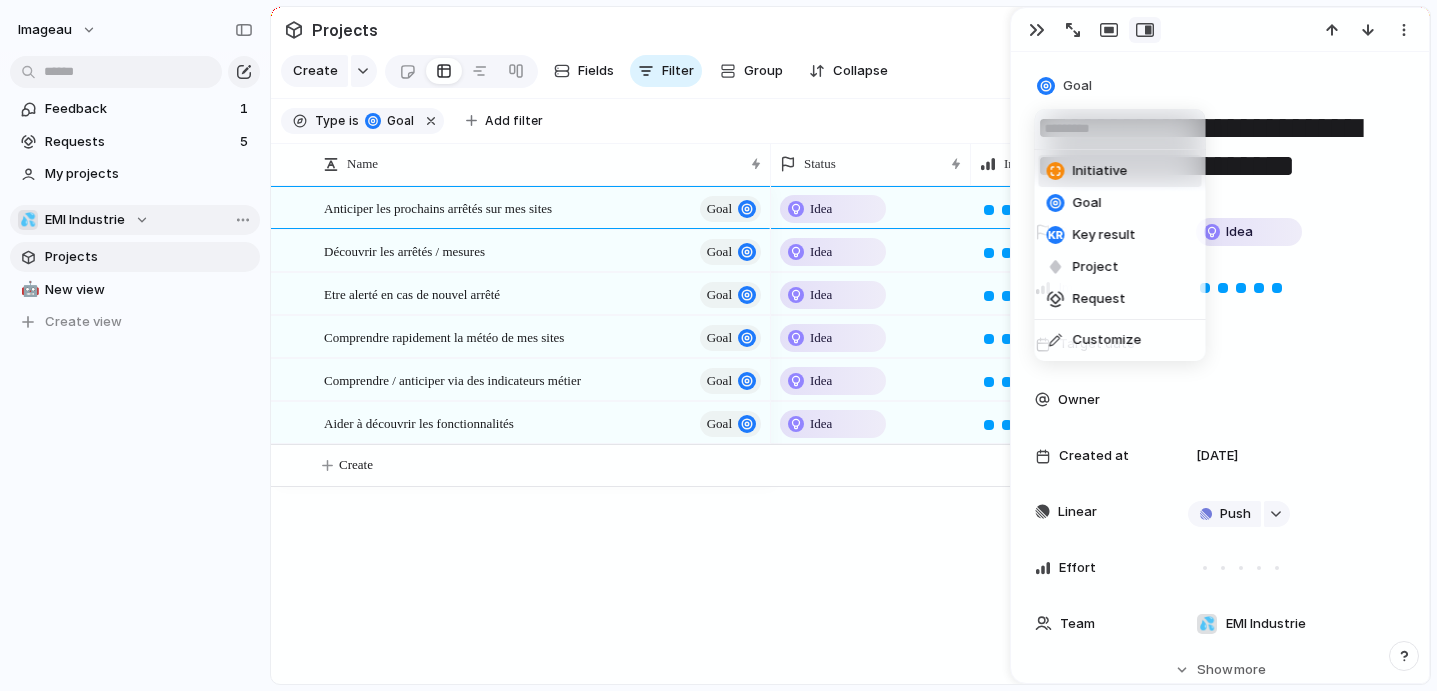 click on "Initiative" at bounding box center (1100, 171) 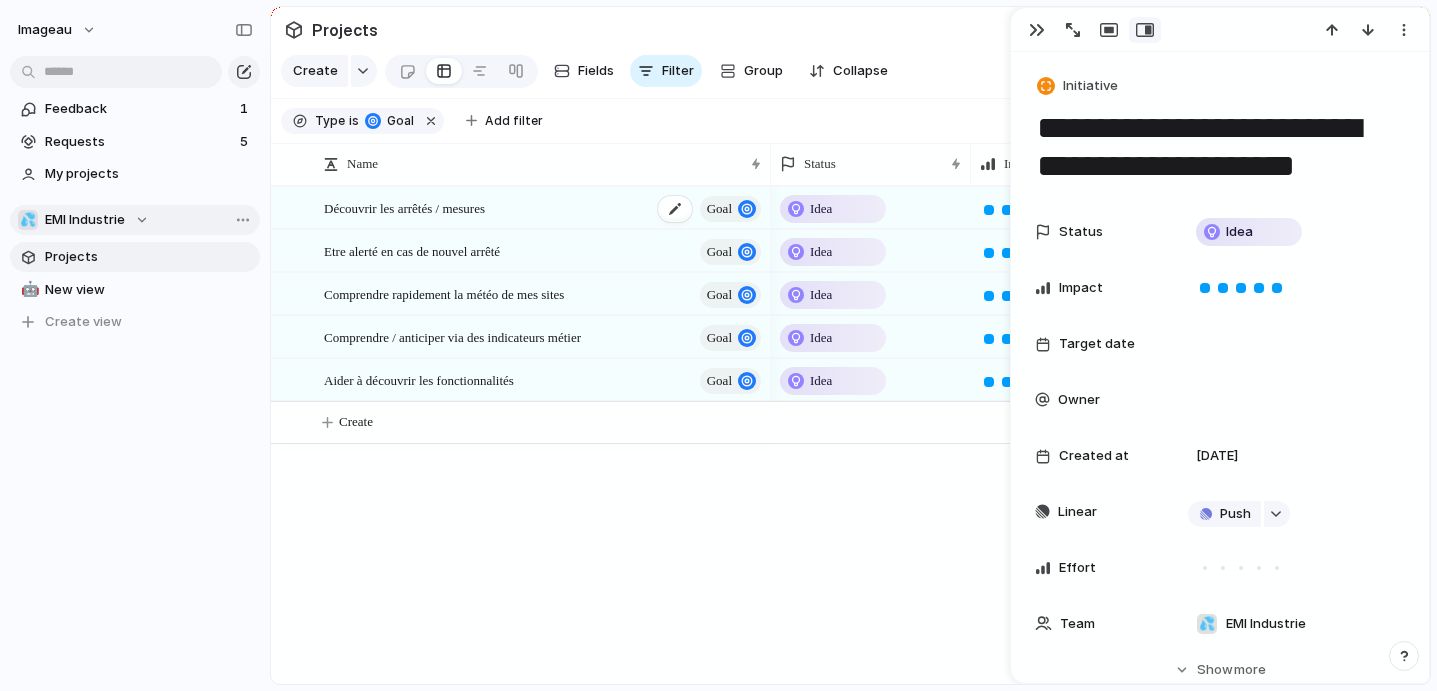 click on "Découvrir les arrêtés / mesures goal" at bounding box center (544, 208) 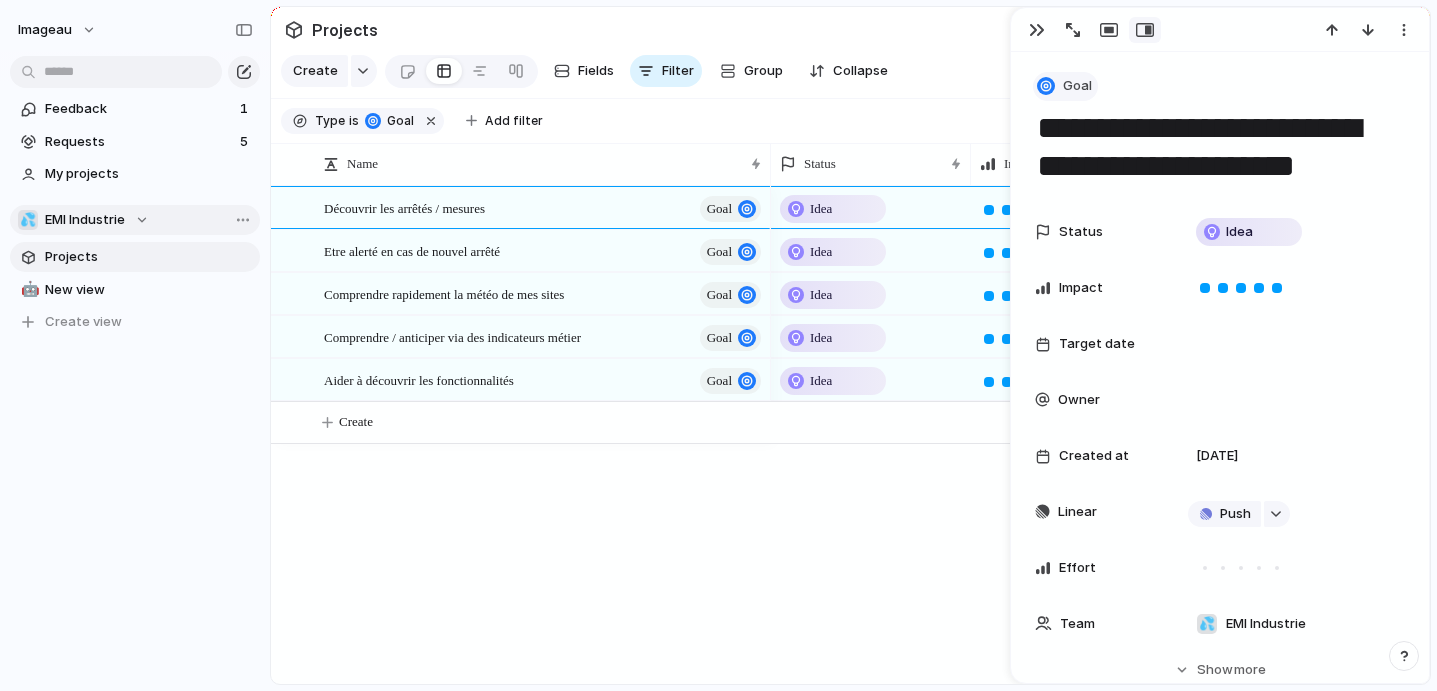click on "Goal" at bounding box center [1077, 86] 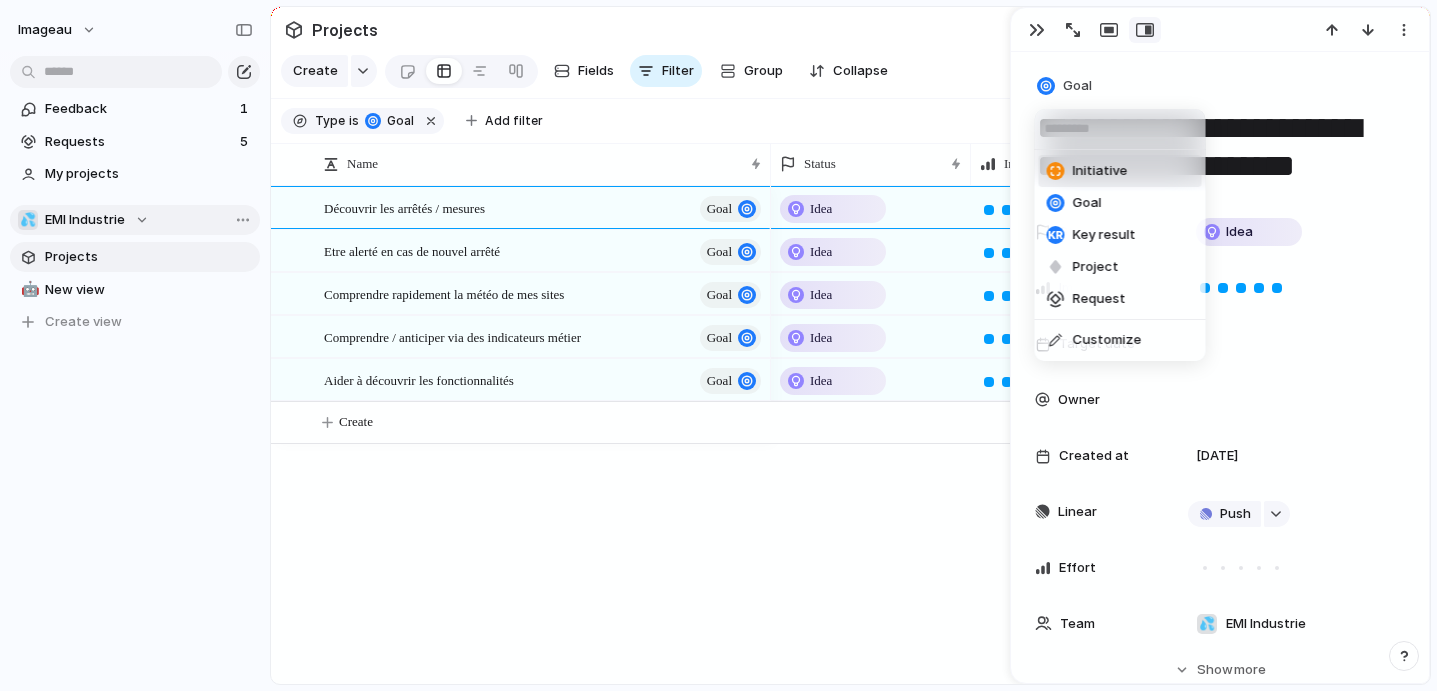 click on "Initiative" at bounding box center (1087, 171) 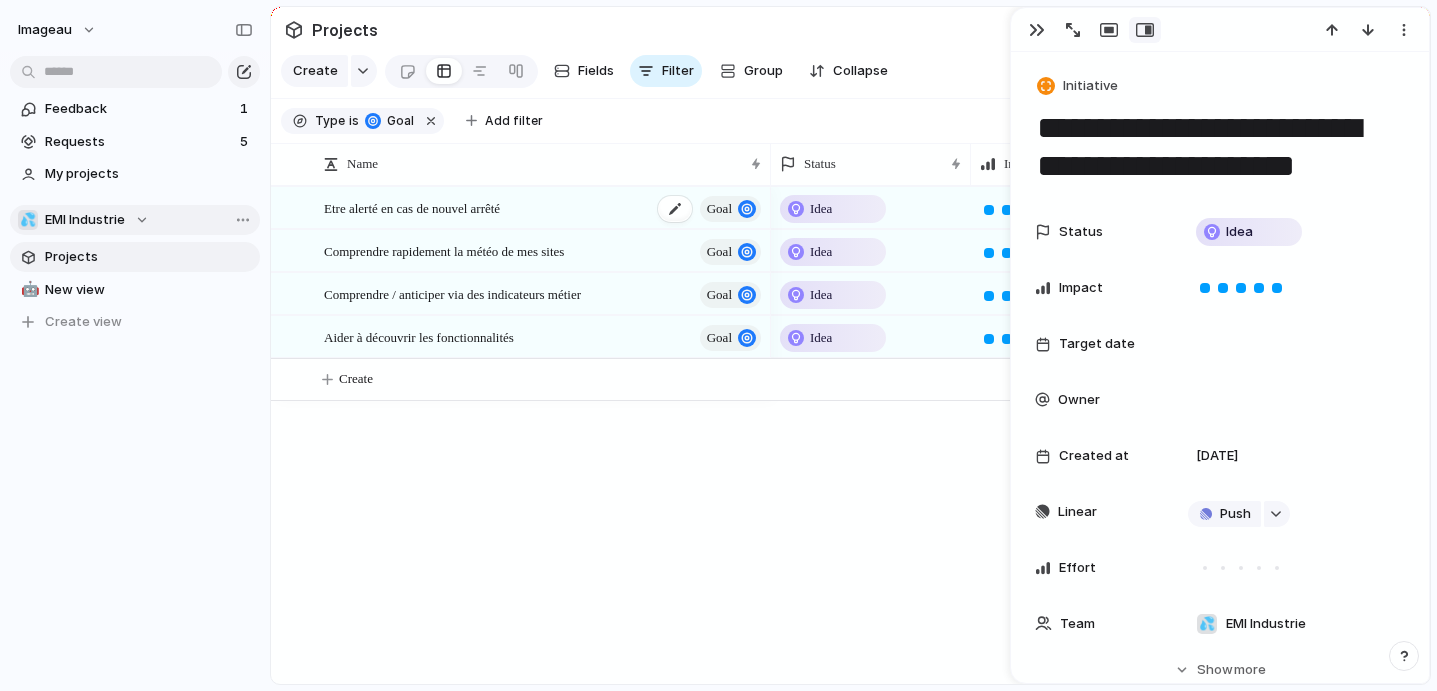 click on "Etre alerté en cas de nouvel arrêté goal" at bounding box center (544, 208) 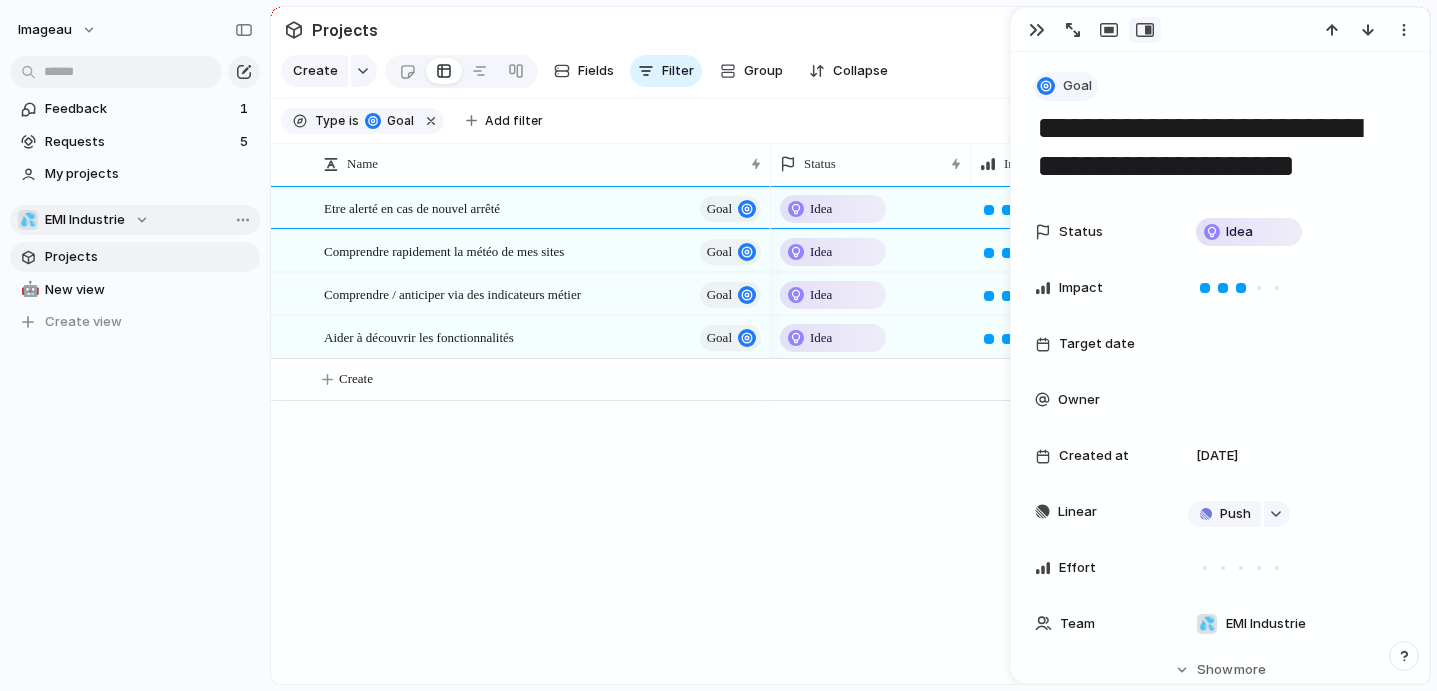 click on "Goal" at bounding box center (1077, 86) 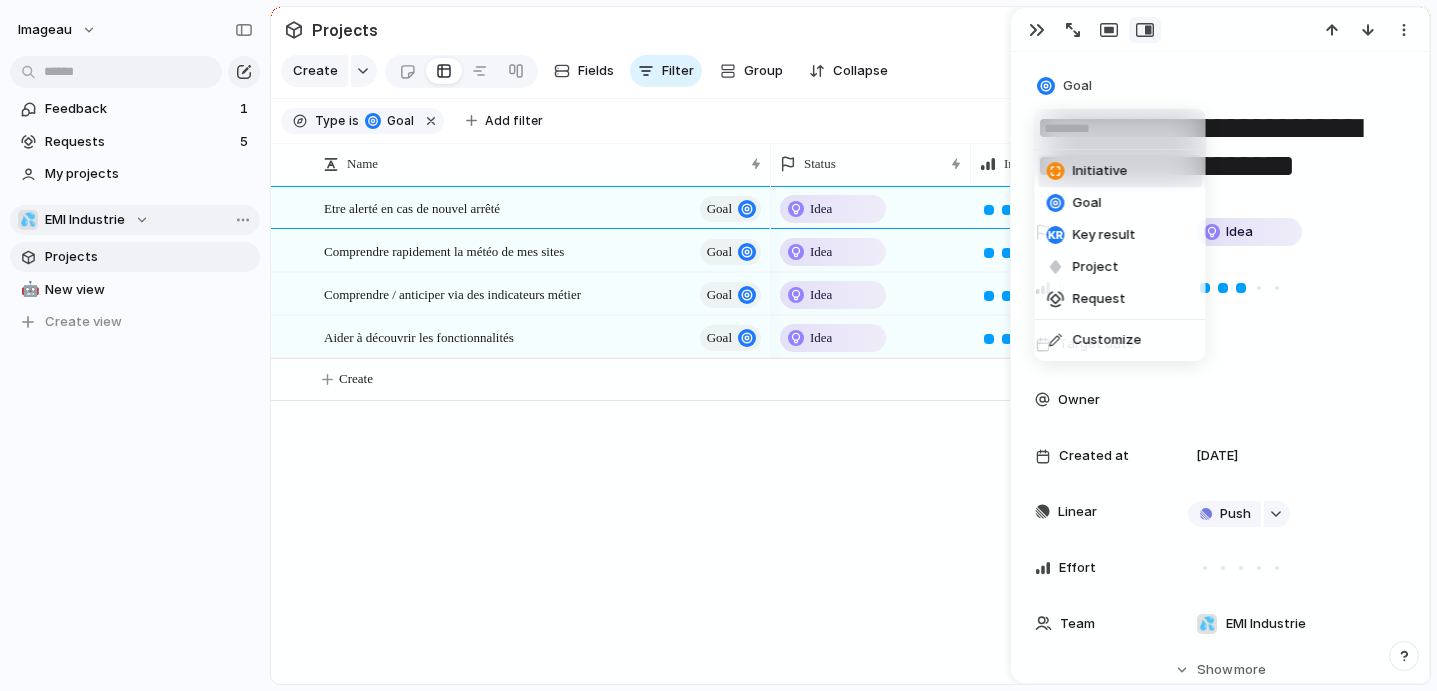 click on "Initiative" at bounding box center (1100, 171) 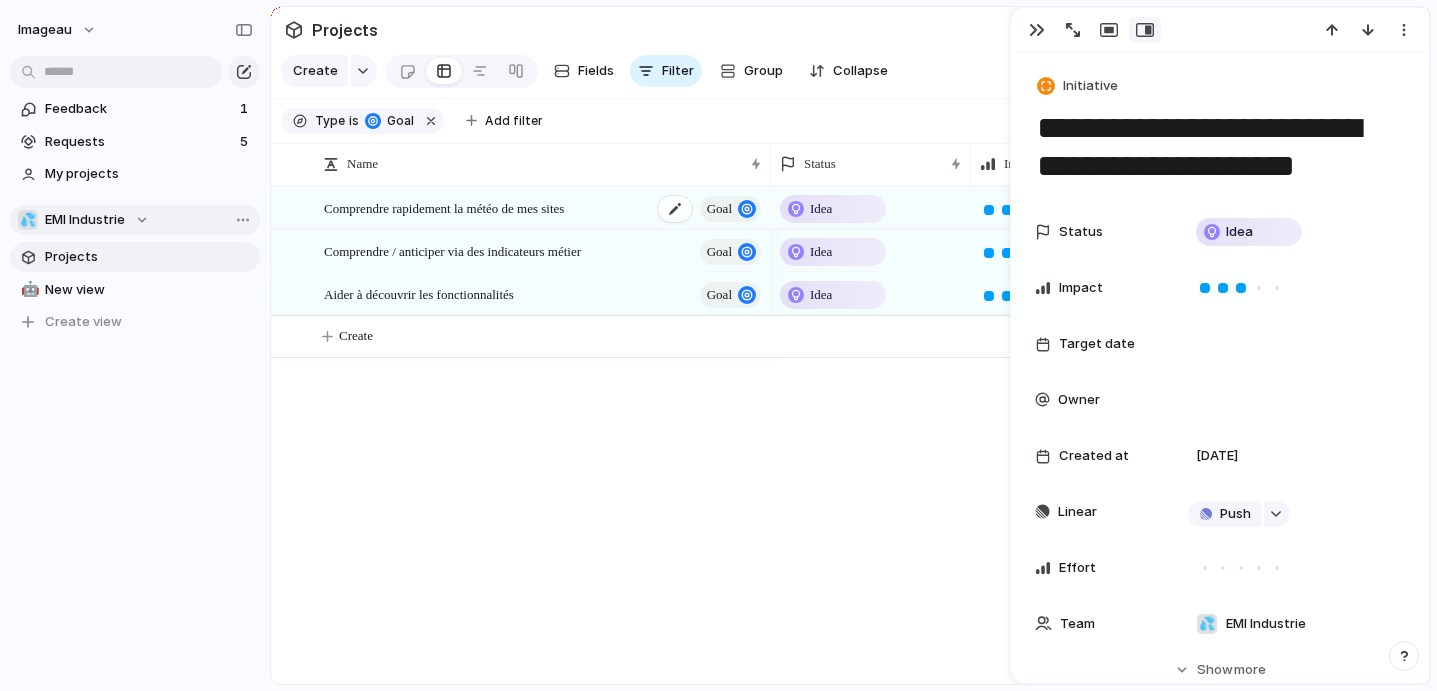 click on "Comprendre rapidement la météo de mes sites" at bounding box center (444, 207) 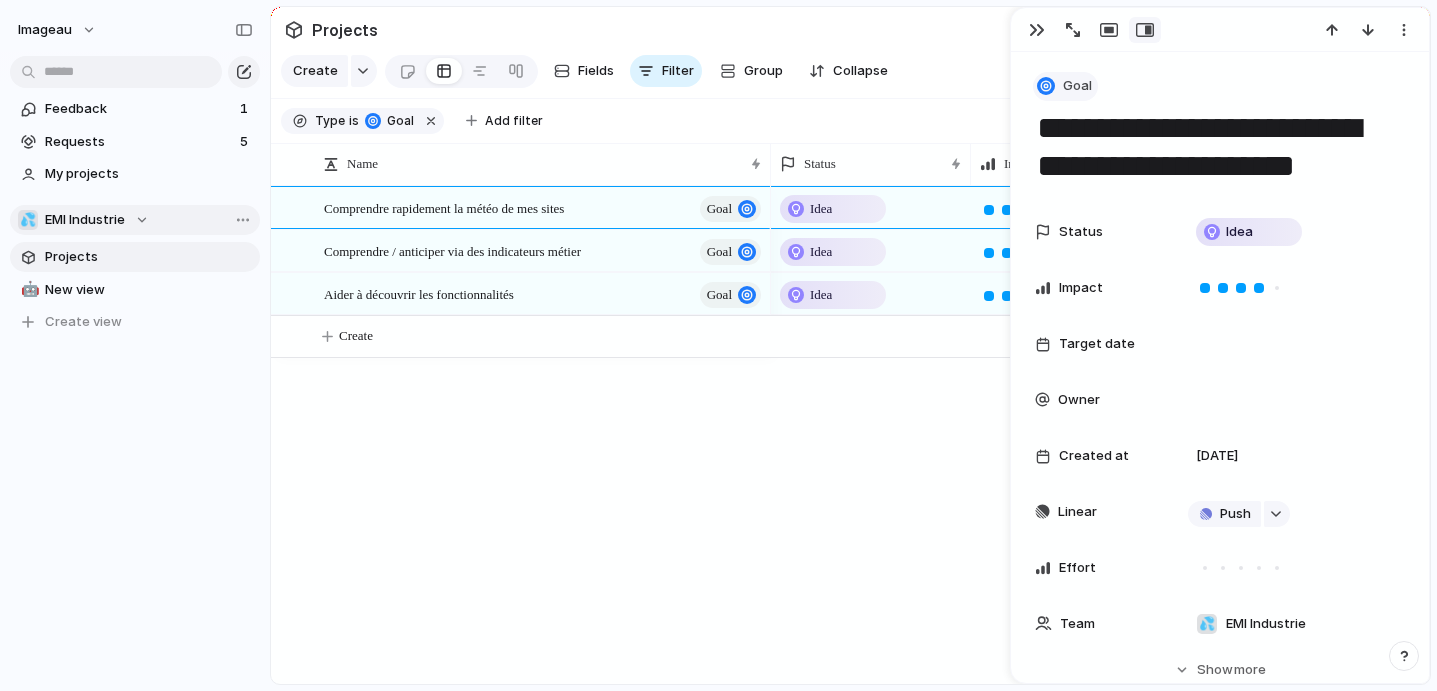 click on "Goal" at bounding box center (1077, 86) 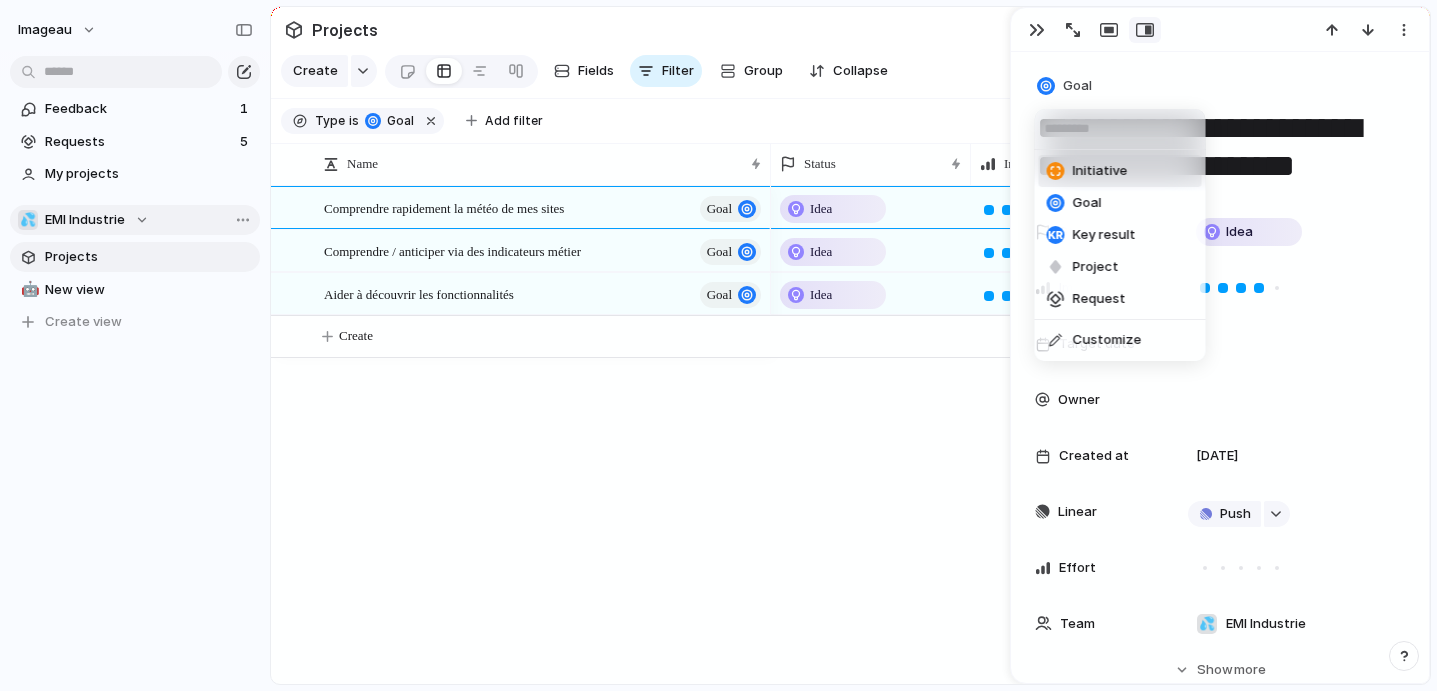 click on "Initiative" at bounding box center [1100, 171] 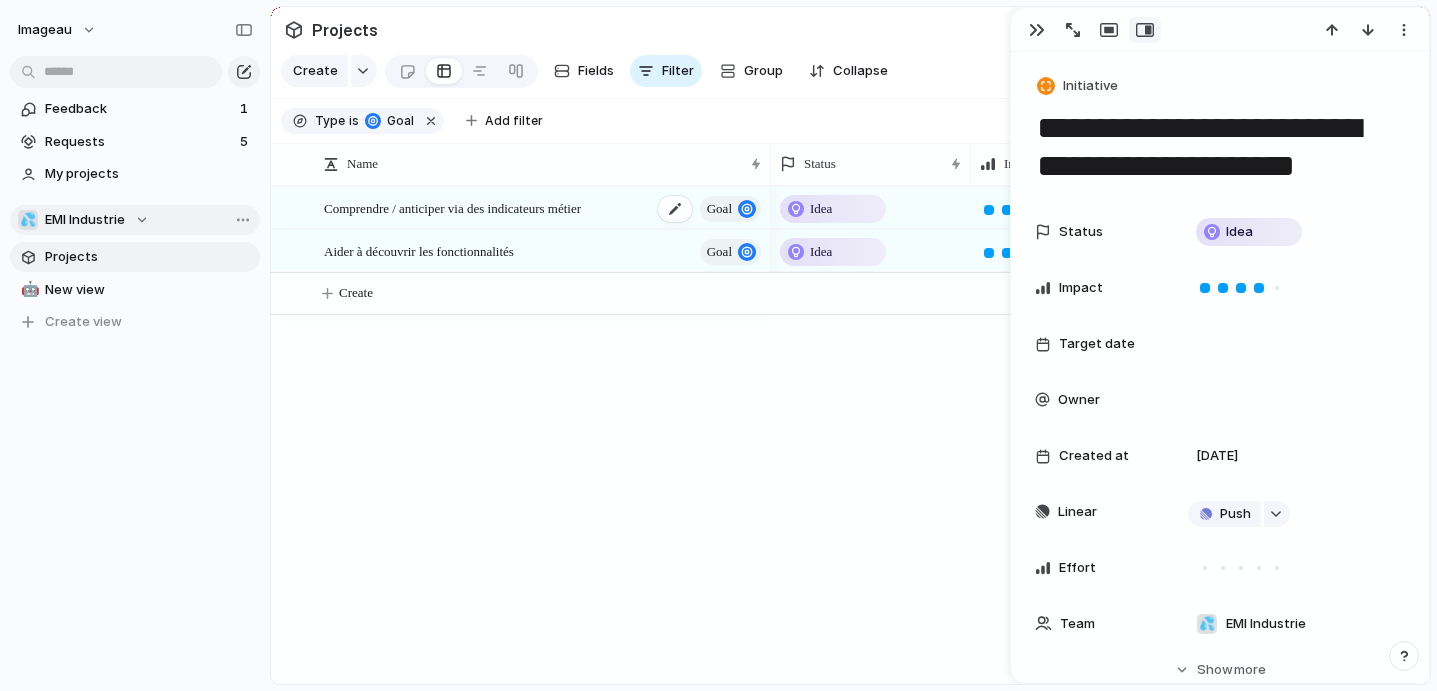 click on "Comprendre / anticiper via des indicateurs métier" at bounding box center [452, 207] 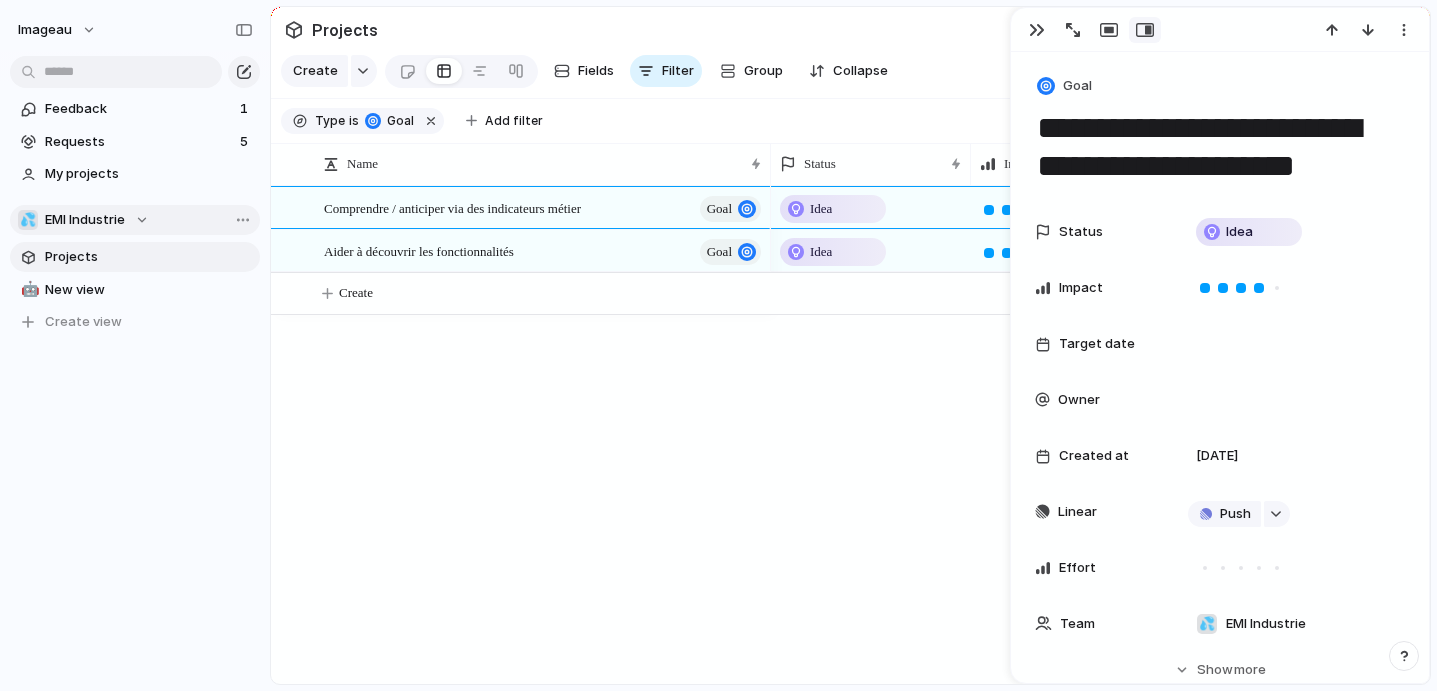 click on "**********" at bounding box center [1220, 130] 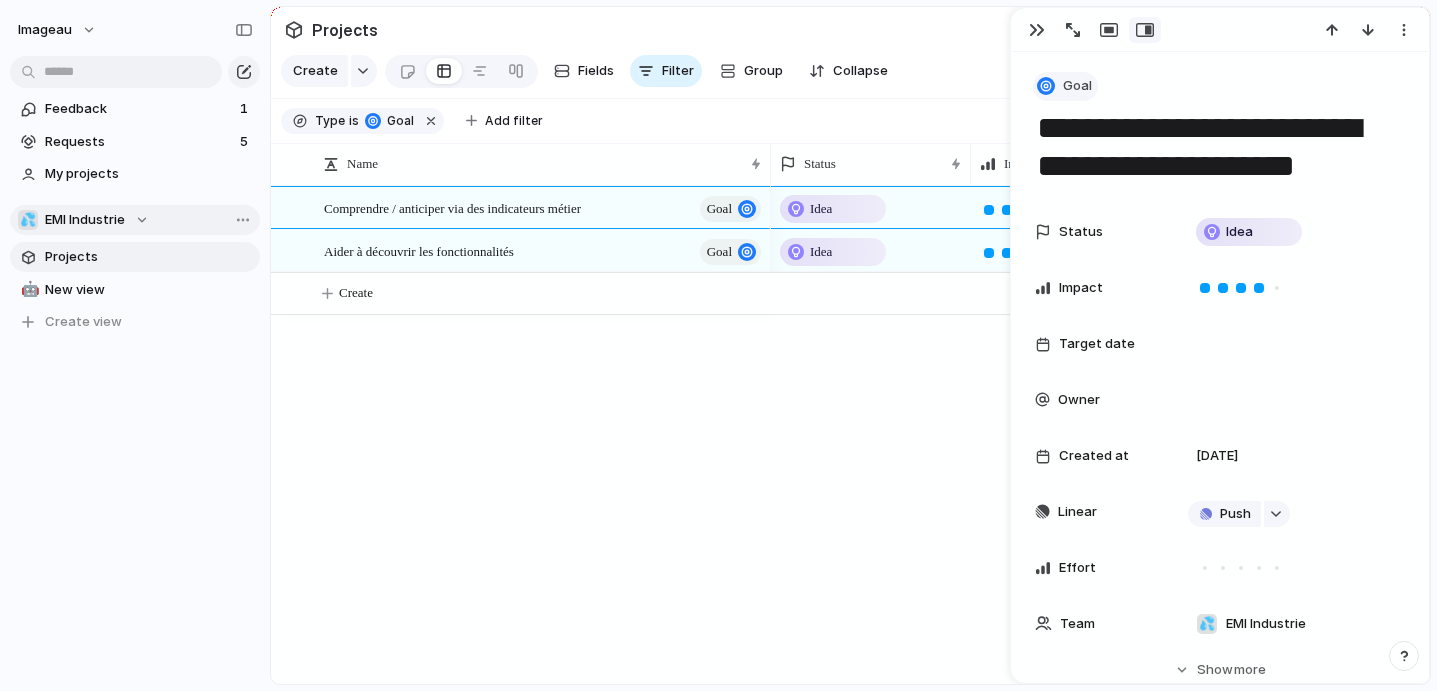 click on "Goal" at bounding box center [1077, 86] 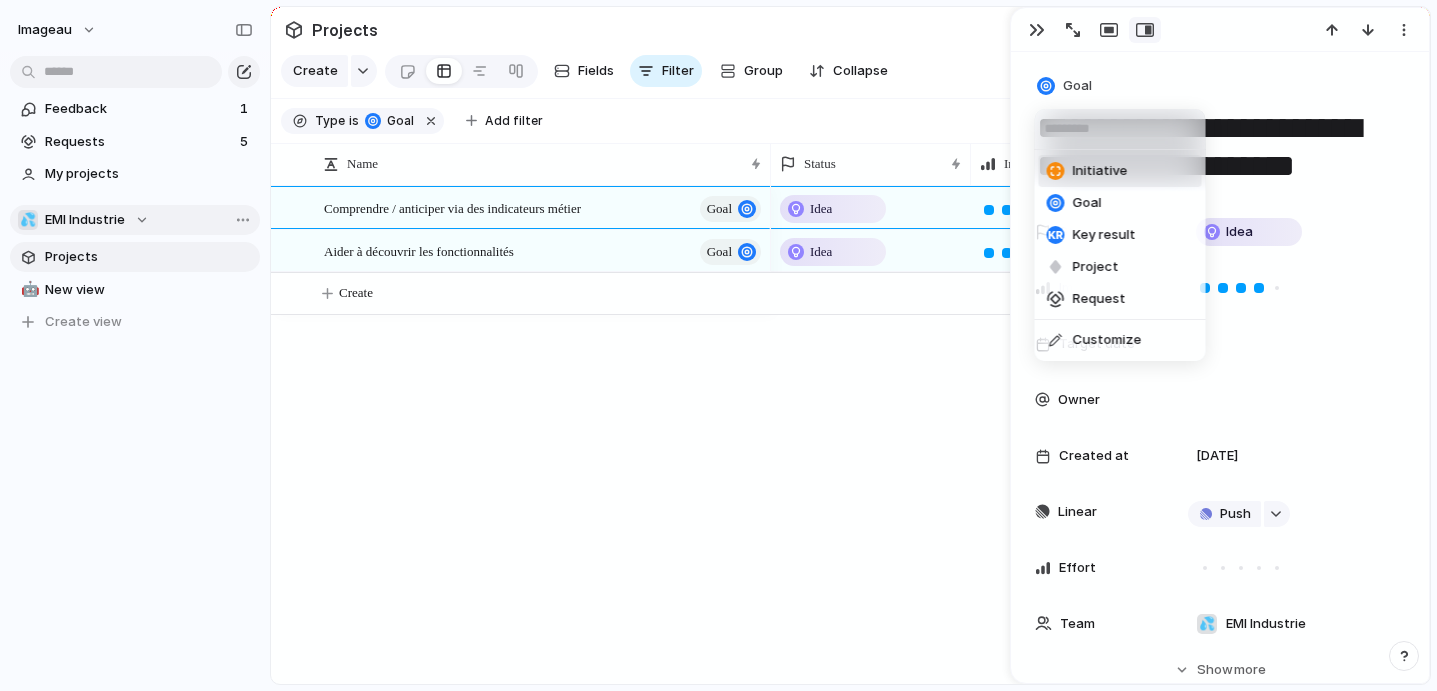 click on "Initiative" at bounding box center [1087, 171] 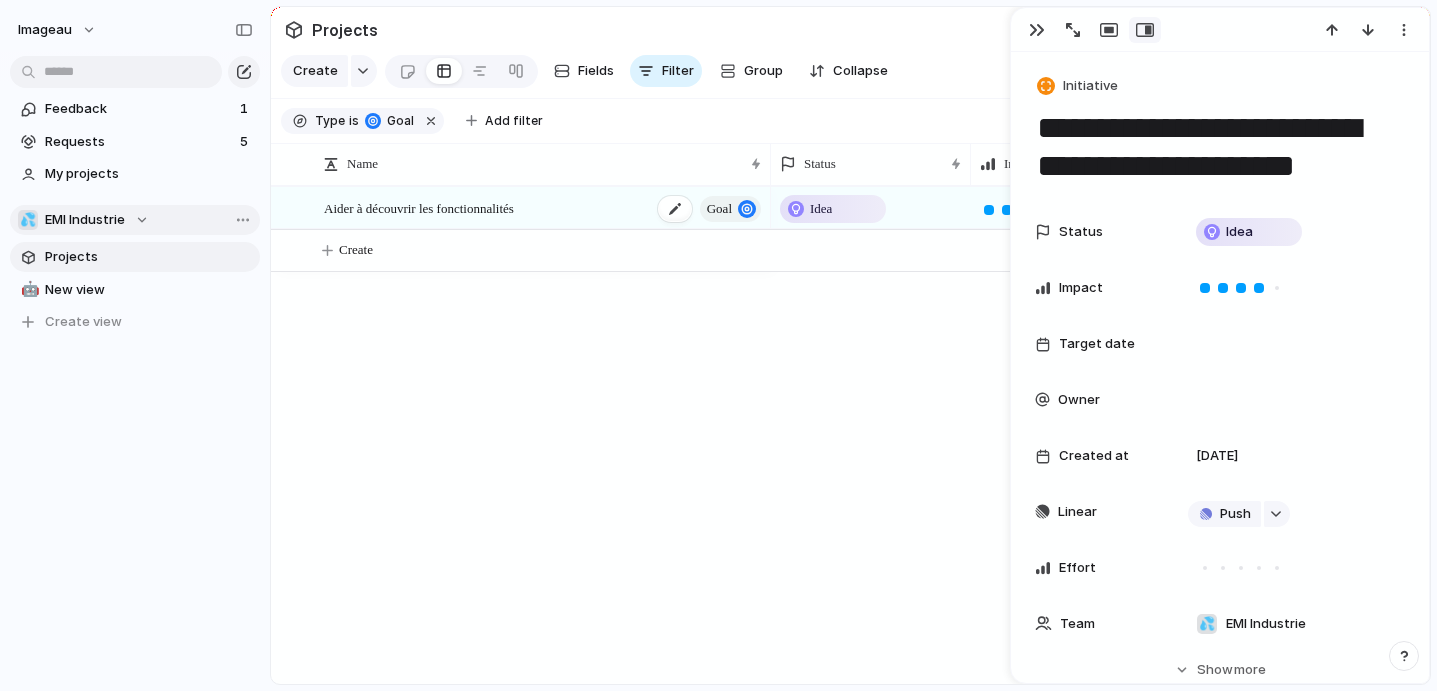 click on "Aider à découvrir les fonctionnalités goal" at bounding box center (544, 208) 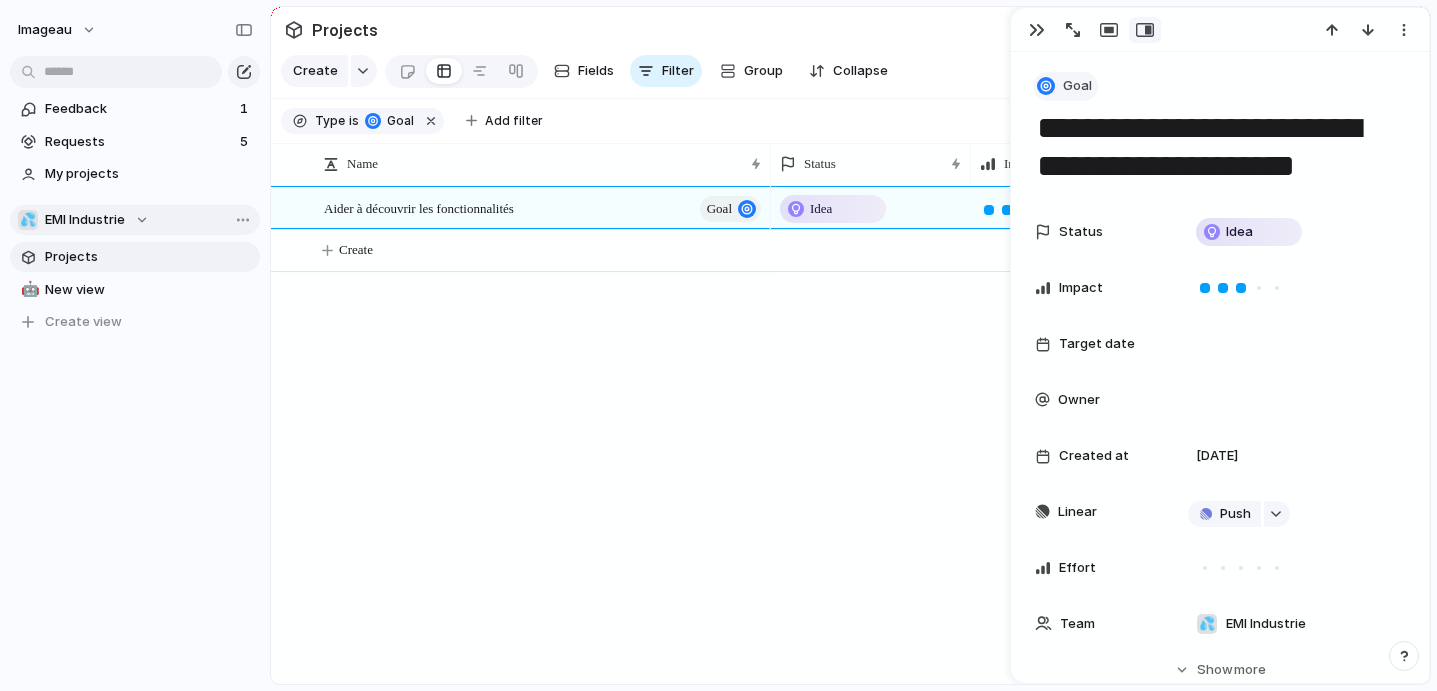 click on "Goal" at bounding box center (1077, 86) 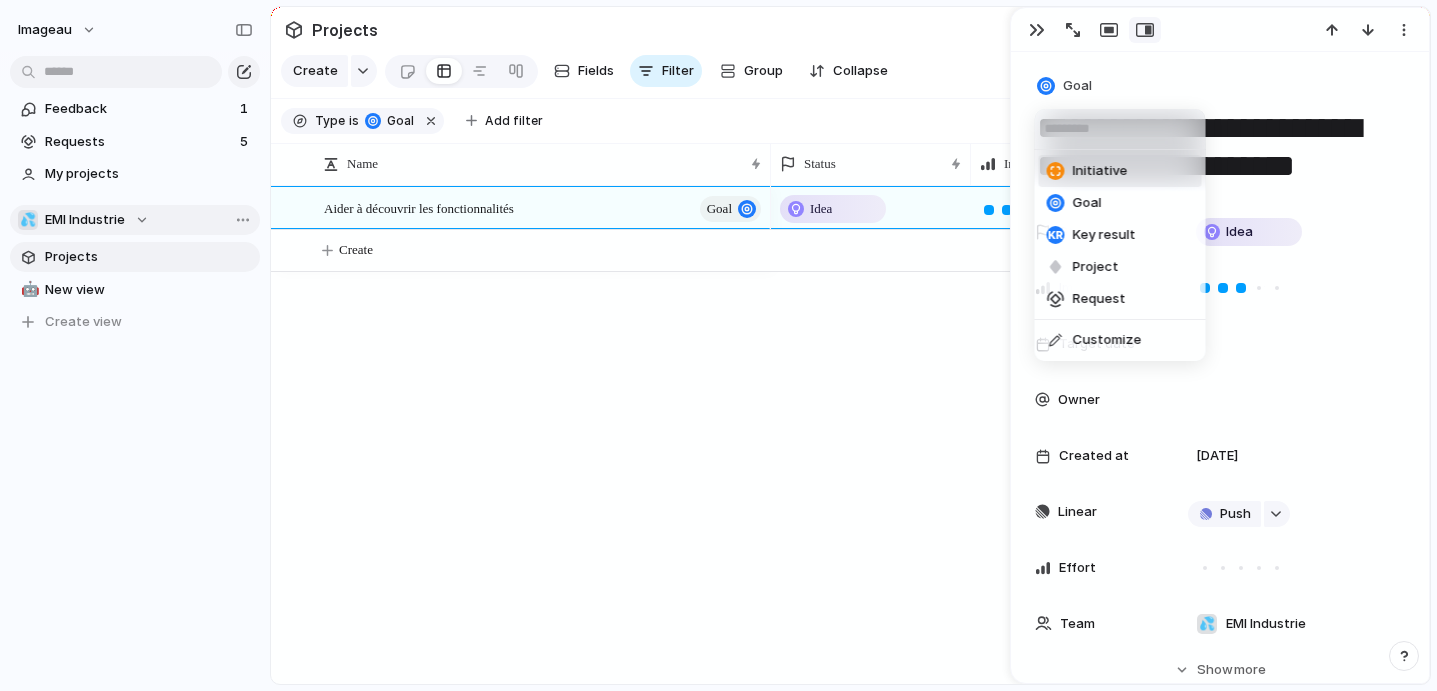 click at bounding box center (1056, 171) 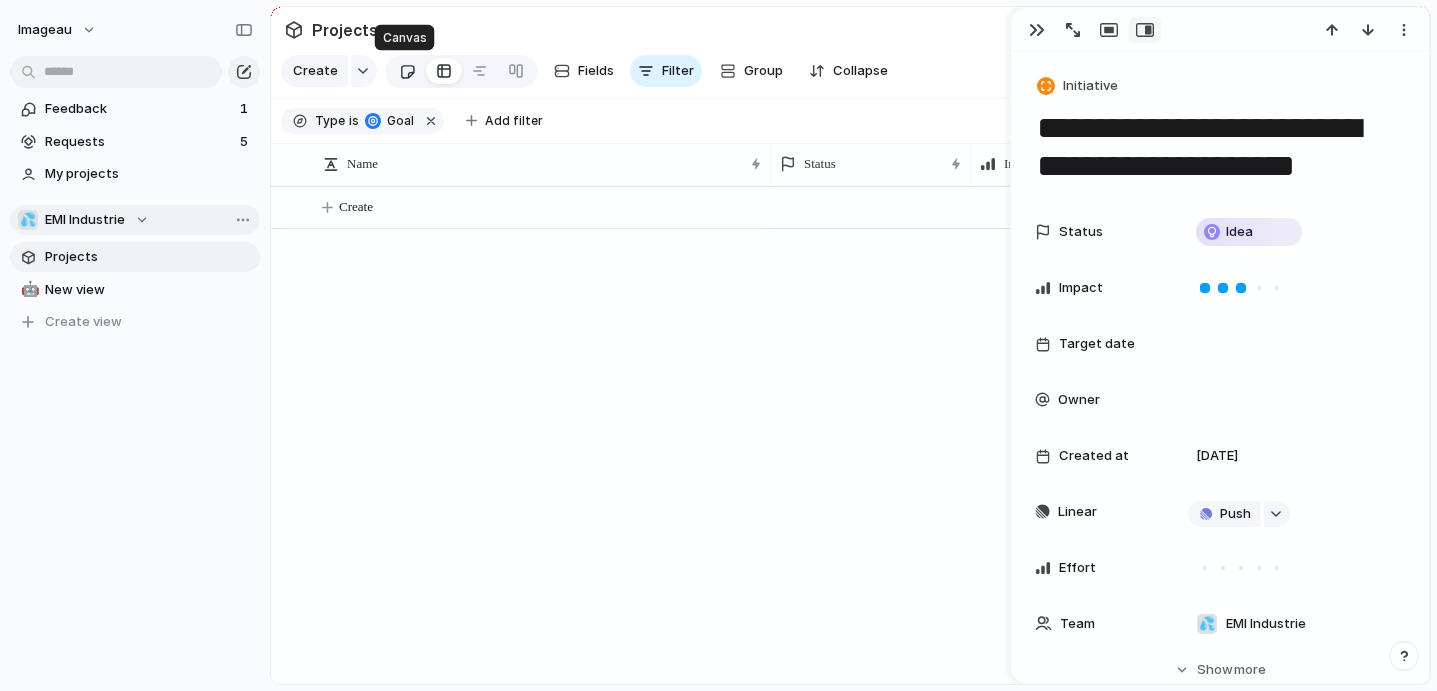 click at bounding box center [407, 71] 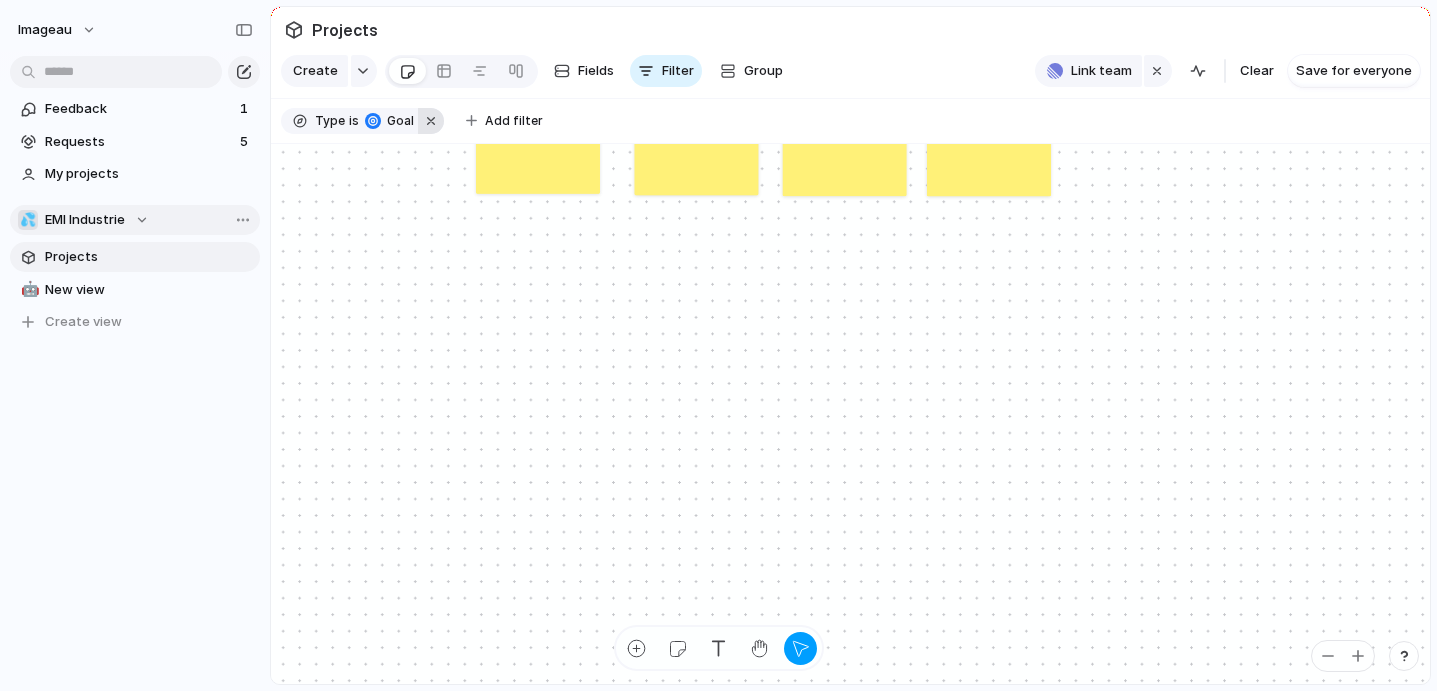 click at bounding box center (431, 121) 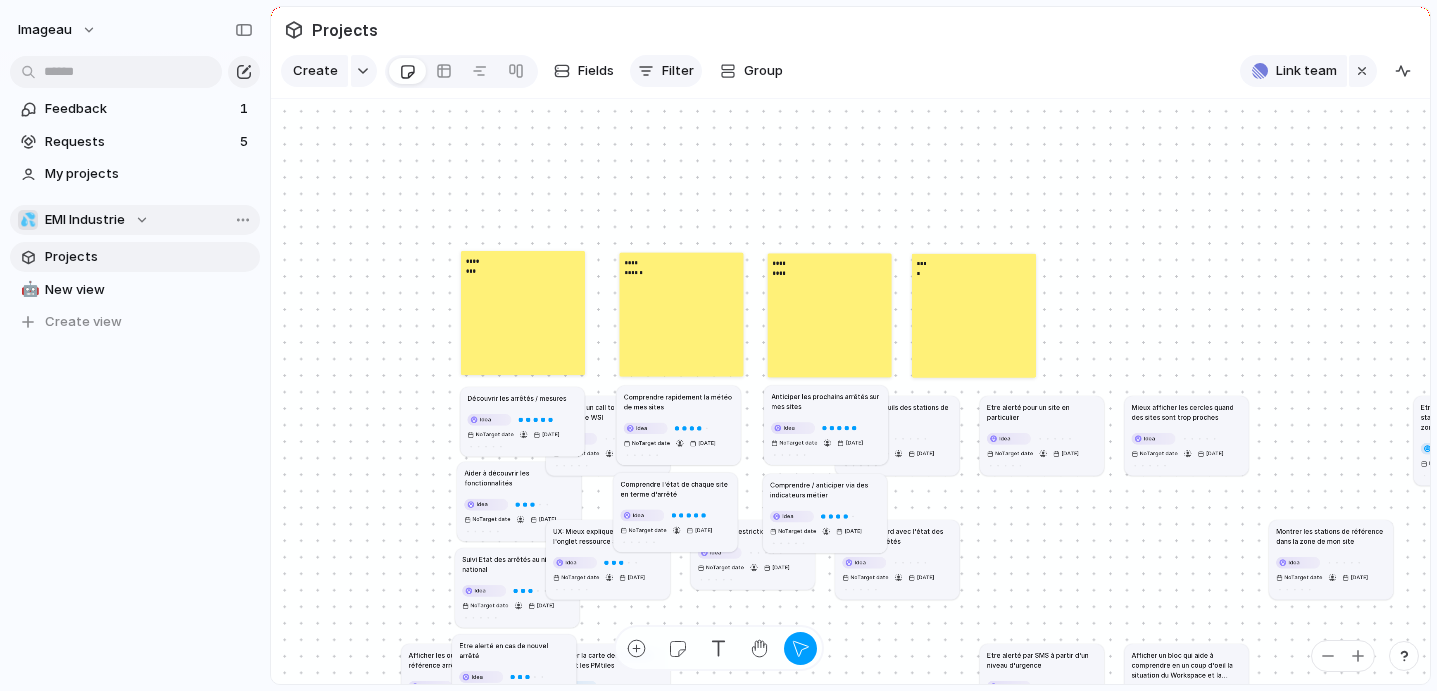click on "Filter" at bounding box center [678, 71] 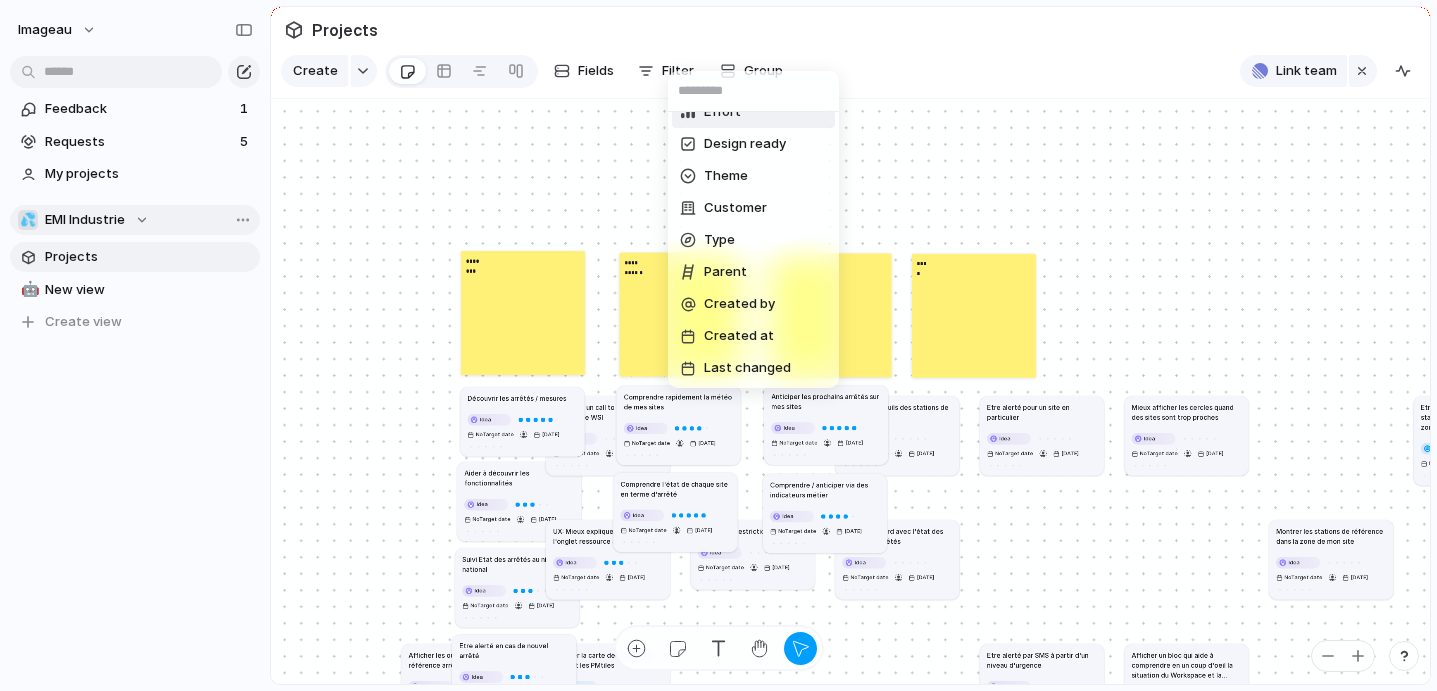 scroll, scrollTop: 245, scrollLeft: 0, axis: vertical 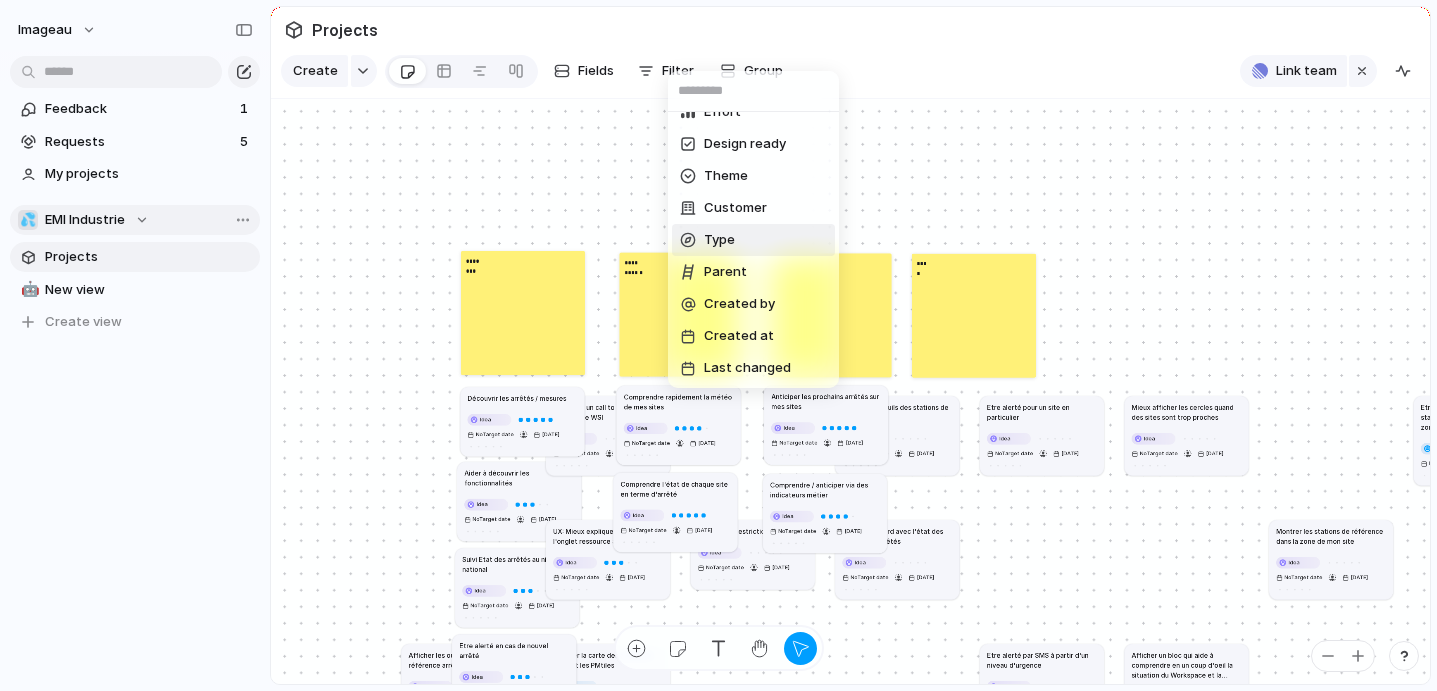 click on "Type" at bounding box center (753, 240) 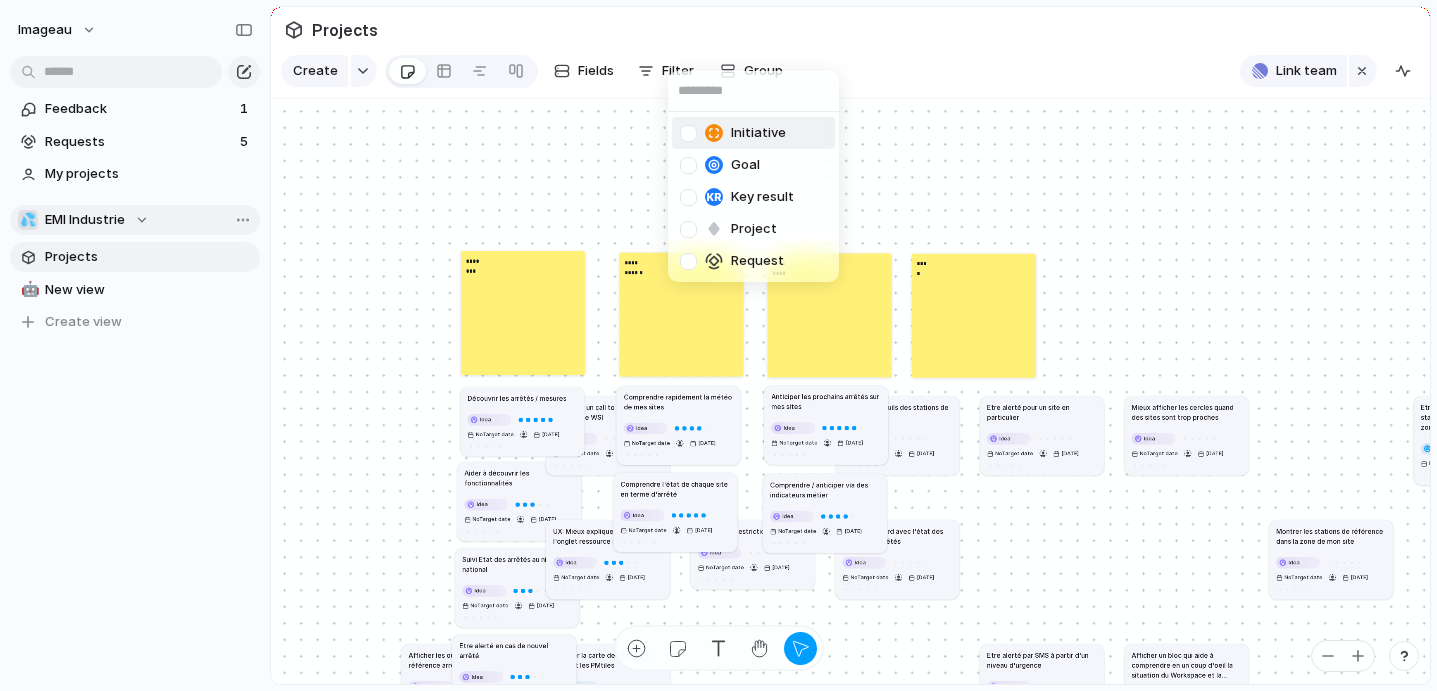 click at bounding box center [688, 133] 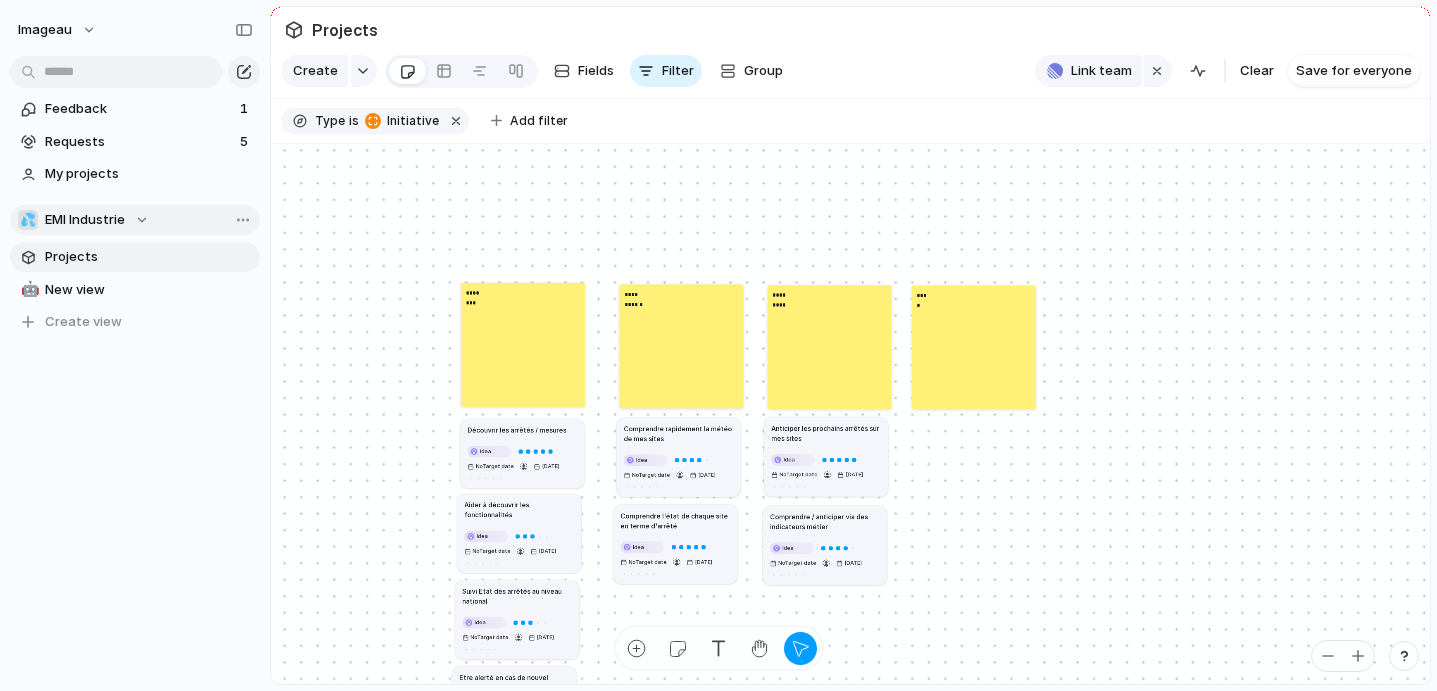 click on "Initiative   Goal   Key result   Project   Request" at bounding box center [718, 345] 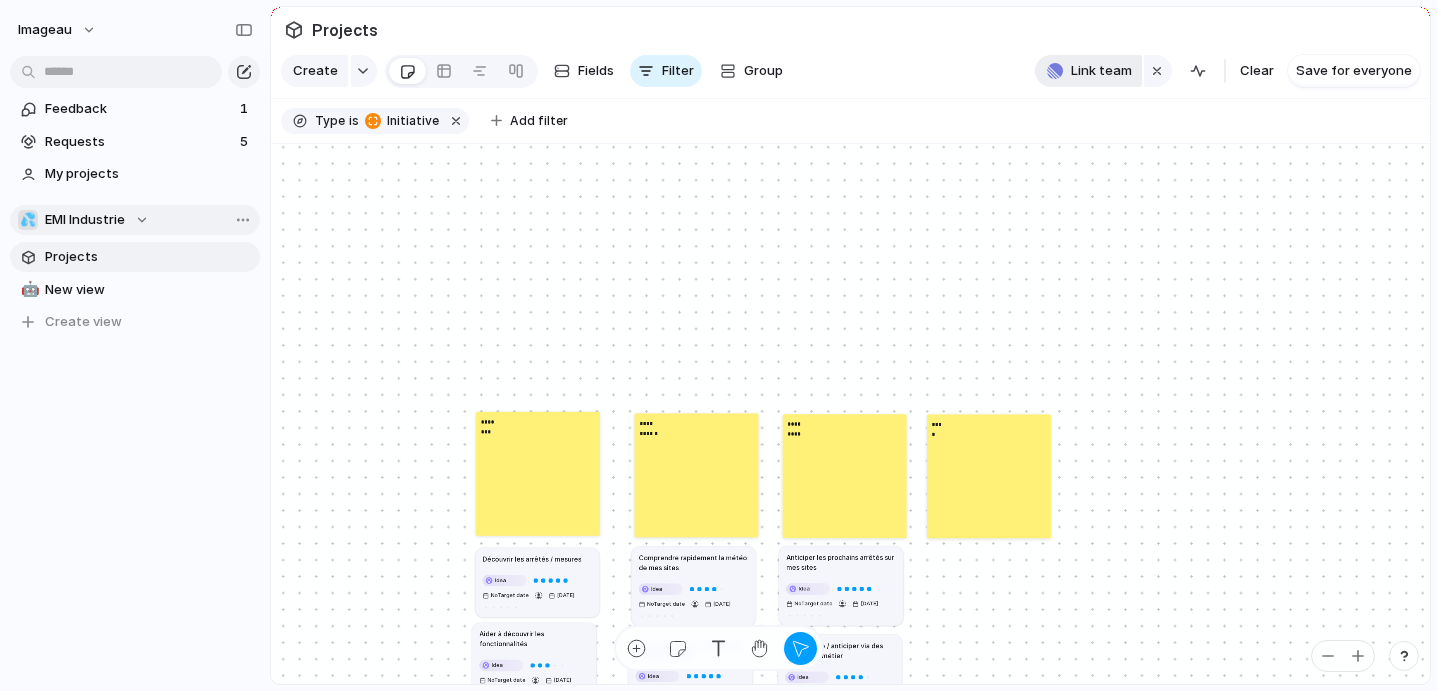 click on "Link team" at bounding box center (1101, 71) 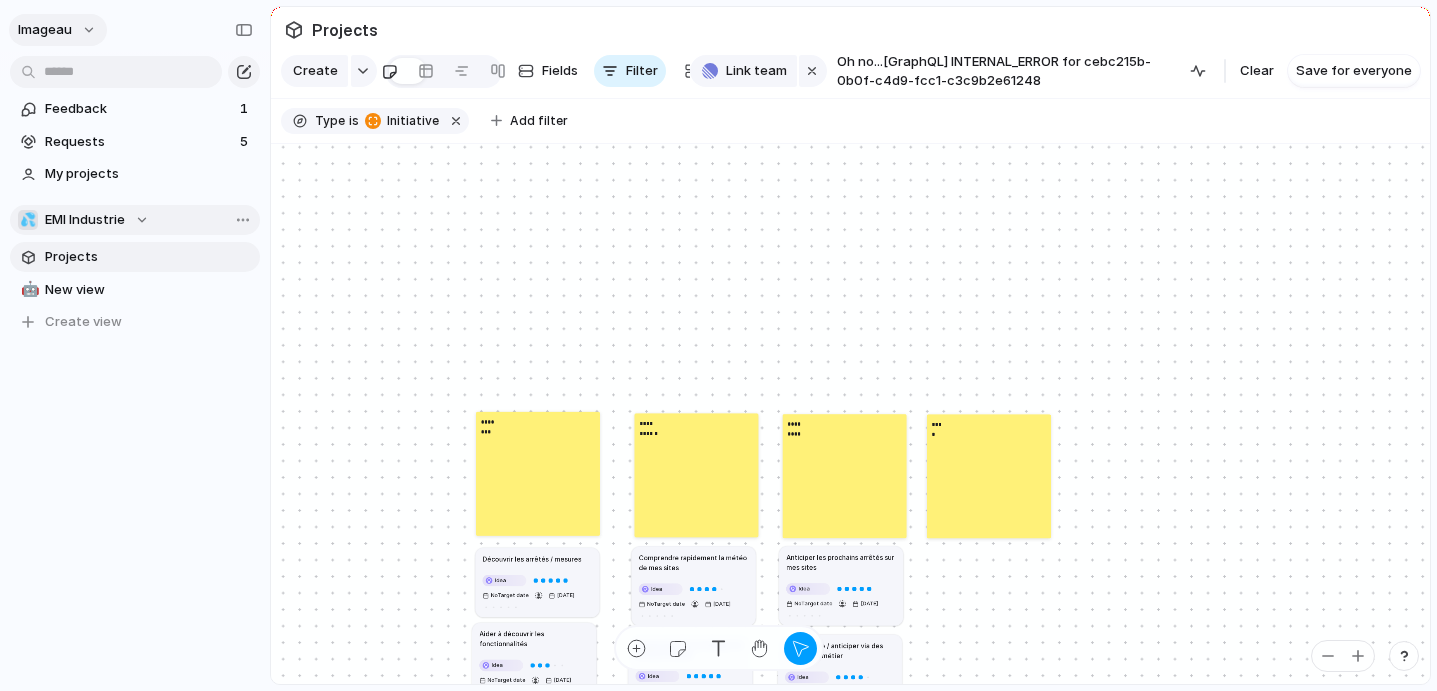 click on "imageau" at bounding box center [58, 30] 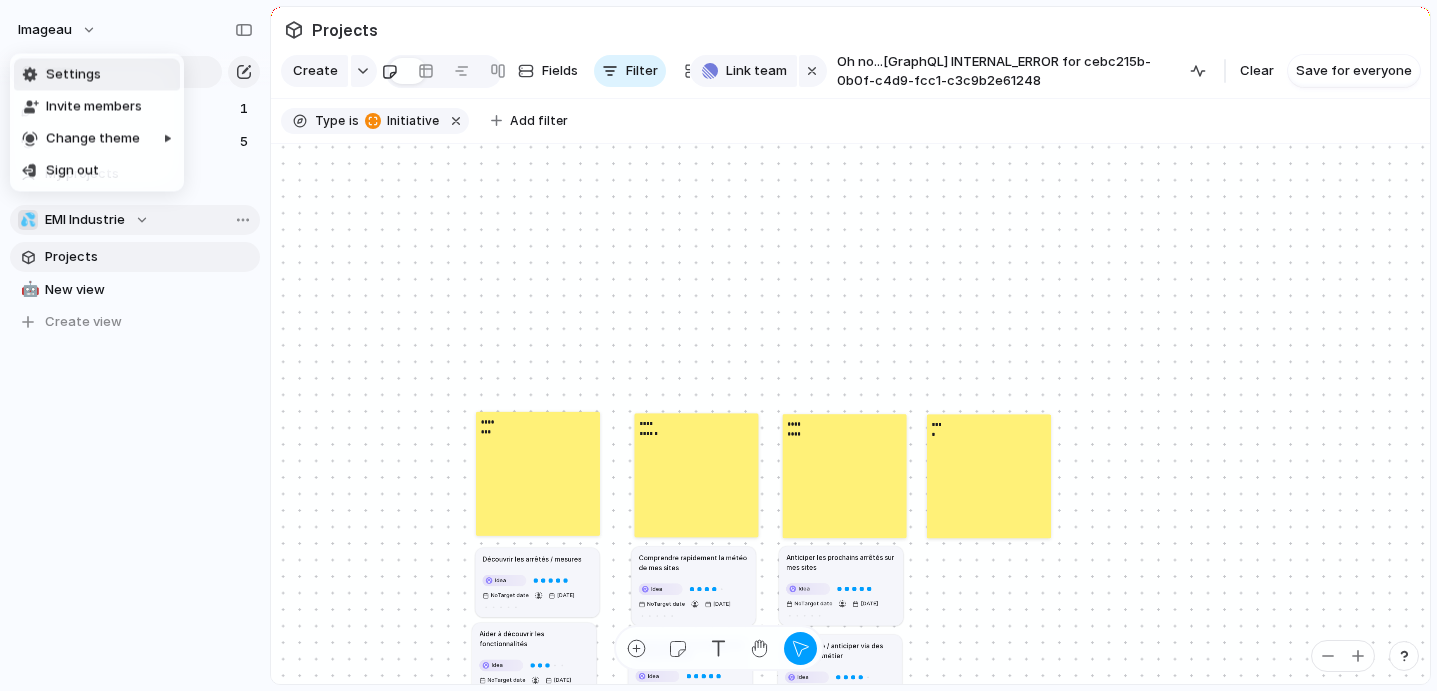 click on "Settings" at bounding box center (73, 75) 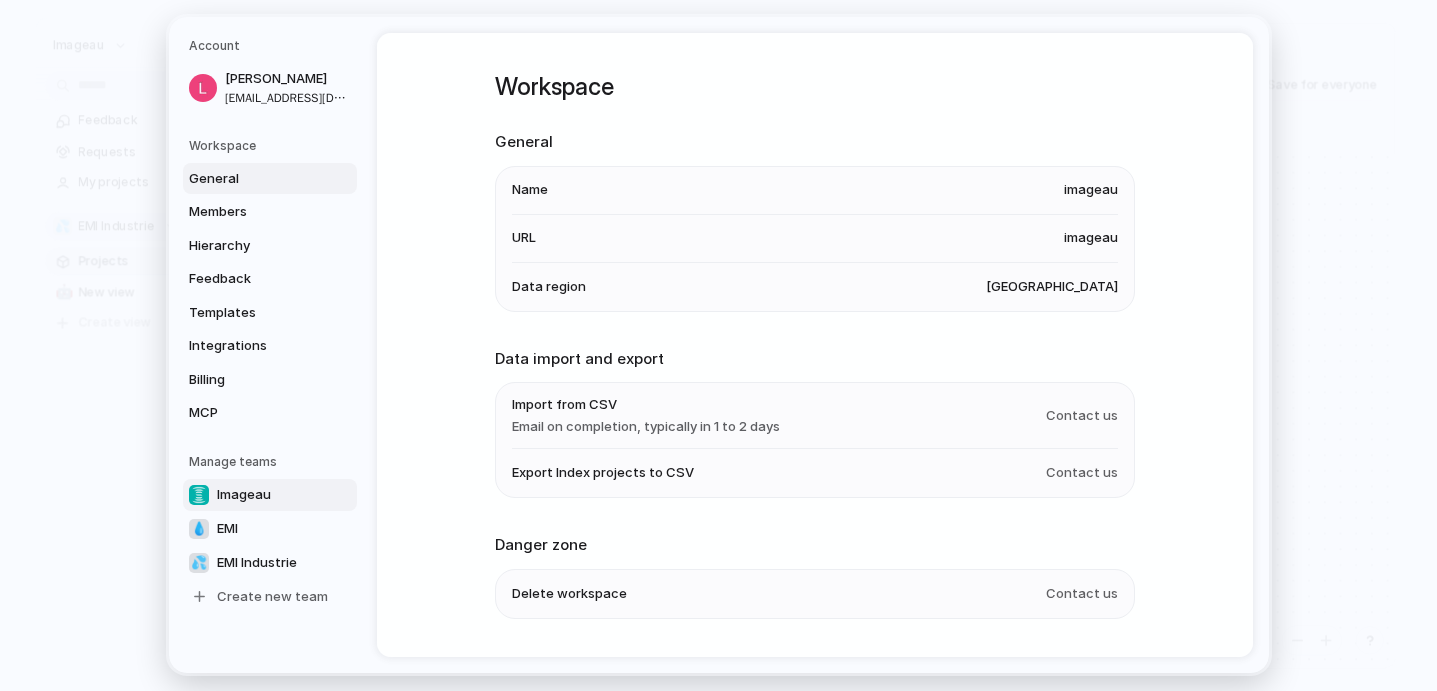 click on "Imageau" at bounding box center [244, 495] 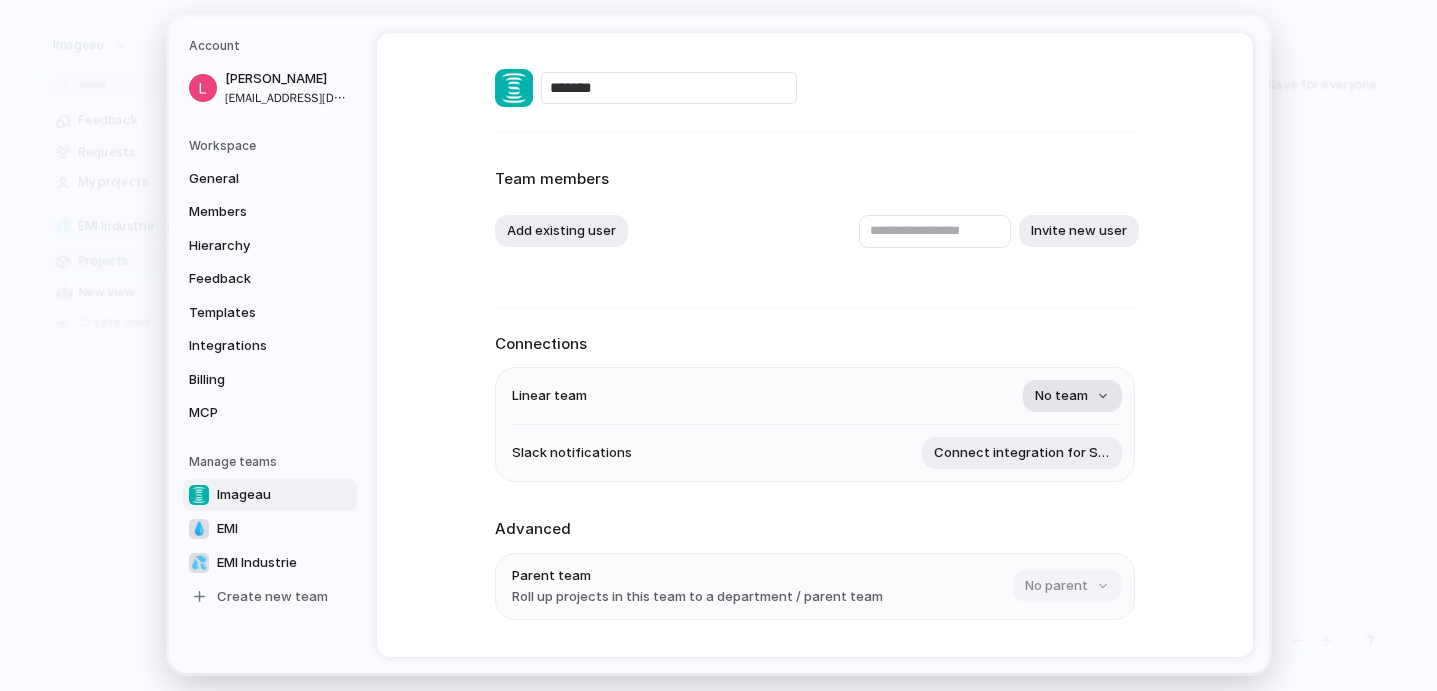 click on "No team" at bounding box center [1061, 397] 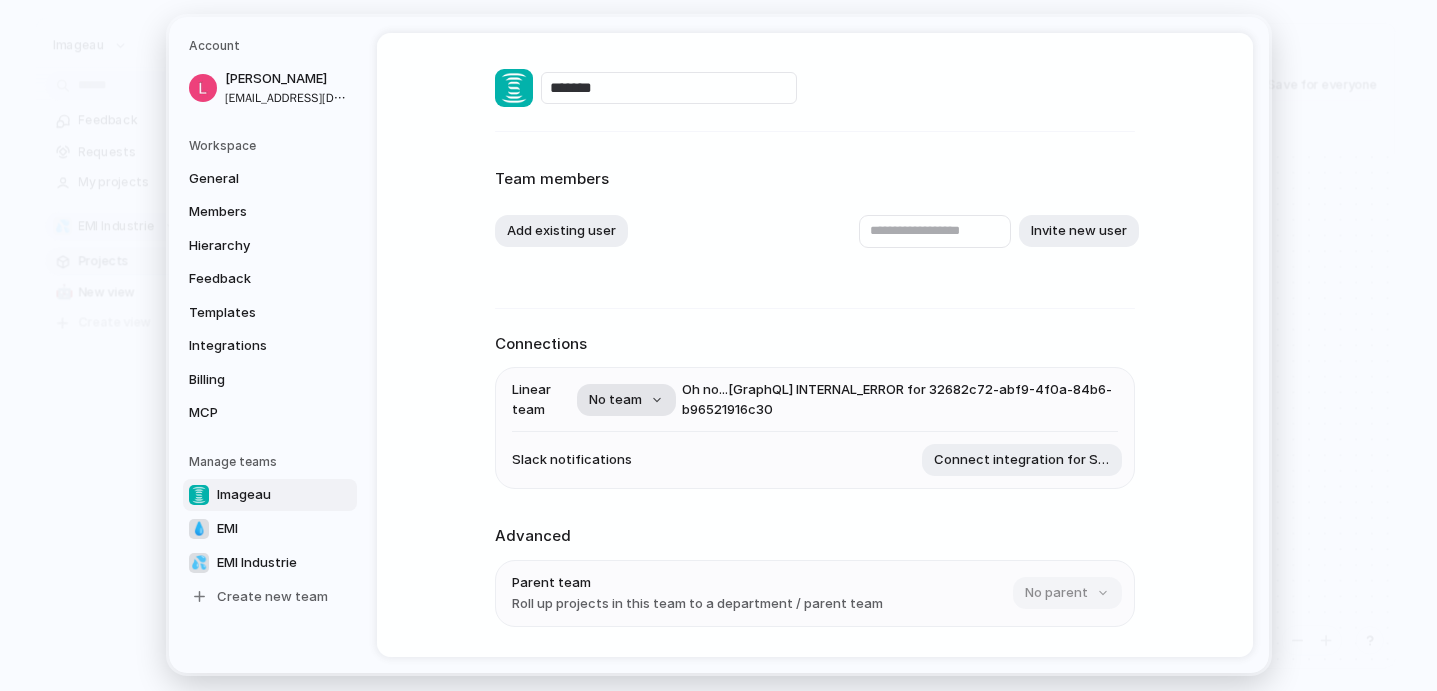 click on "No team" at bounding box center [625, 400] 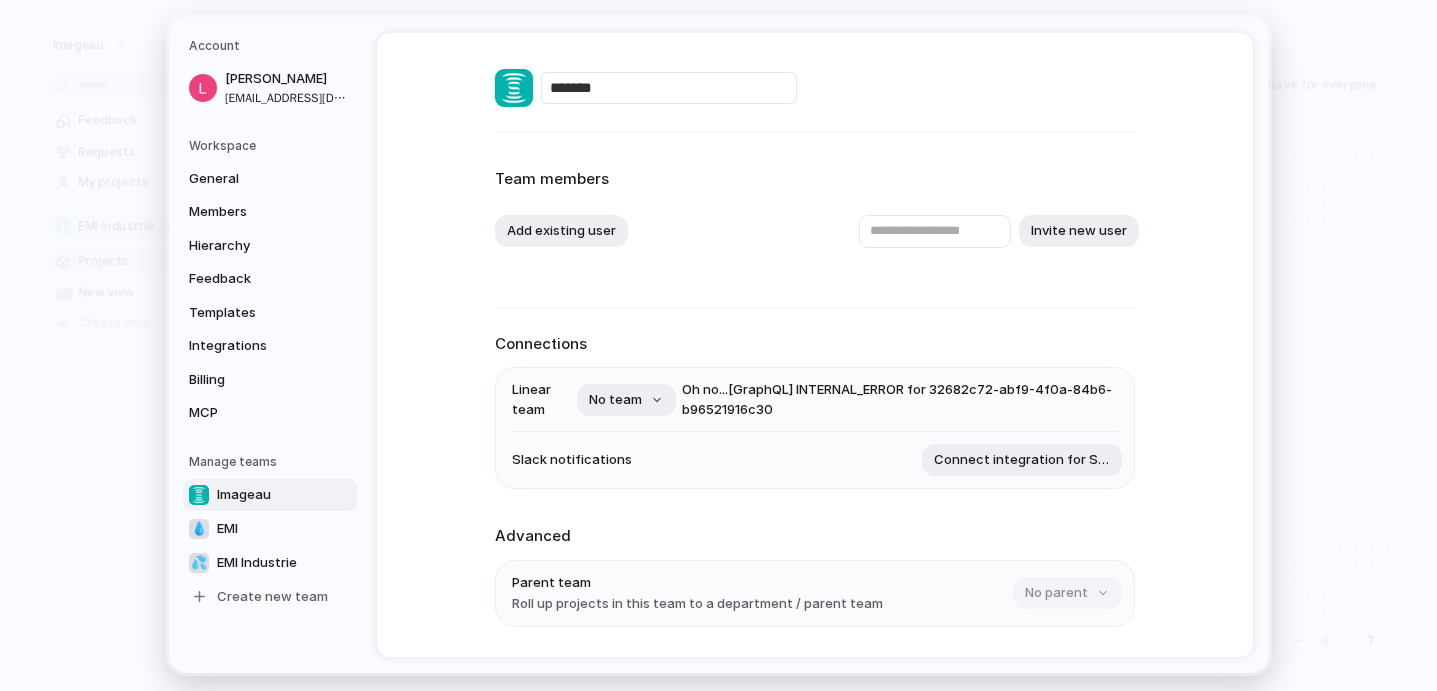 click on "*******" at bounding box center [669, 88] 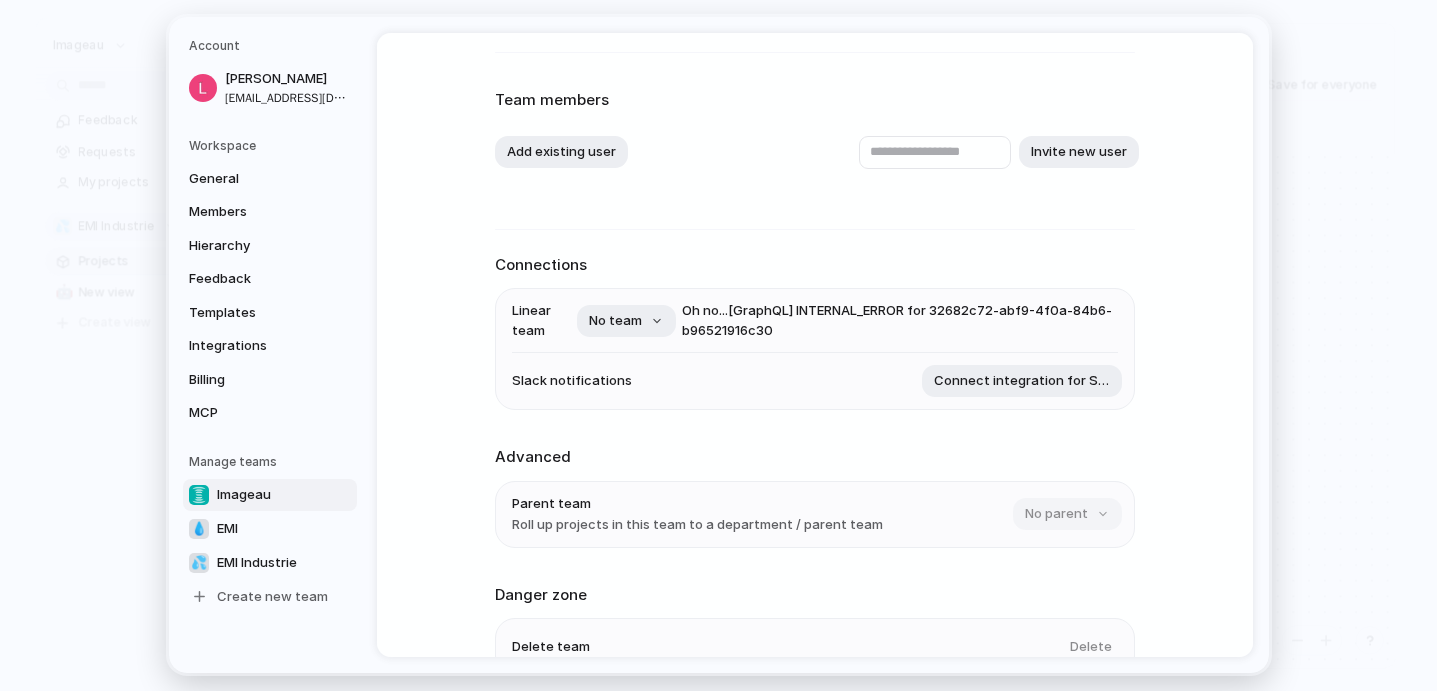 scroll, scrollTop: 0, scrollLeft: 0, axis: both 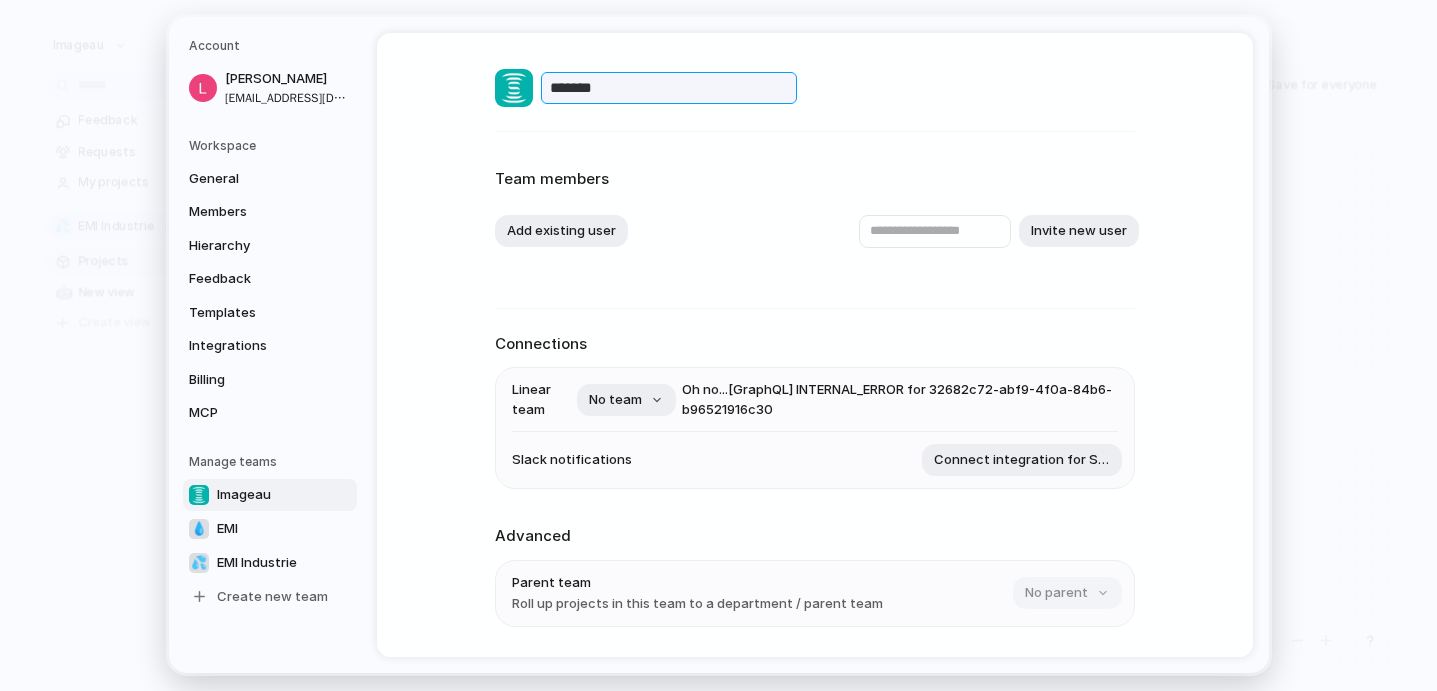 type on "*******" 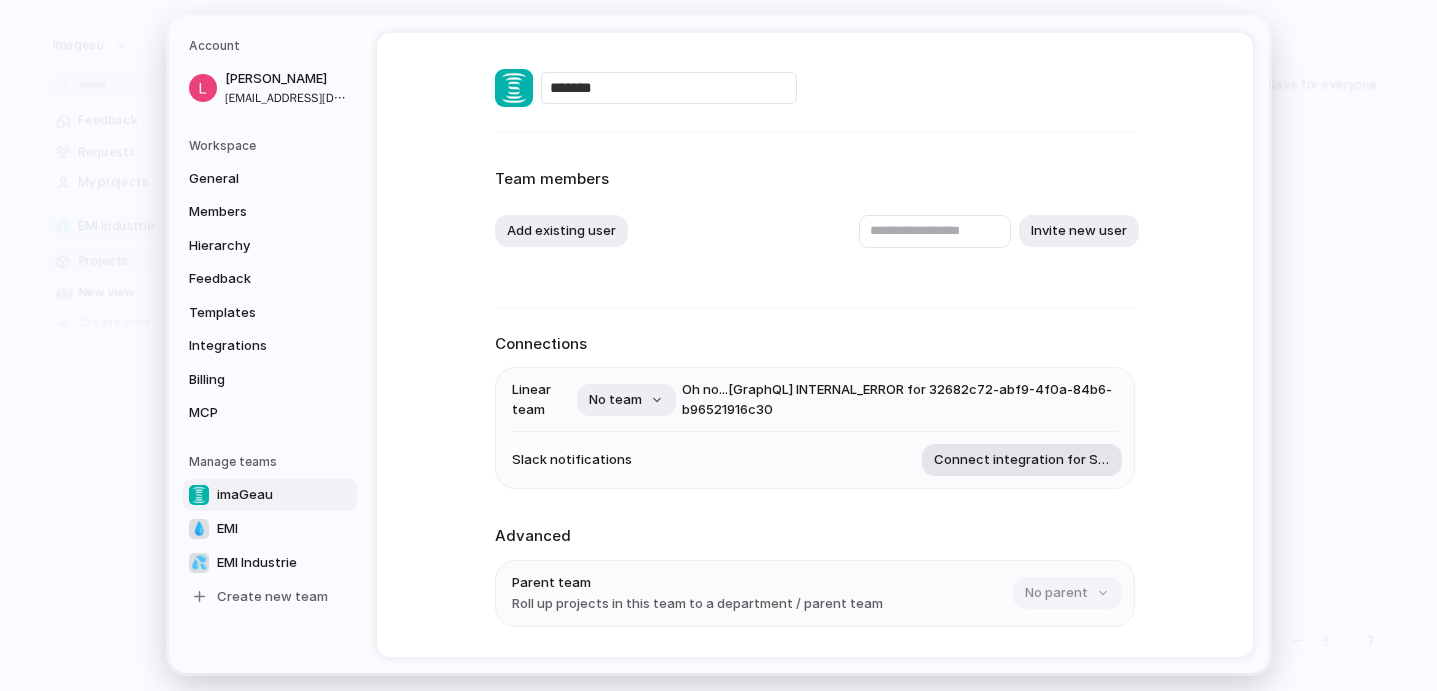 click on "Connect integration for Slack" at bounding box center [1022, 461] 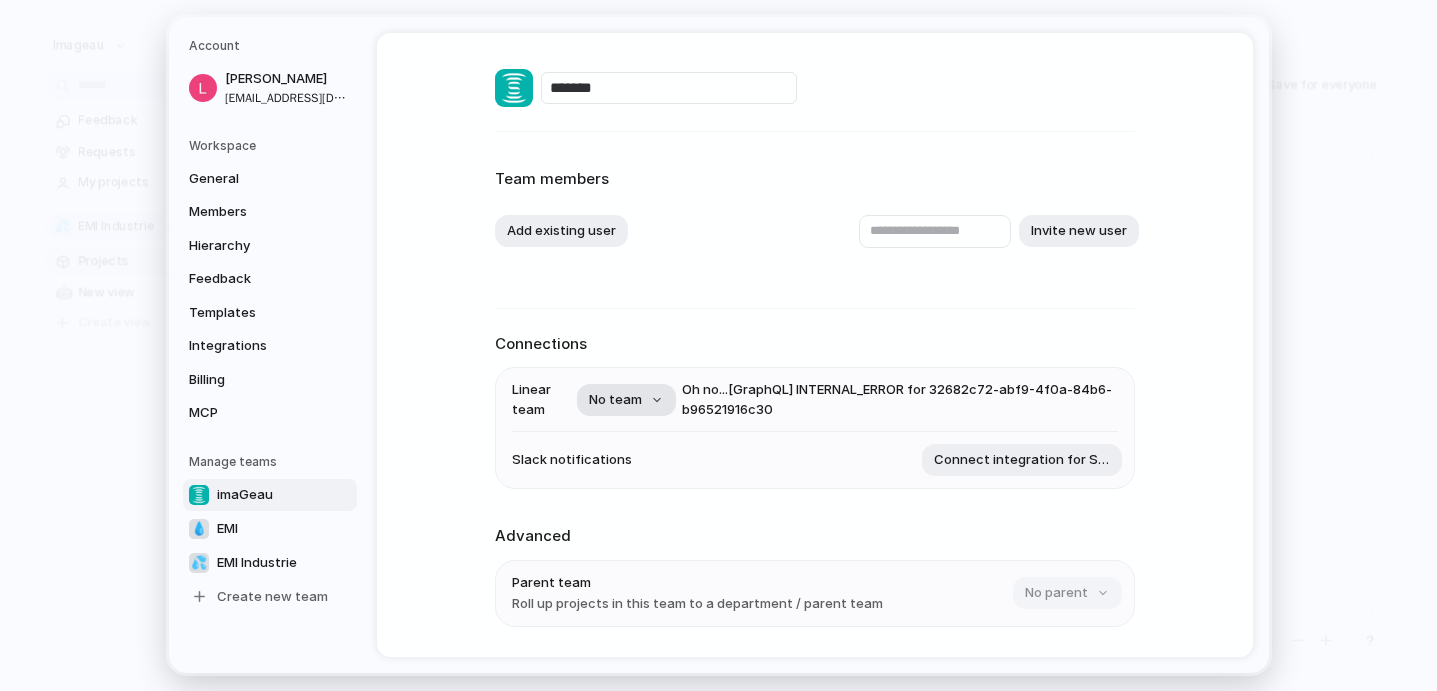 click on "No team" at bounding box center (614, 400) 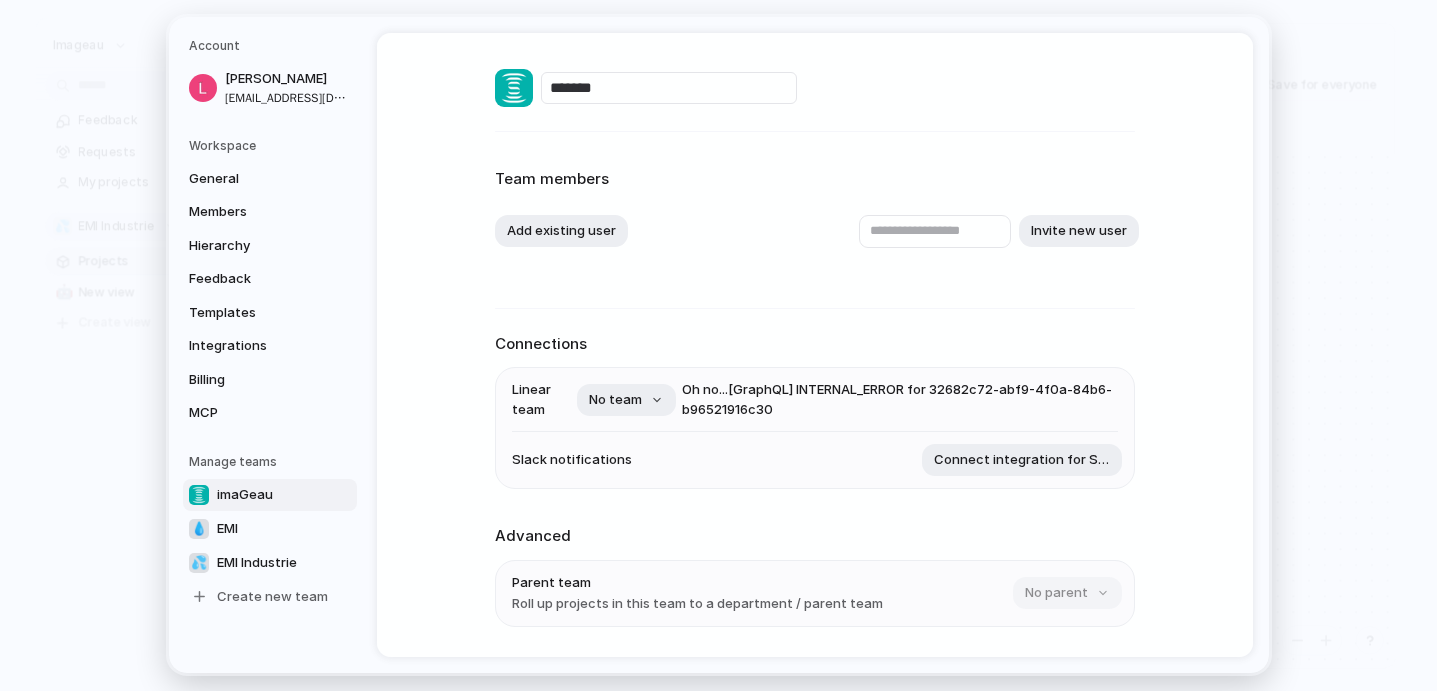 click on "Connections" at bounding box center [815, 344] 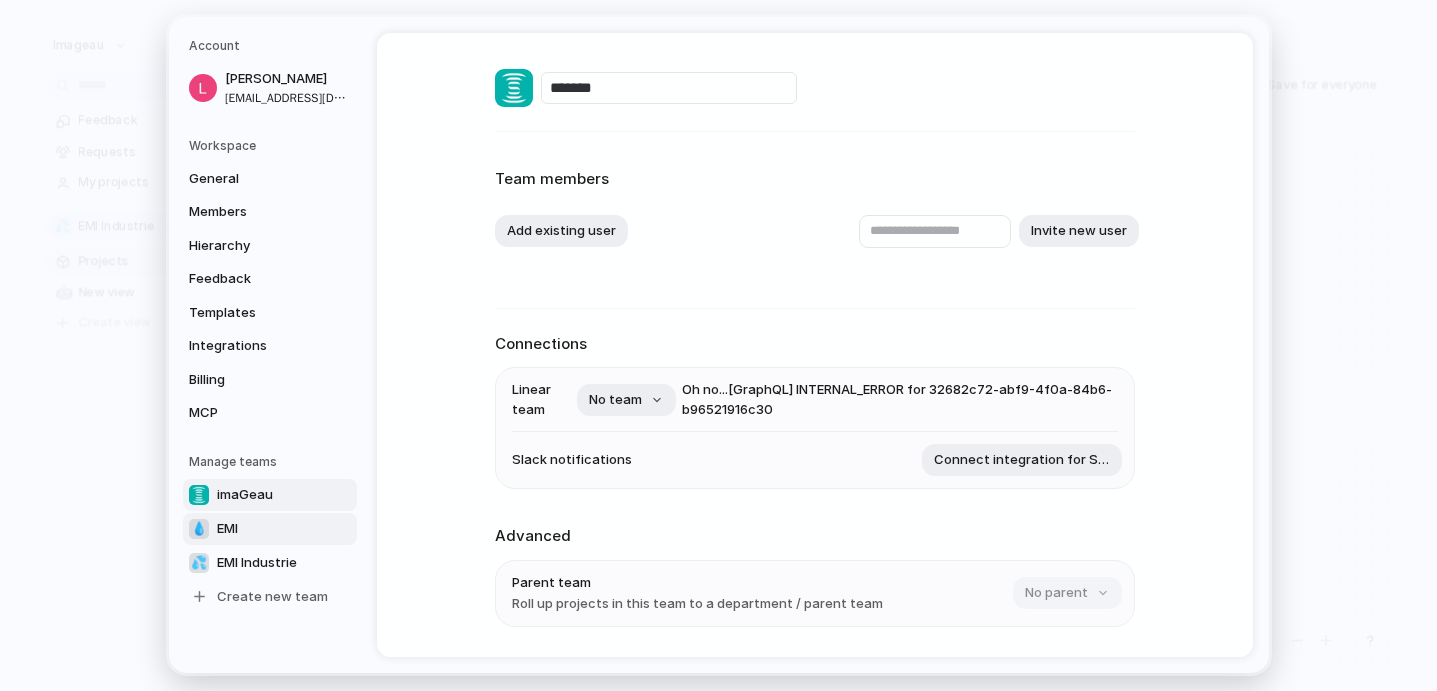 click on "EMI" at bounding box center (227, 529) 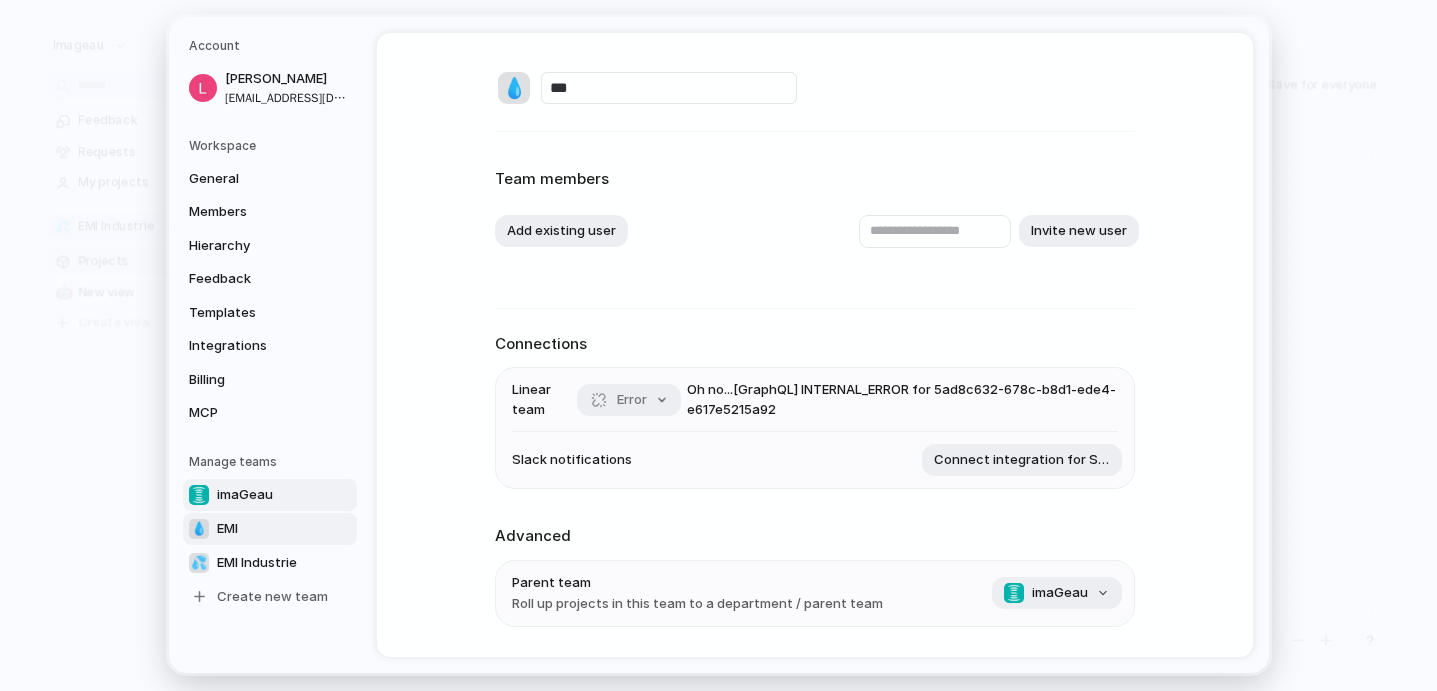 click on "imaGeau" at bounding box center [245, 495] 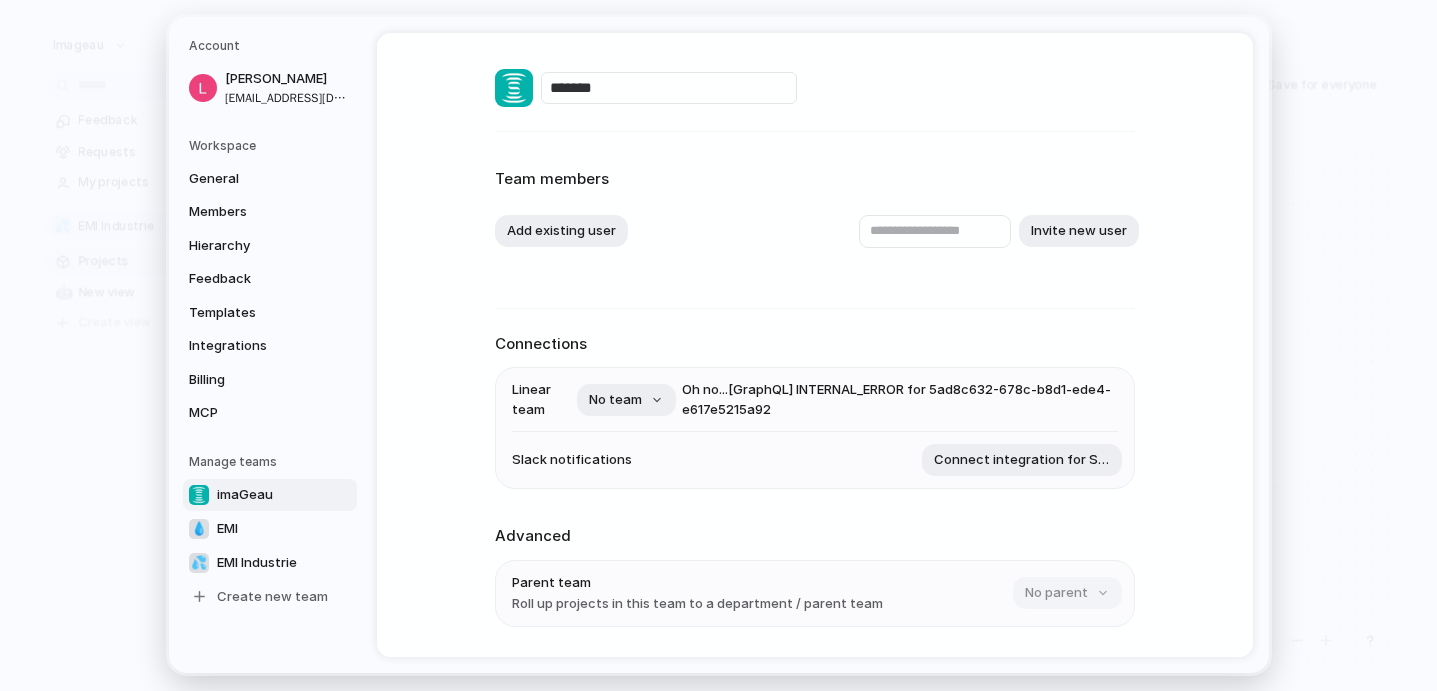 type on "*******" 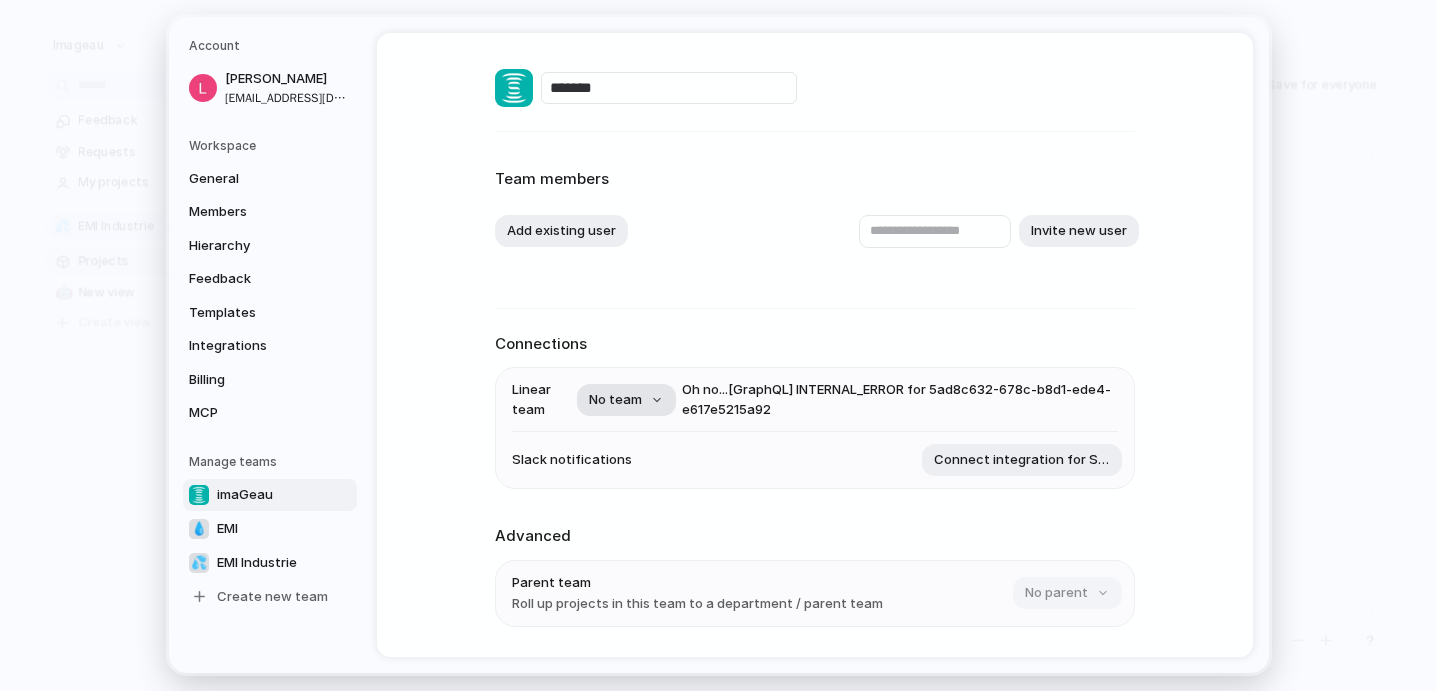 click on "No team" at bounding box center (615, 400) 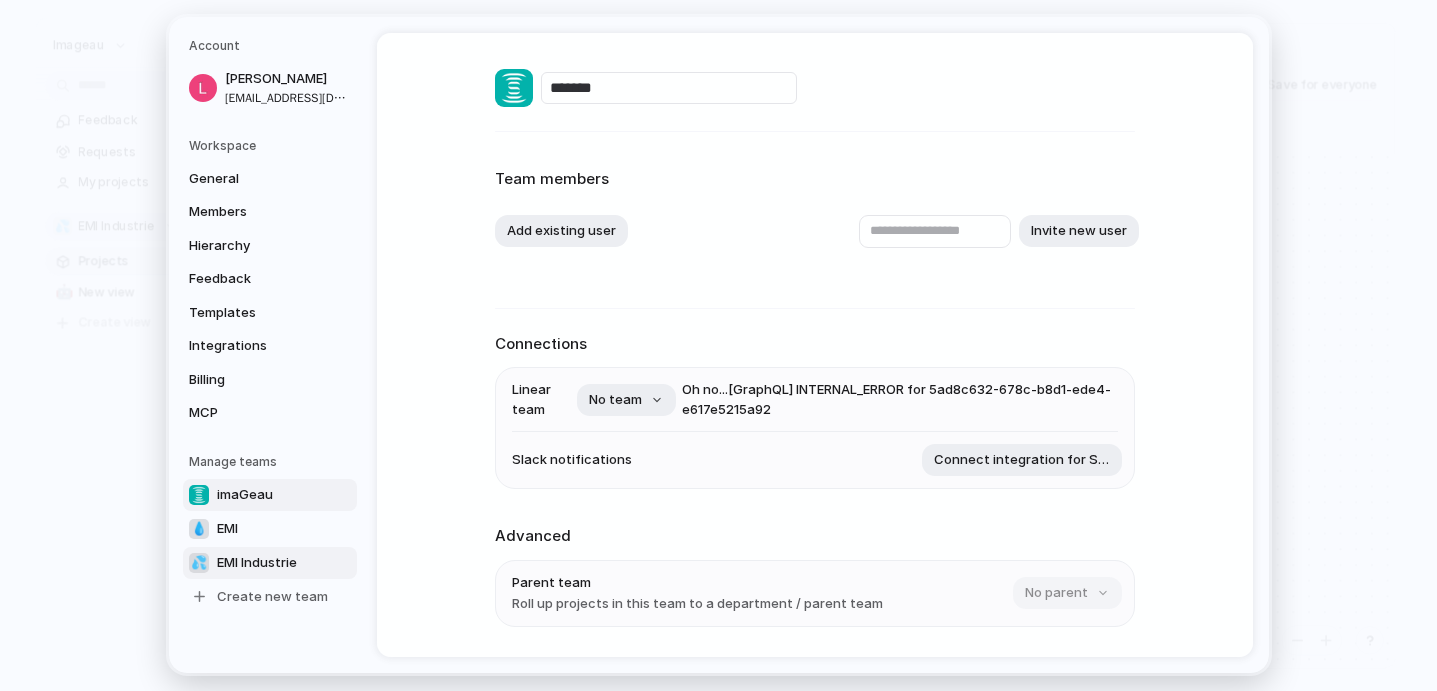 click on "💦 EMI Industrie" at bounding box center (270, 563) 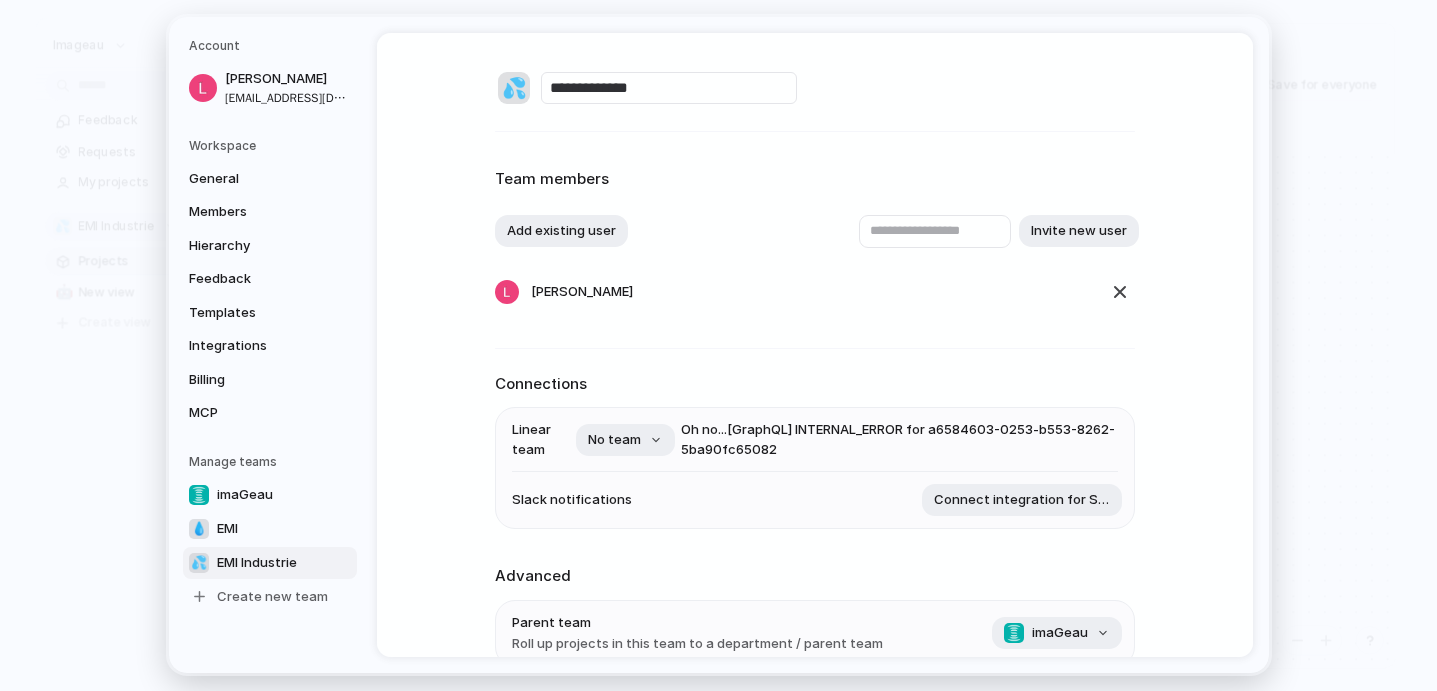 scroll, scrollTop: 231, scrollLeft: 0, axis: vertical 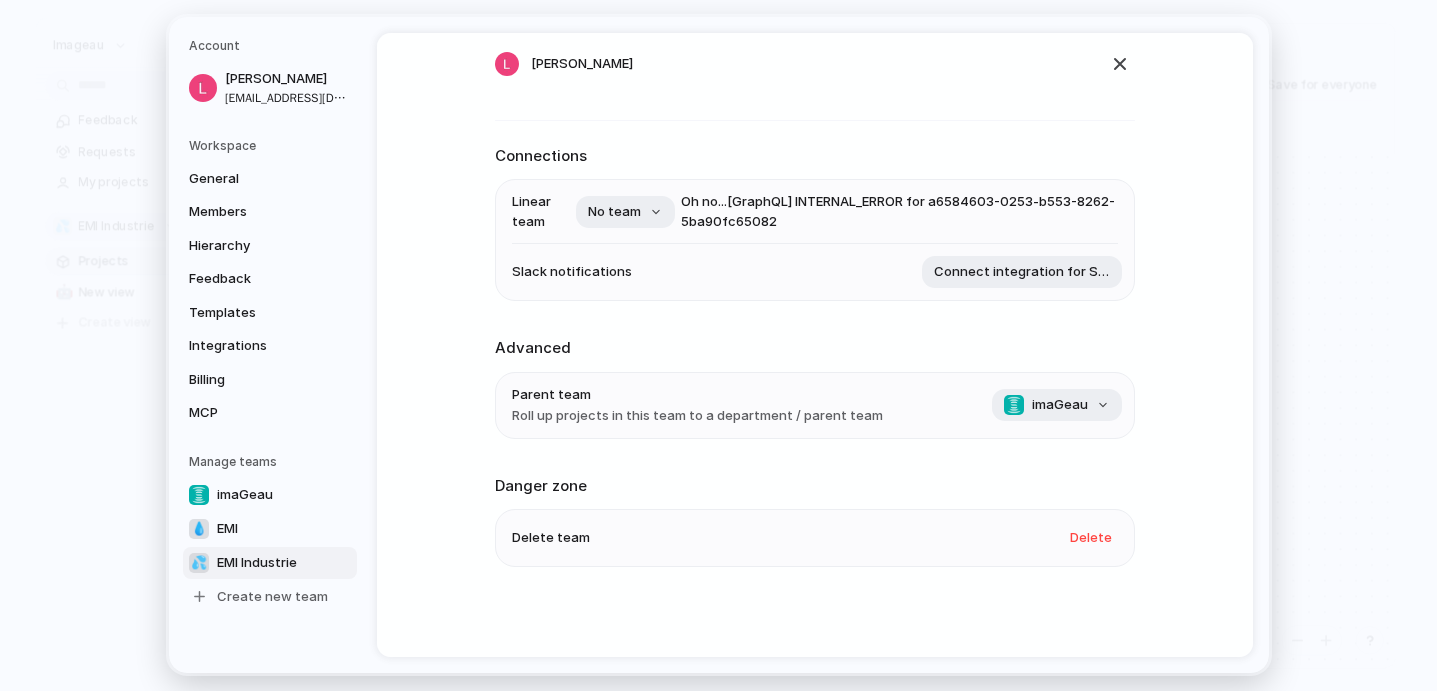 click on "Oh no...  [GraphQL] INTERNAL_ERROR for a6584603-0253-b553-8262-5ba90fc65082" at bounding box center [899, 211] 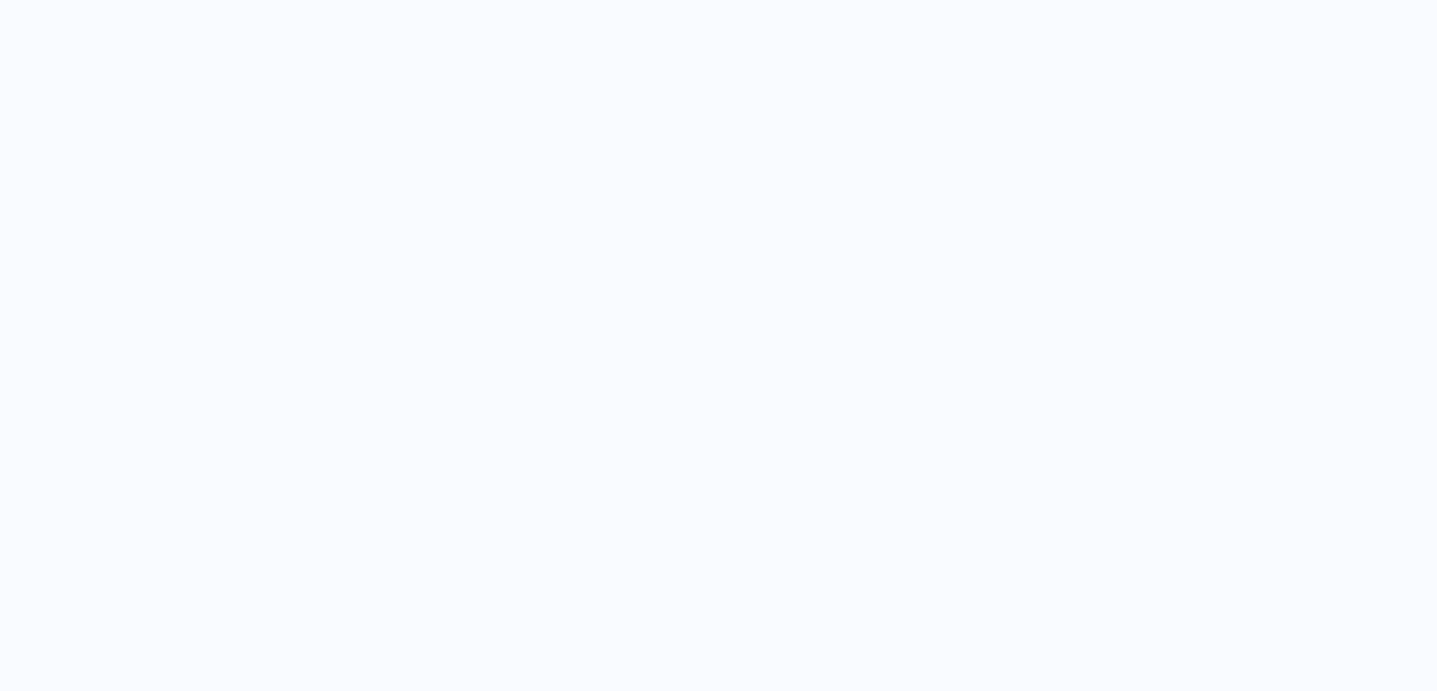 scroll, scrollTop: 0, scrollLeft: 0, axis: both 